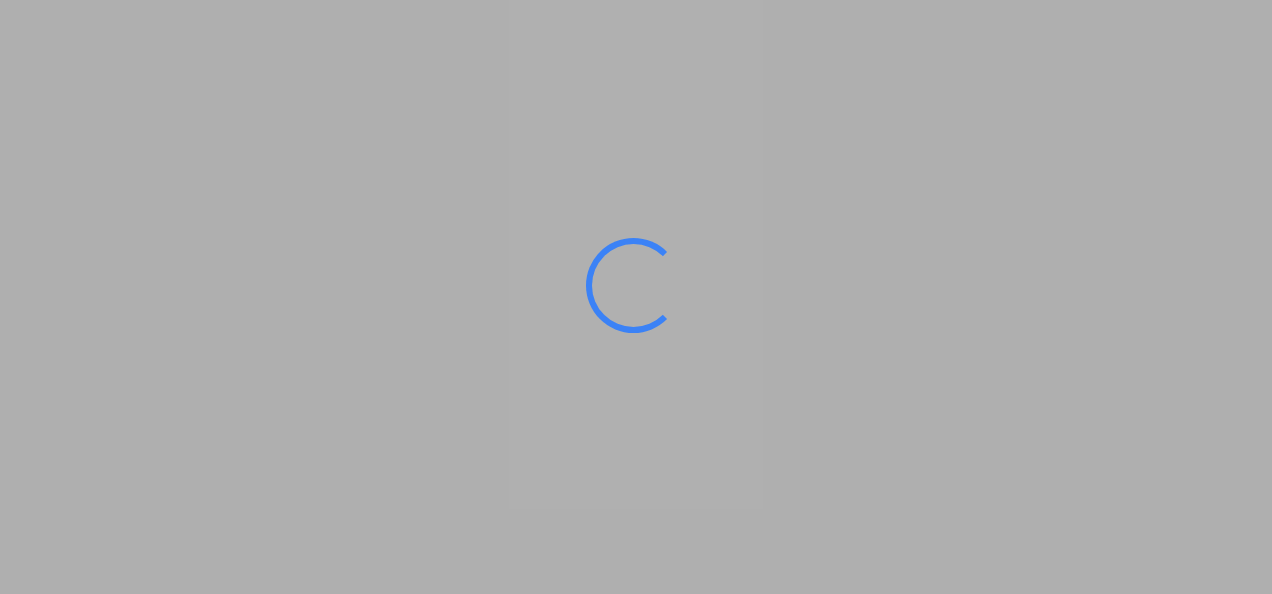 scroll, scrollTop: 0, scrollLeft: 0, axis: both 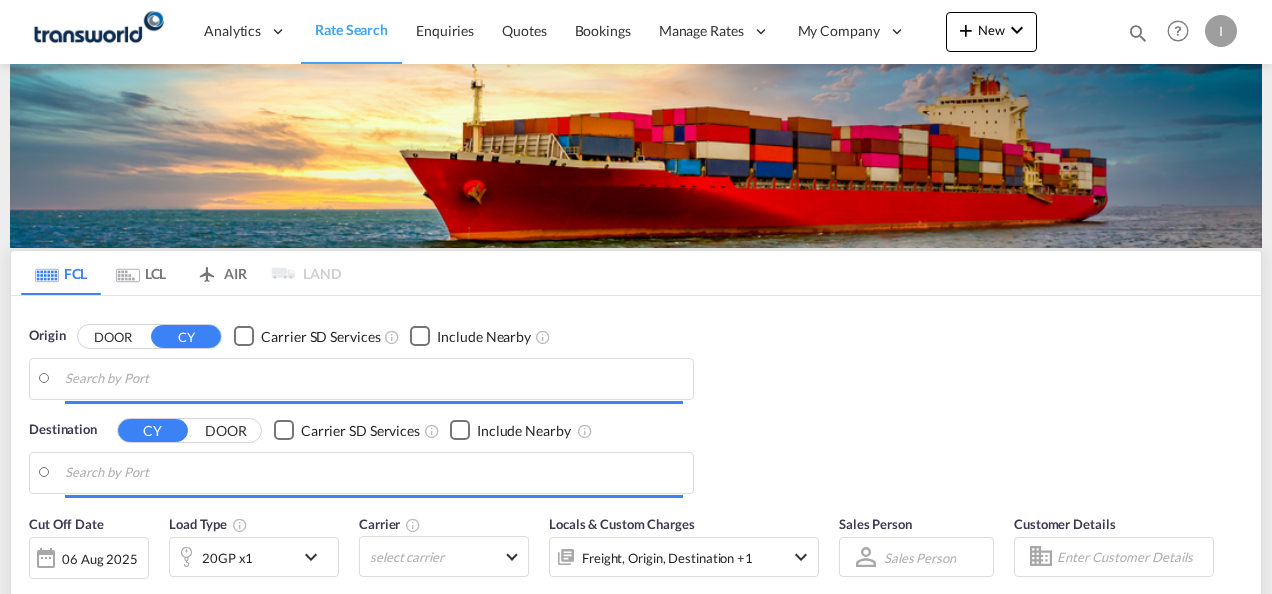 type on "Mundra, INMUN" 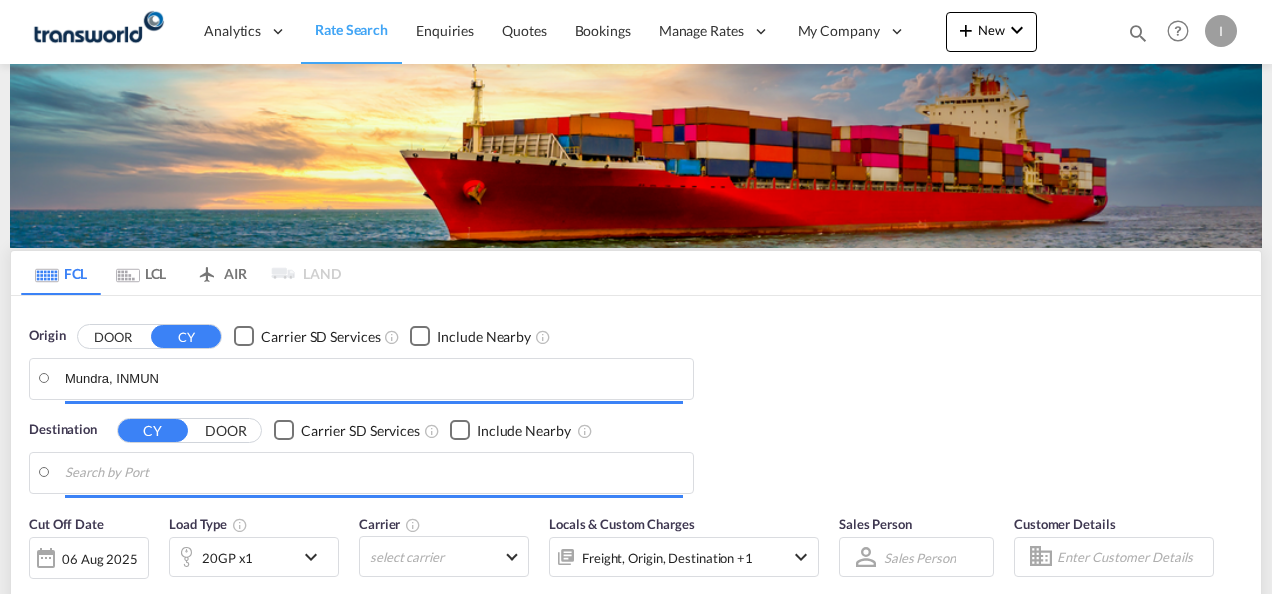 type on "Jebel Ali, AEJEA" 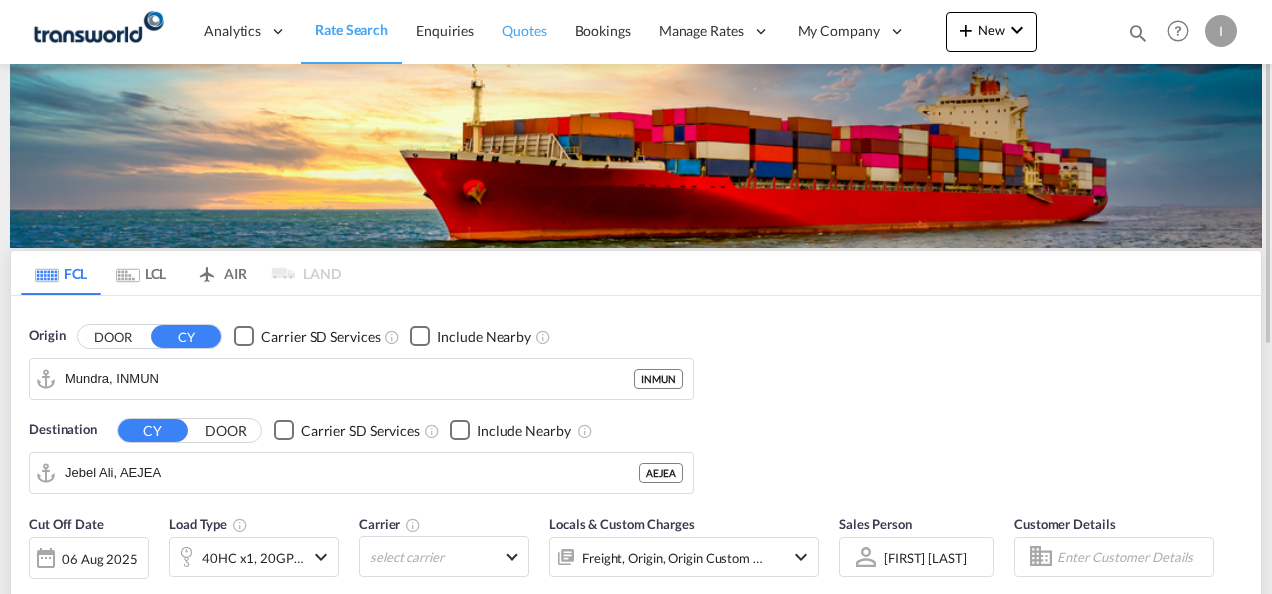 click on "Quotes" at bounding box center [524, 30] 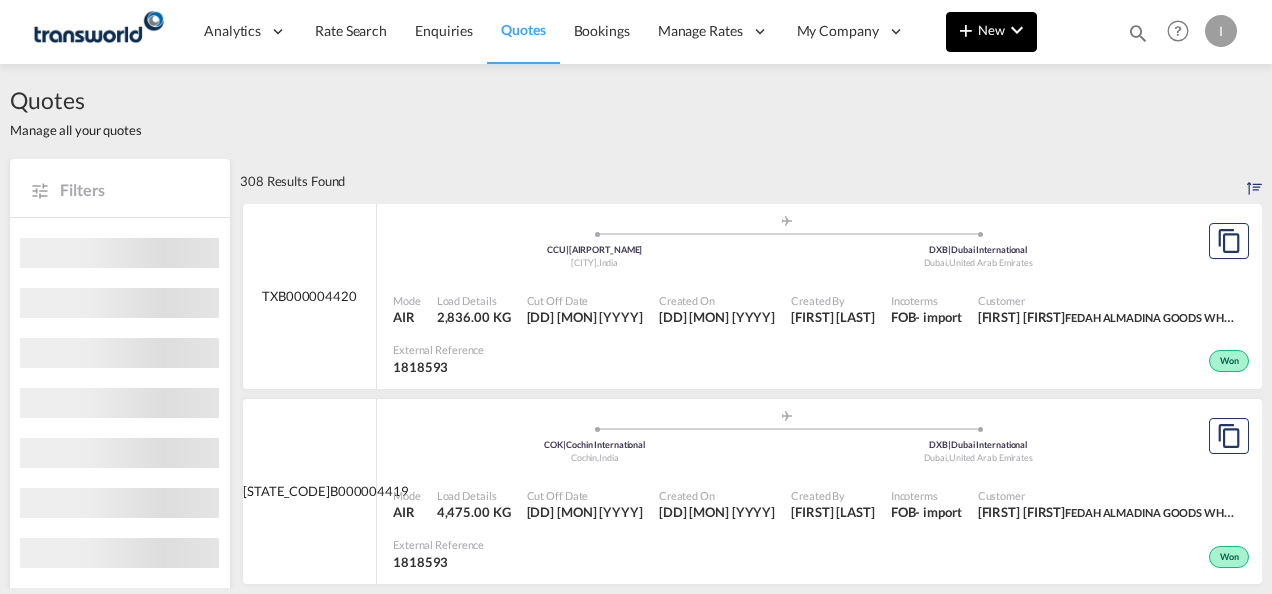 click on "New" at bounding box center (991, 30) 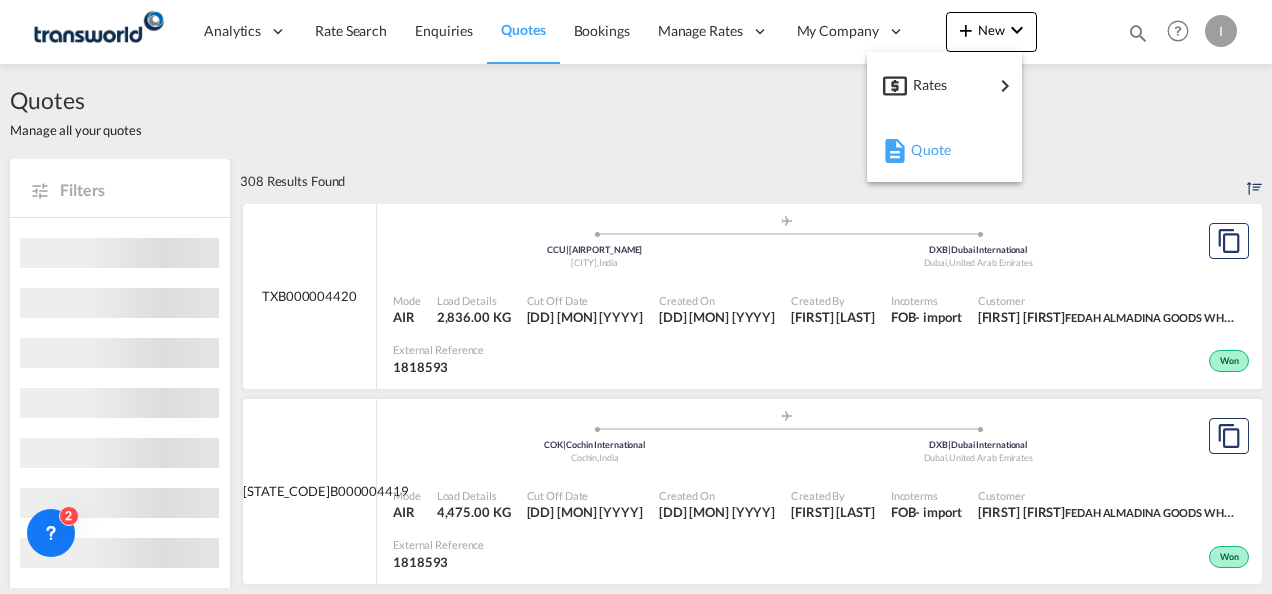 click on "Quote" at bounding box center (922, 150) 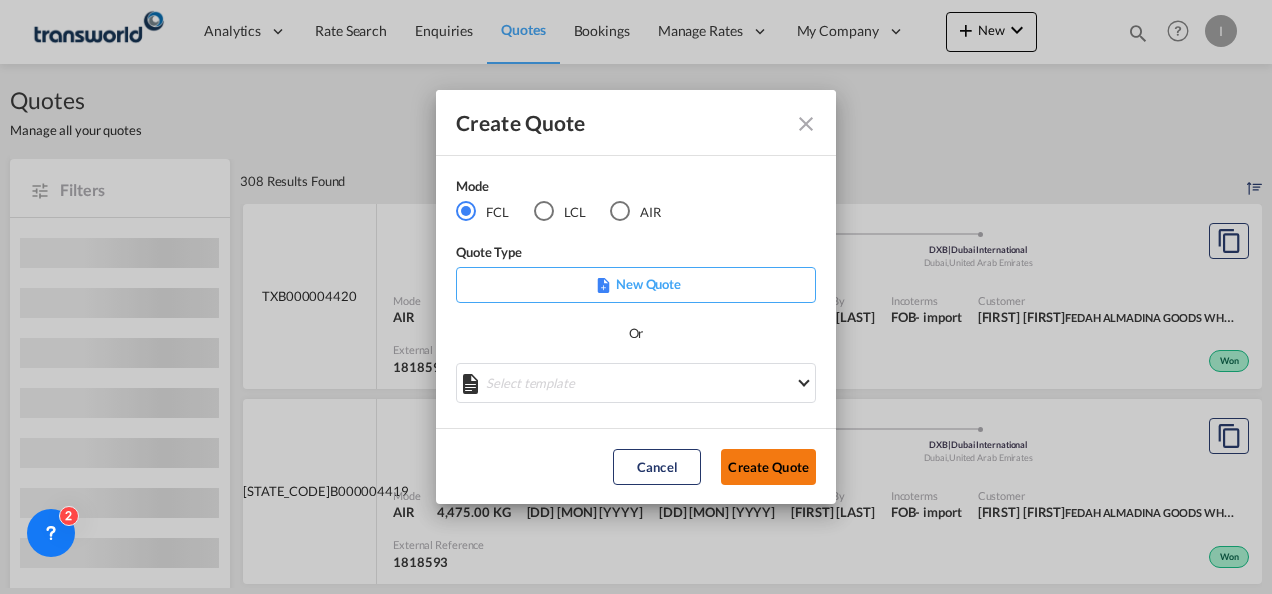 click on "Create Quote" 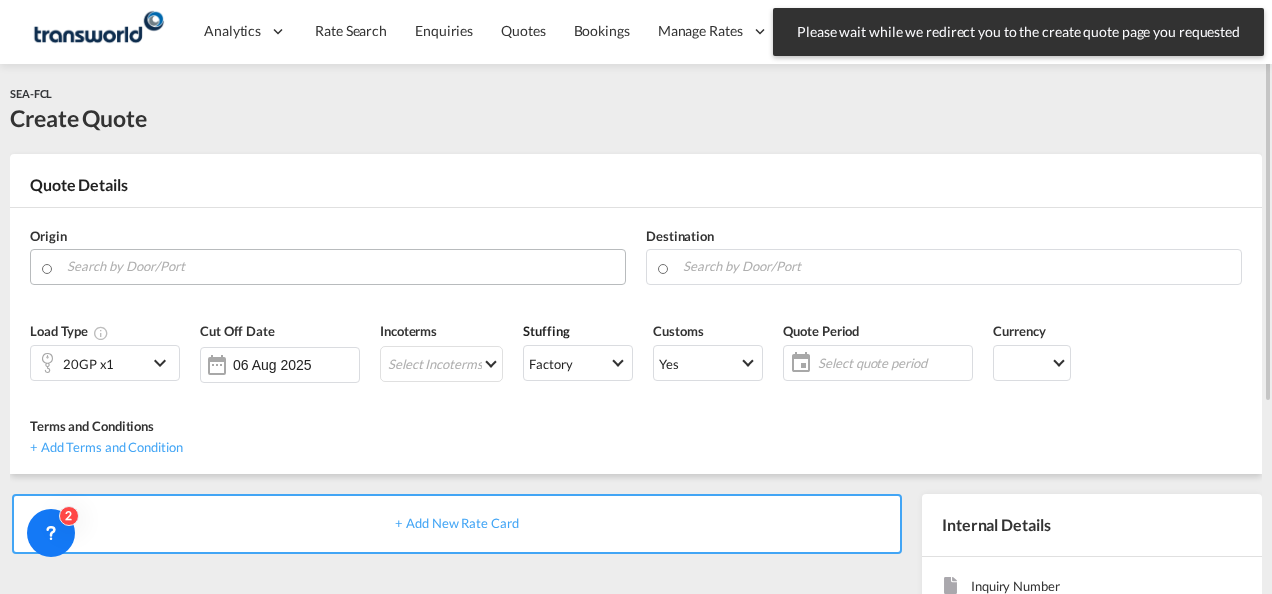 click at bounding box center [341, 266] 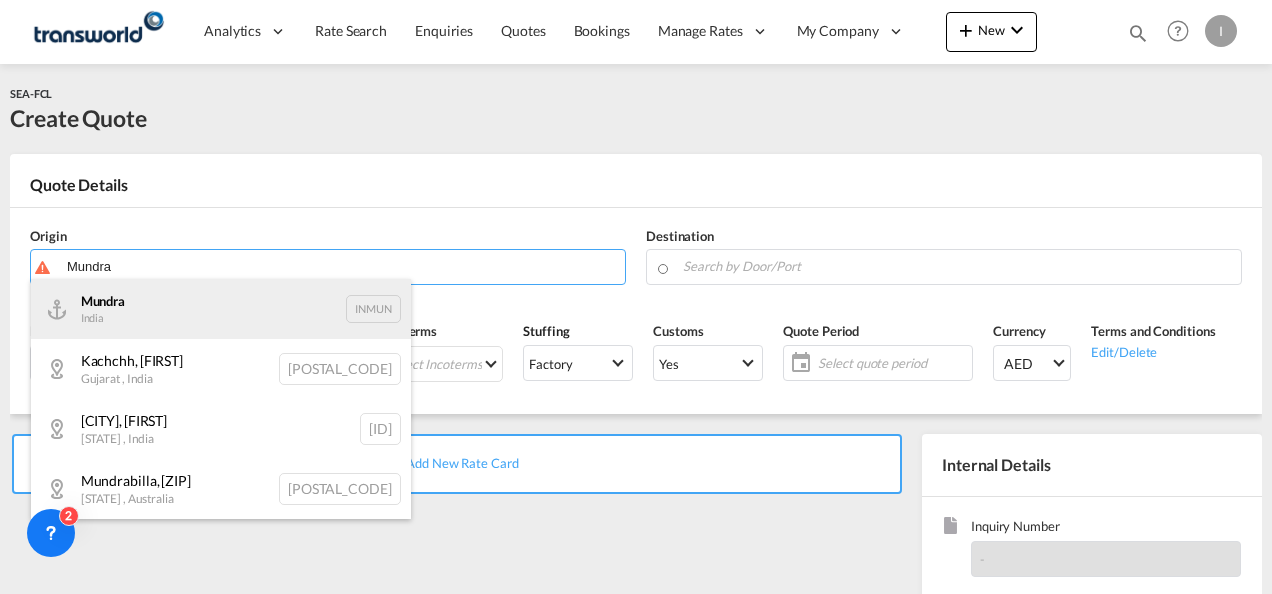 click on "[CITY], [COUNTRY_CODE]" at bounding box center (221, 309) 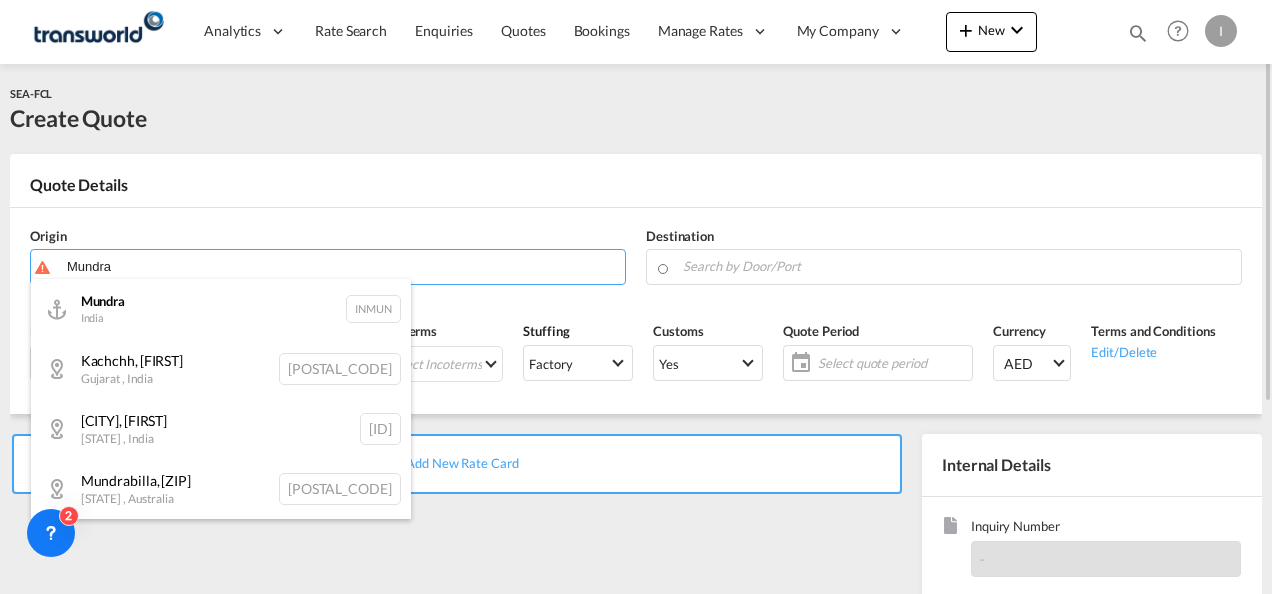 type on "Mundra, INMUN" 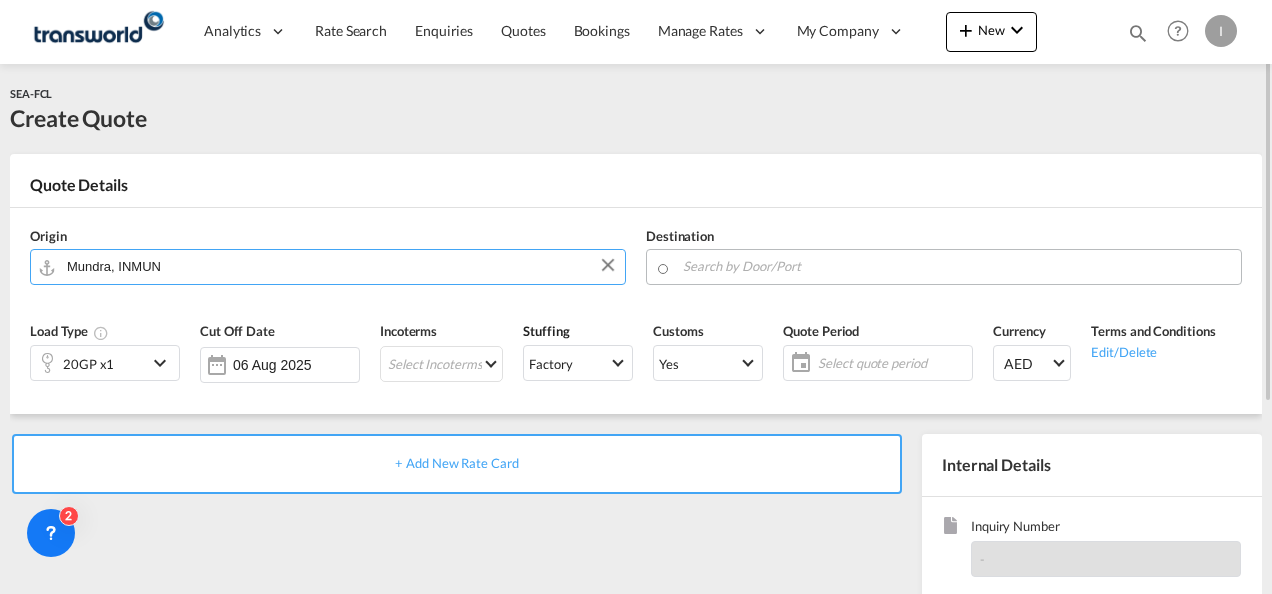 click at bounding box center [957, 266] 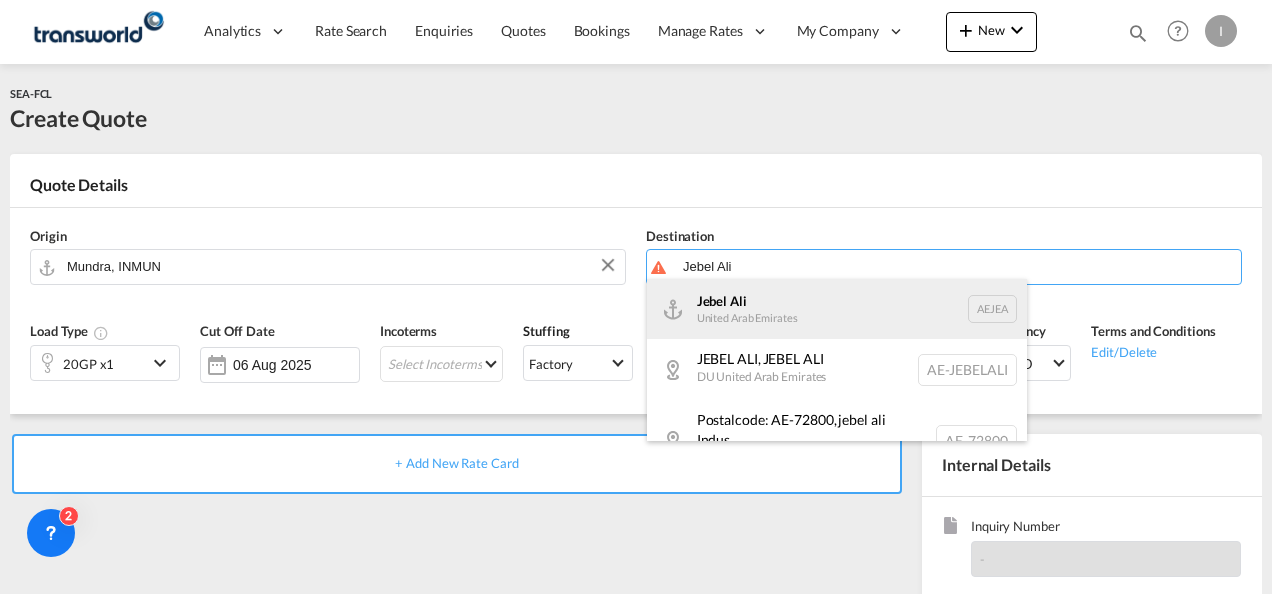 click on "Jebel Ali, [COUNTRY_CODE]" at bounding box center [837, 309] 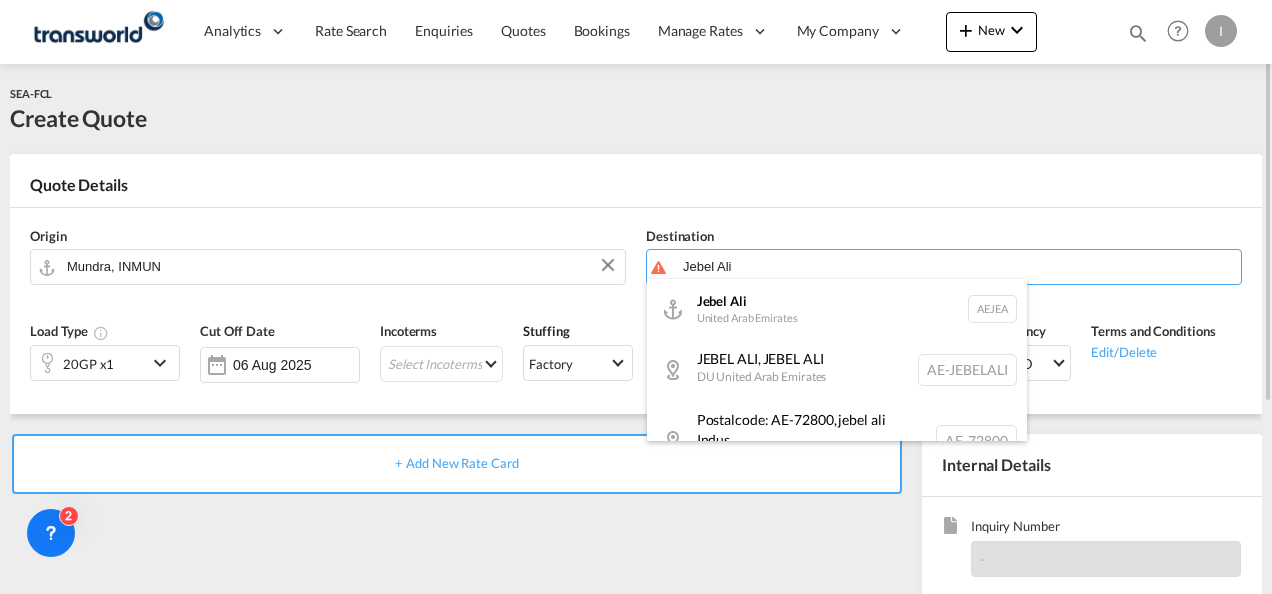 type on "Jebel Ali, AEJEA" 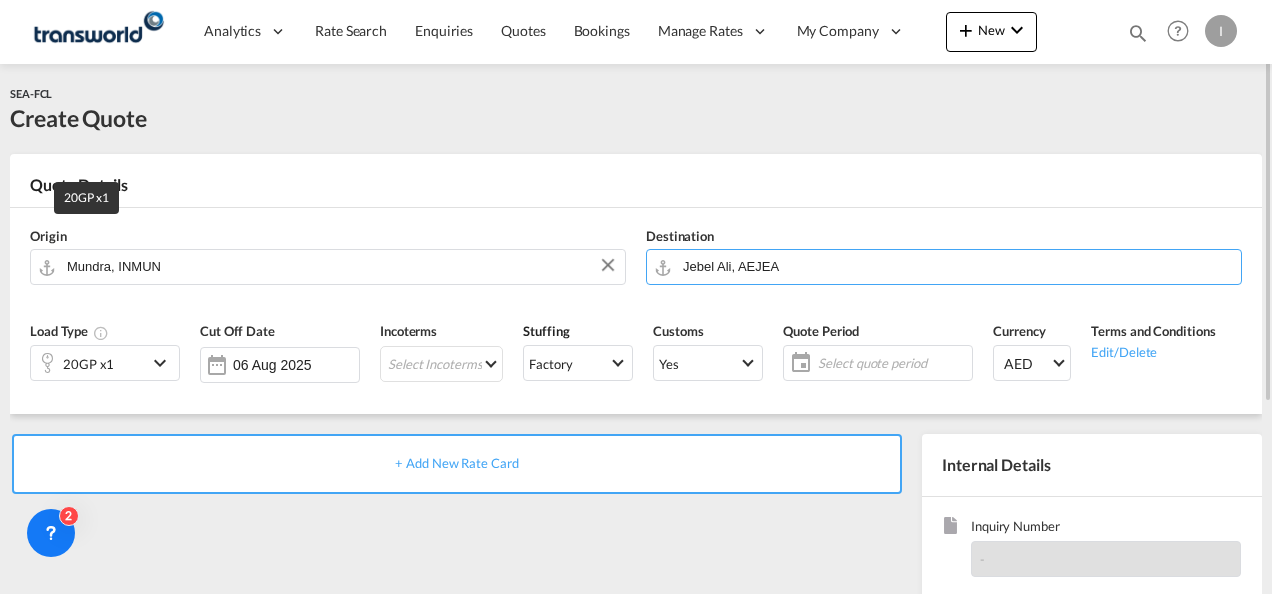 click on "20GP x1" at bounding box center [88, 364] 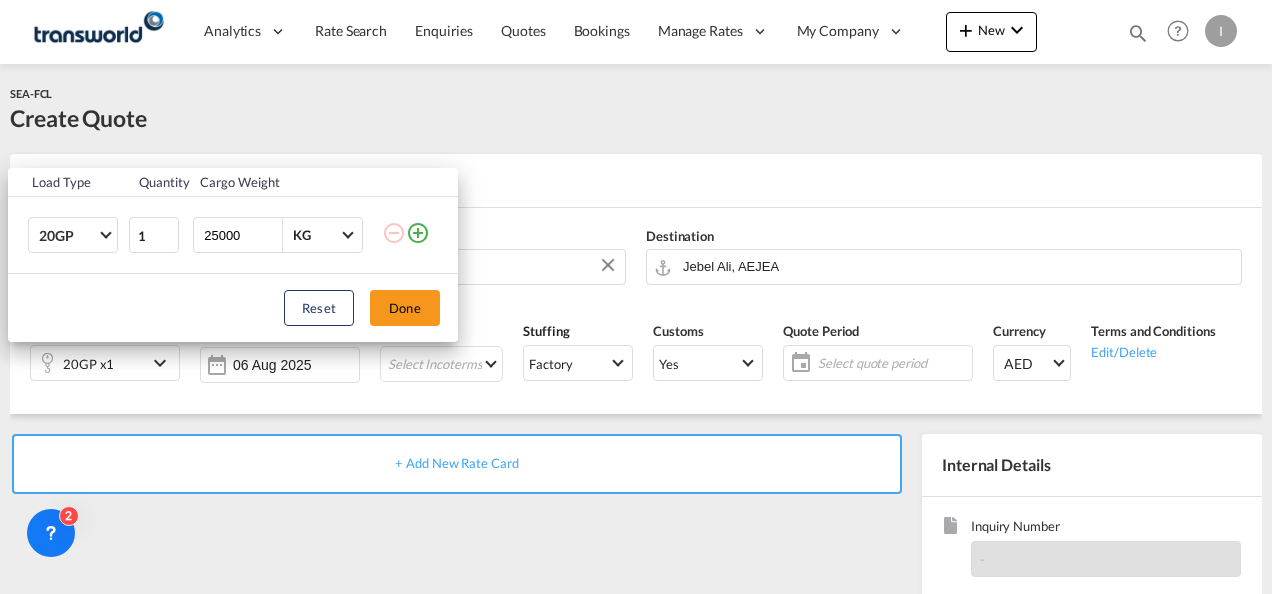 click at bounding box center (418, 233) 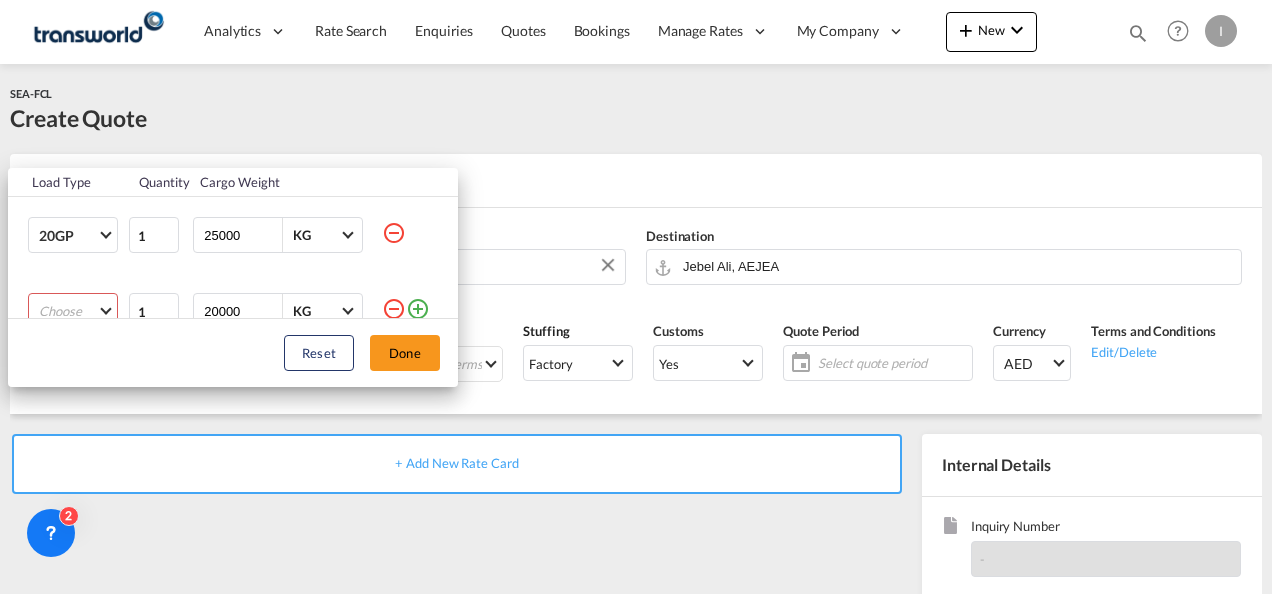 click on "Choose
20GP
40GP
40HC
45HC
20RE
40RE
40HR
20OT
40OT
20FR
40FR
40NR
20NR
45S
20TK
40TK
OTHR
53HC
20HC
20FX" at bounding box center [73, 311] 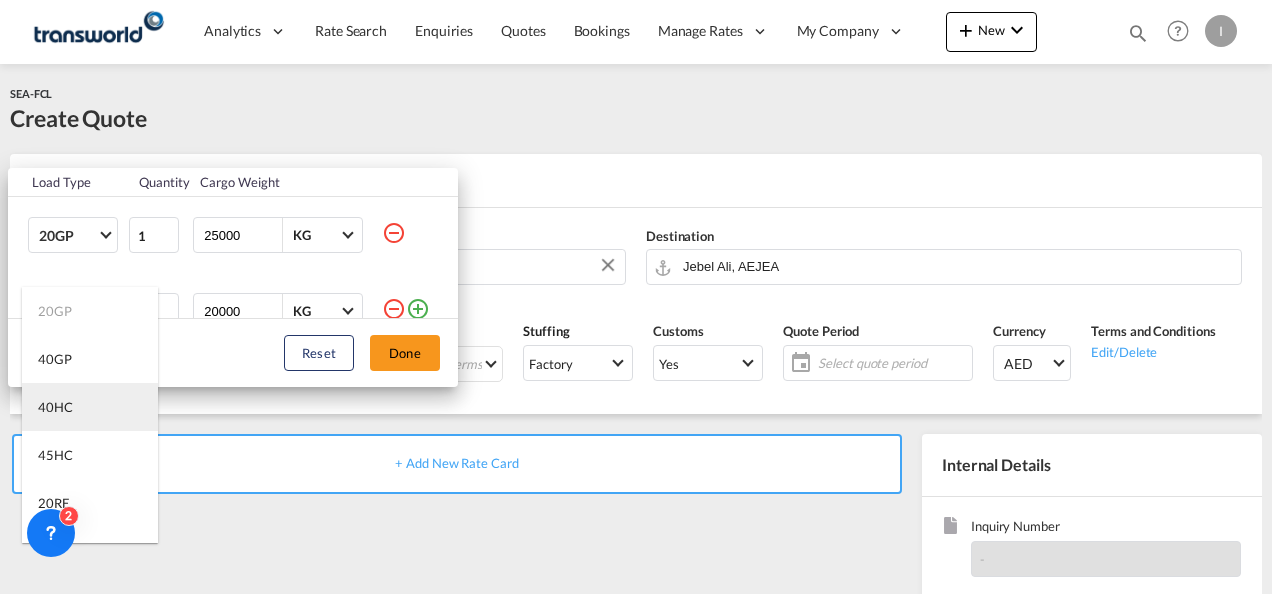 click on "40HC" at bounding box center (55, 407) 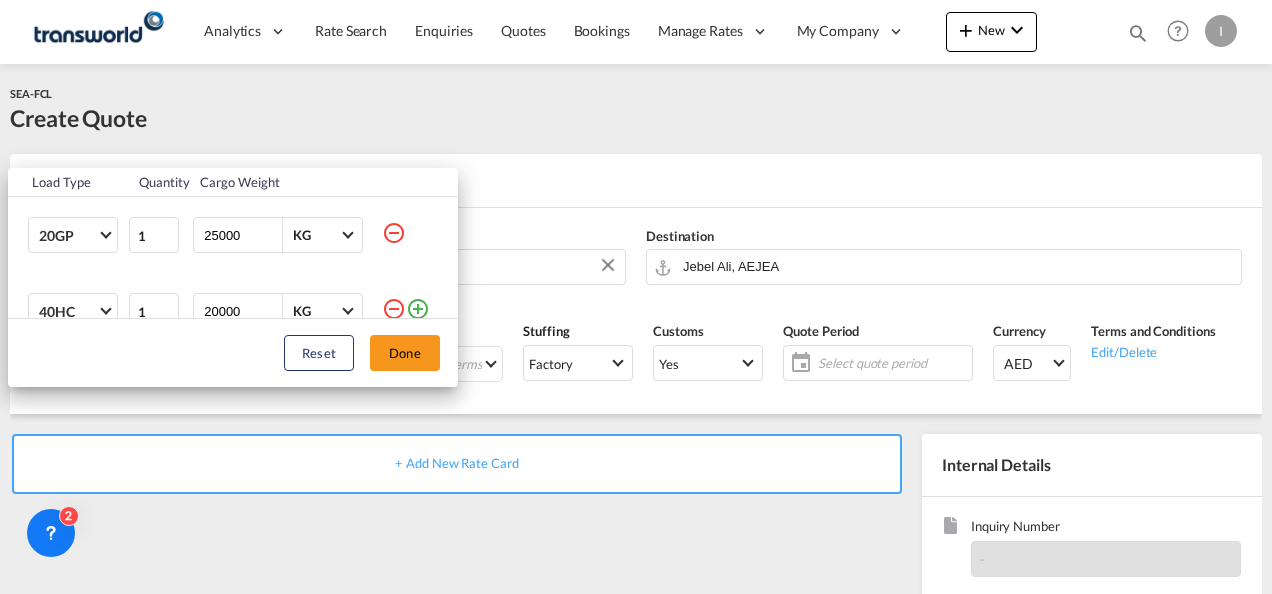 scroll, scrollTop: 10, scrollLeft: 0, axis: vertical 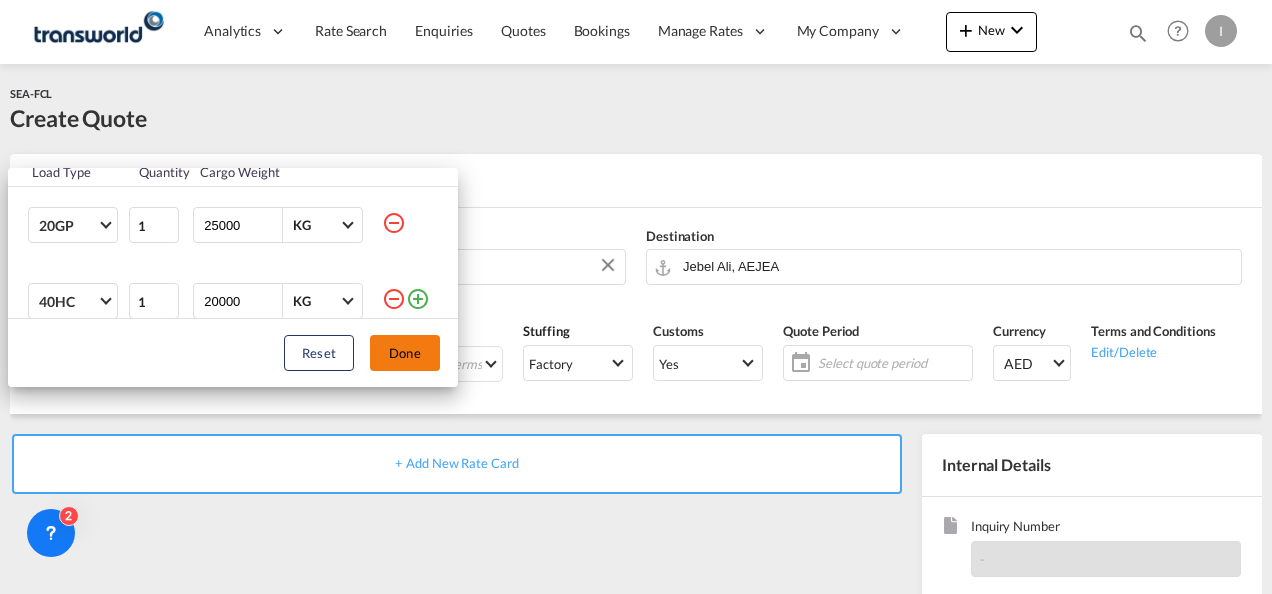 click on "Done" at bounding box center (405, 353) 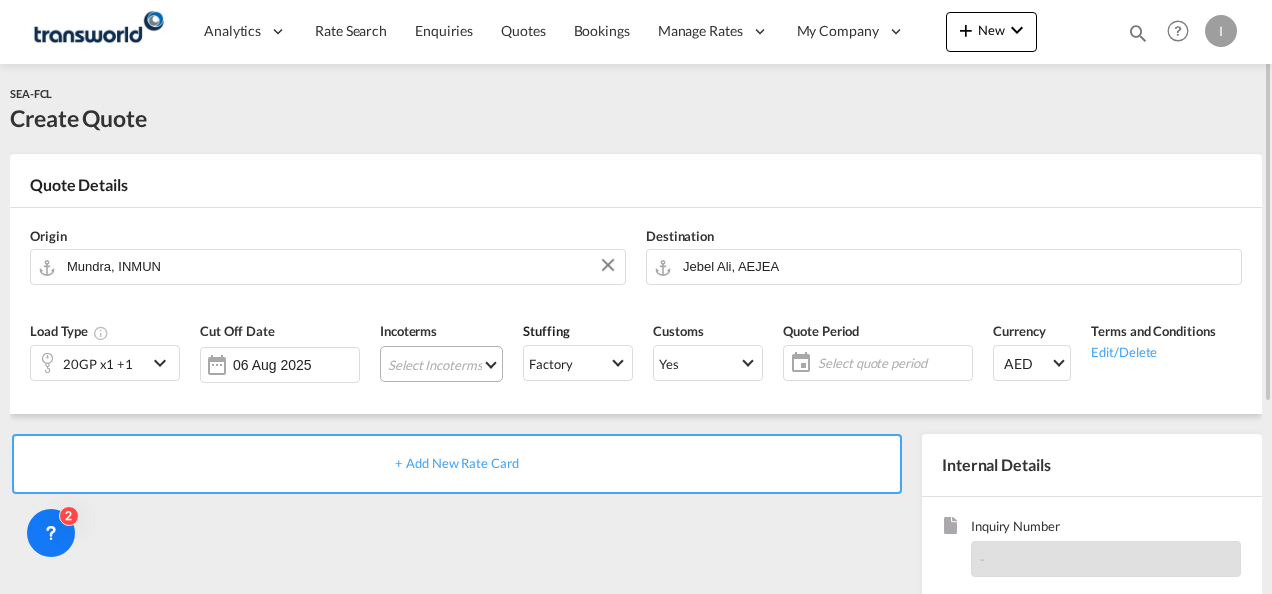 click on "Select Incoterms
CFR - export
Cost and Freight DDP - export
Delivery Duty Paid CIP - import
Carriage and Insurance Paid to CPT - import
Carrier Paid to EXW - export
Ex Works FAS - export
Free Alongside Ship CFR - import
Cost and Freight CIF - export
Cost,Insurance and Freight FCA - import
Free Carrier CIP - export
Carriage and Insurance Paid to DAP - export
Delivered at Place FCA - export
Free Carrier DAP - import
Delivered at Place DPU - export
Delivery at Place Unloaded CPT - export
Carrier Paid to CIF - import
Cost,Insurance and Freight DPU - import
Delivery at Place Unloaded EXW - import
Ex Works FOB - import
Free on Board FAS - import
Free Alongside Ship FOB - export
Free on Board" at bounding box center [441, 364] 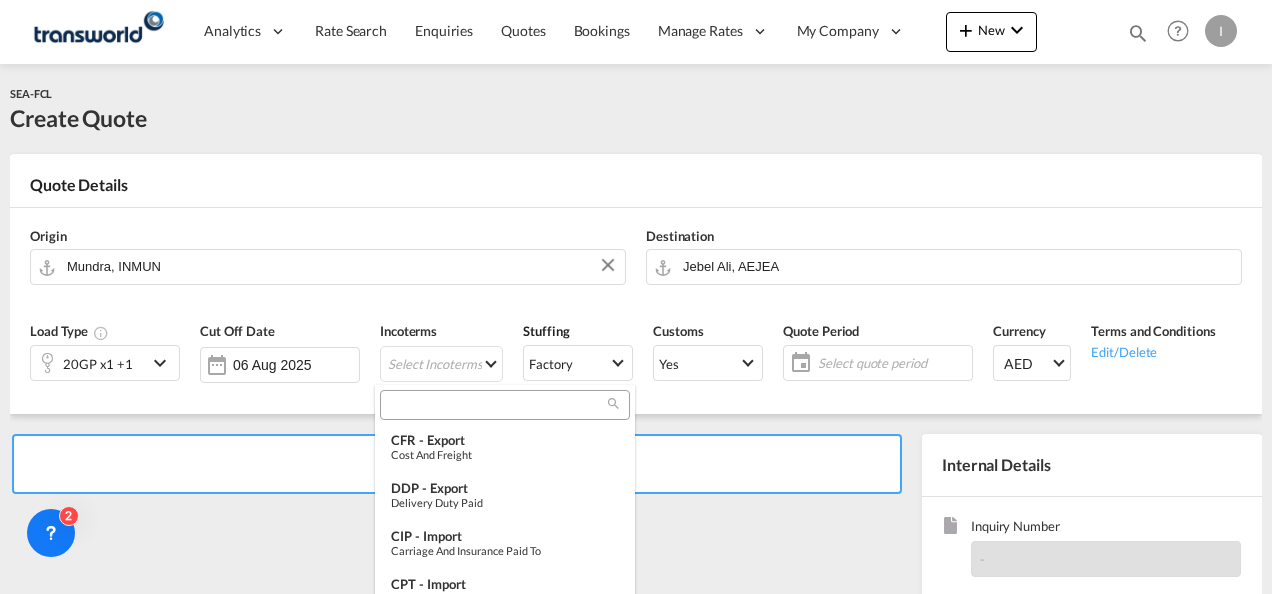 click at bounding box center [505, 405] 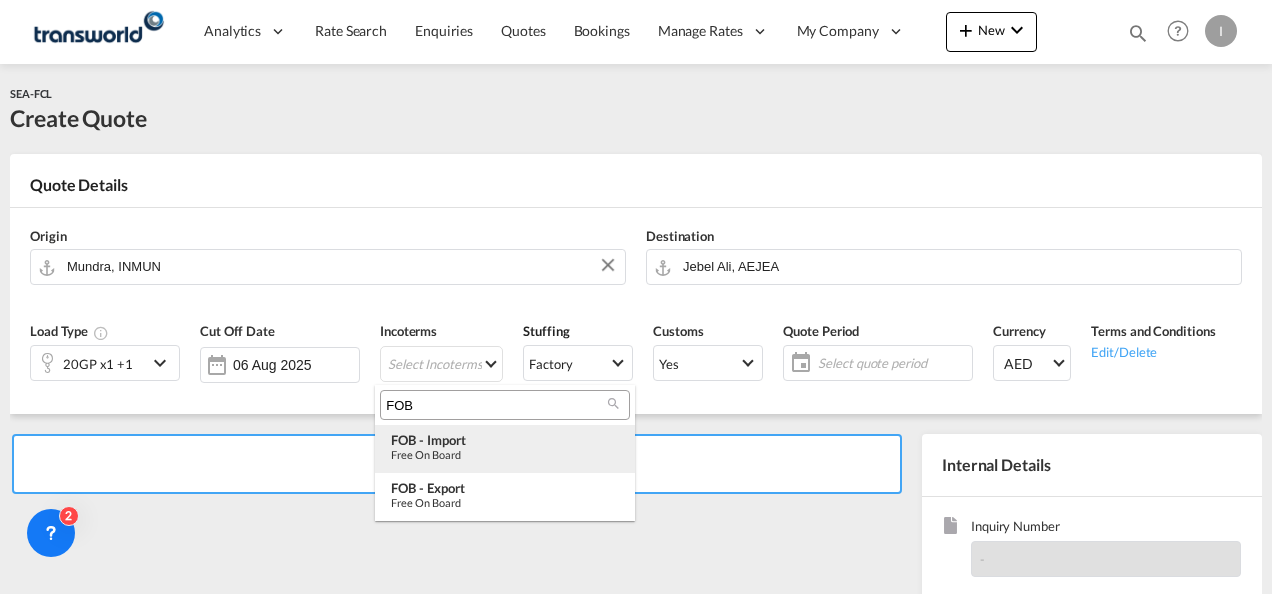 type on "FOB" 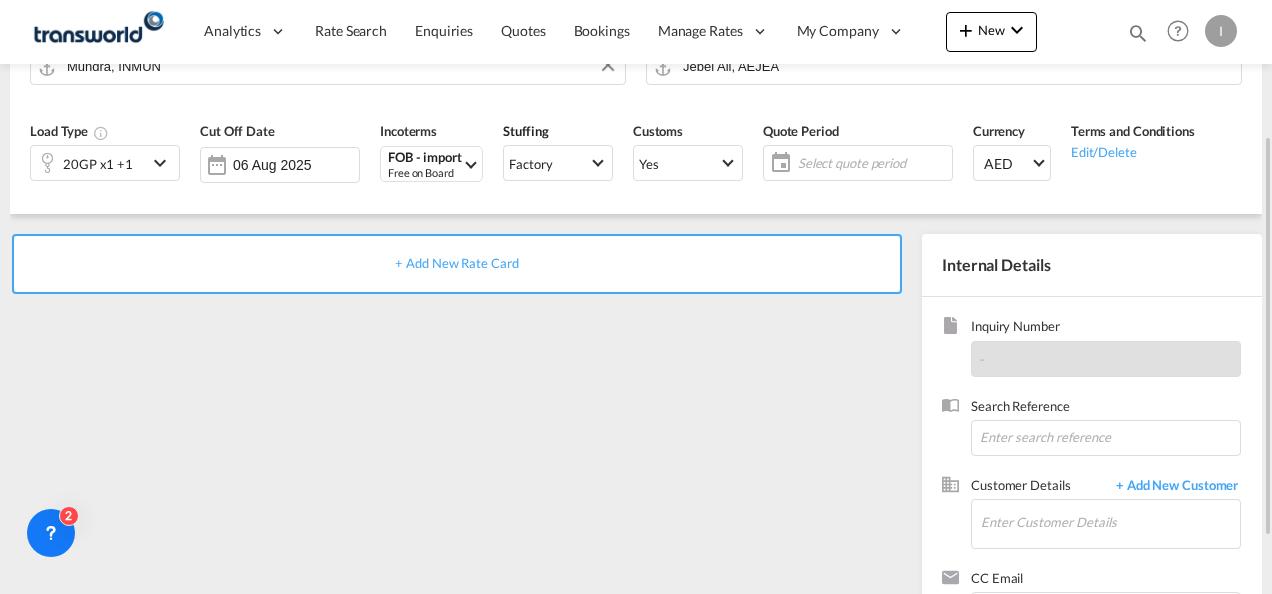 scroll, scrollTop: 282, scrollLeft: 0, axis: vertical 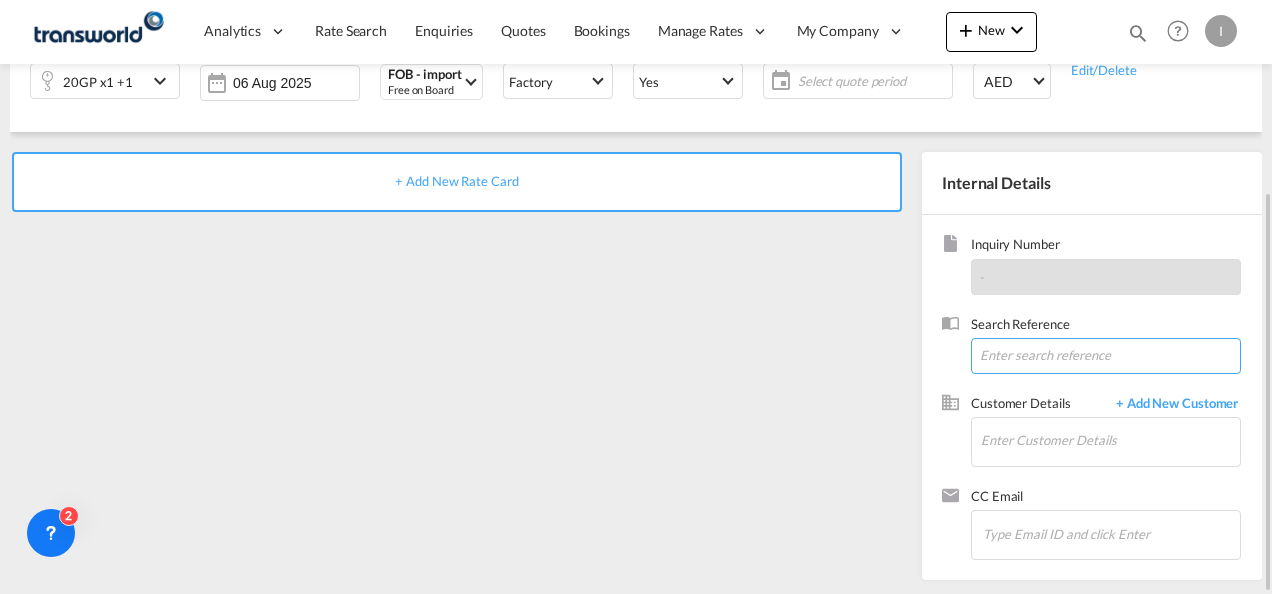 click at bounding box center (1106, 356) 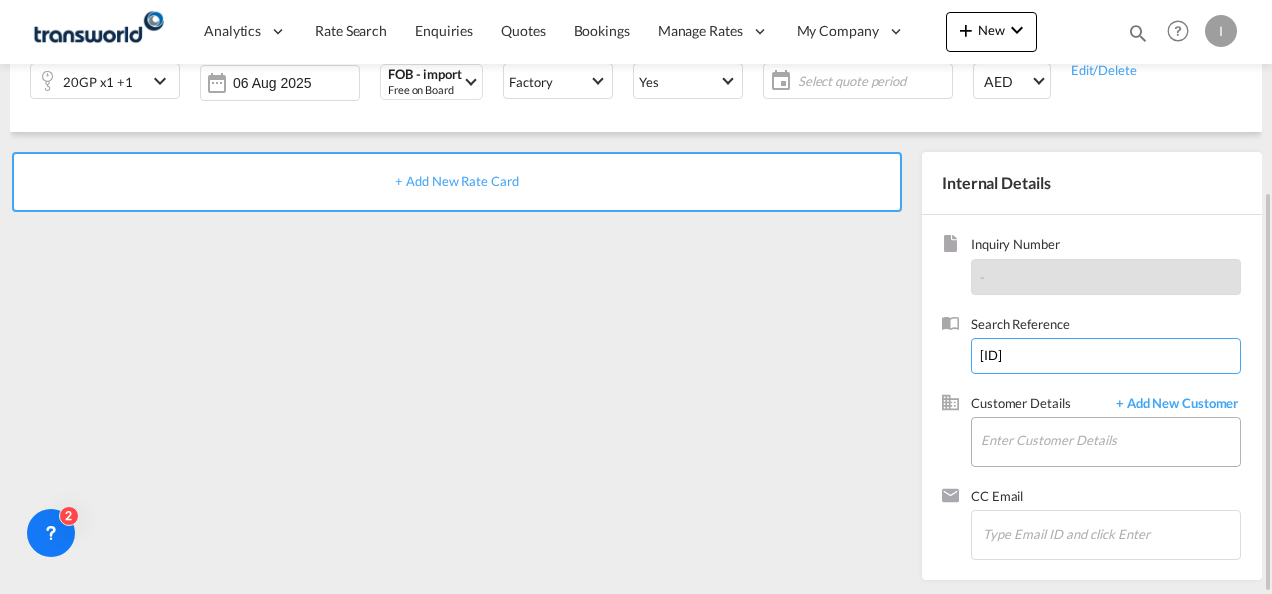 type on "[ID]" 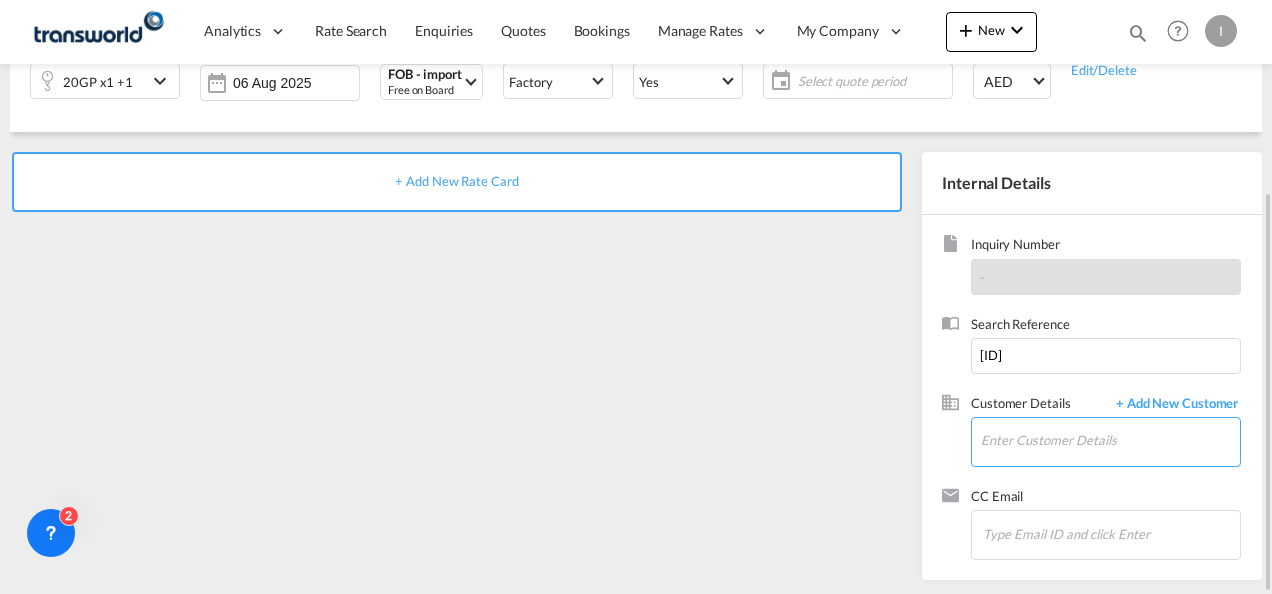 click on "Enter Customer Details" at bounding box center (1110, 440) 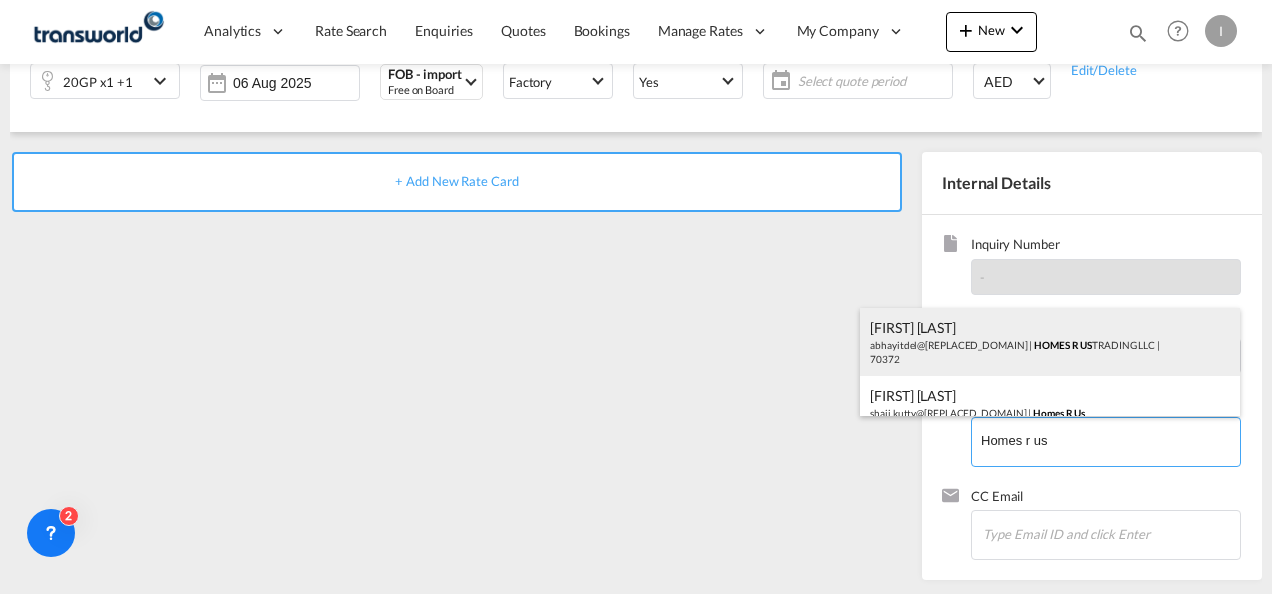 click on "[EMAIL] | [COMPANY_NAME]
|      [ID]" at bounding box center [1050, 342] 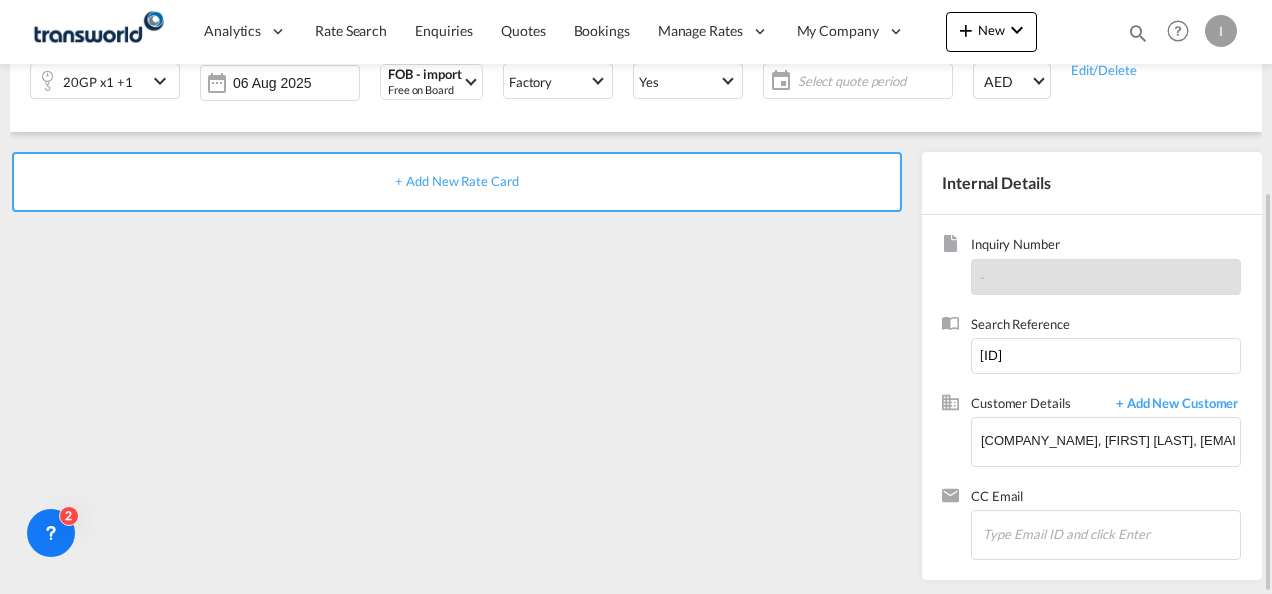 click on "+ Add New Rate Card" at bounding box center [461, 361] 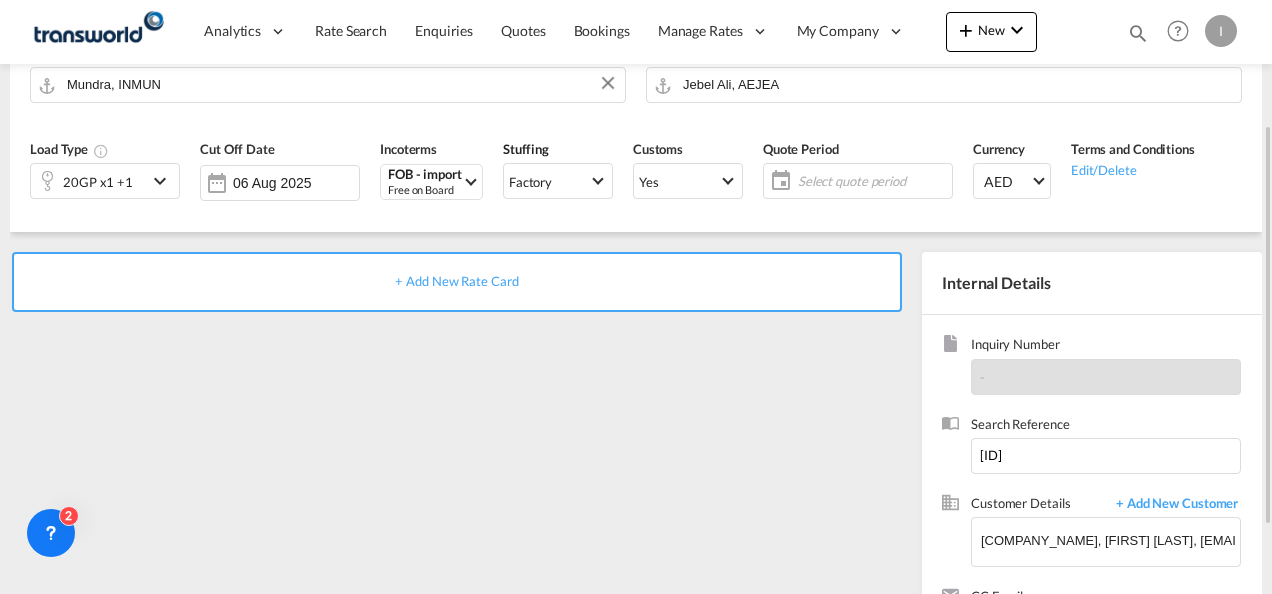 scroll, scrollTop: 82, scrollLeft: 0, axis: vertical 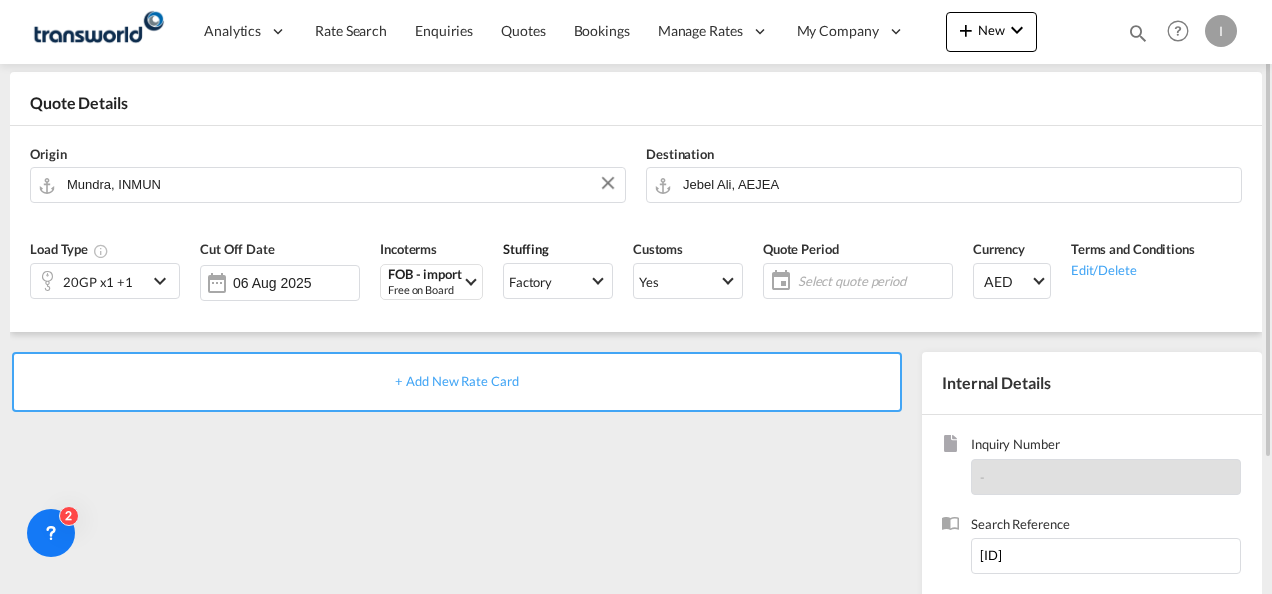 click on "+ Add New Rate Card" at bounding box center [456, 381] 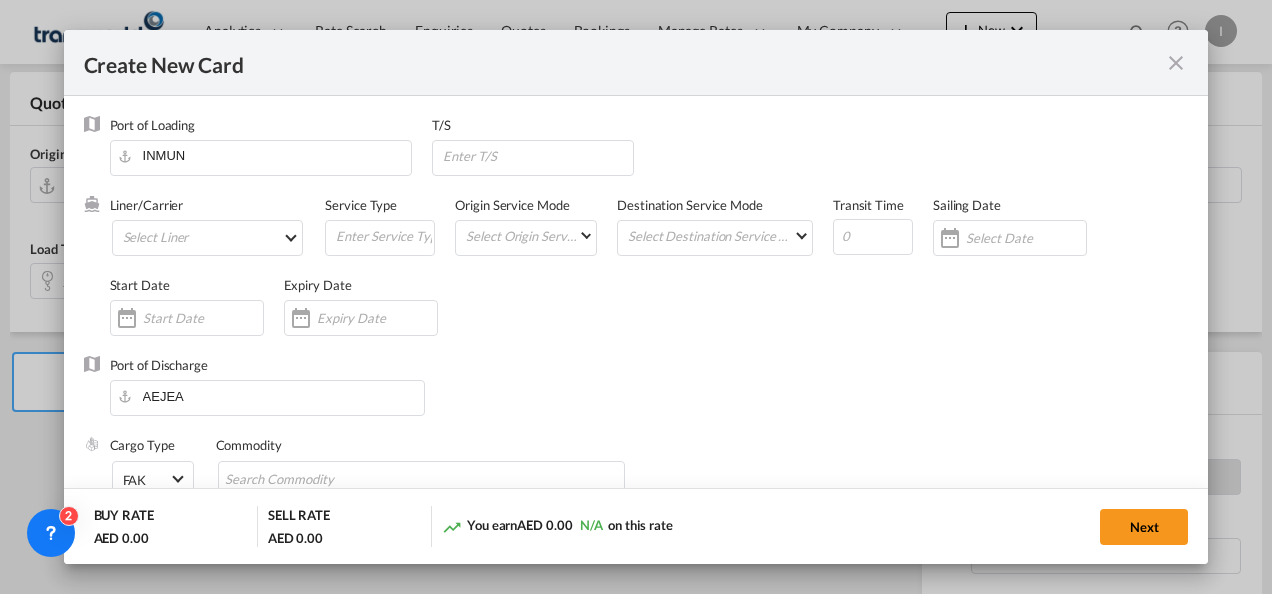type on "Basic Ocean Freight" 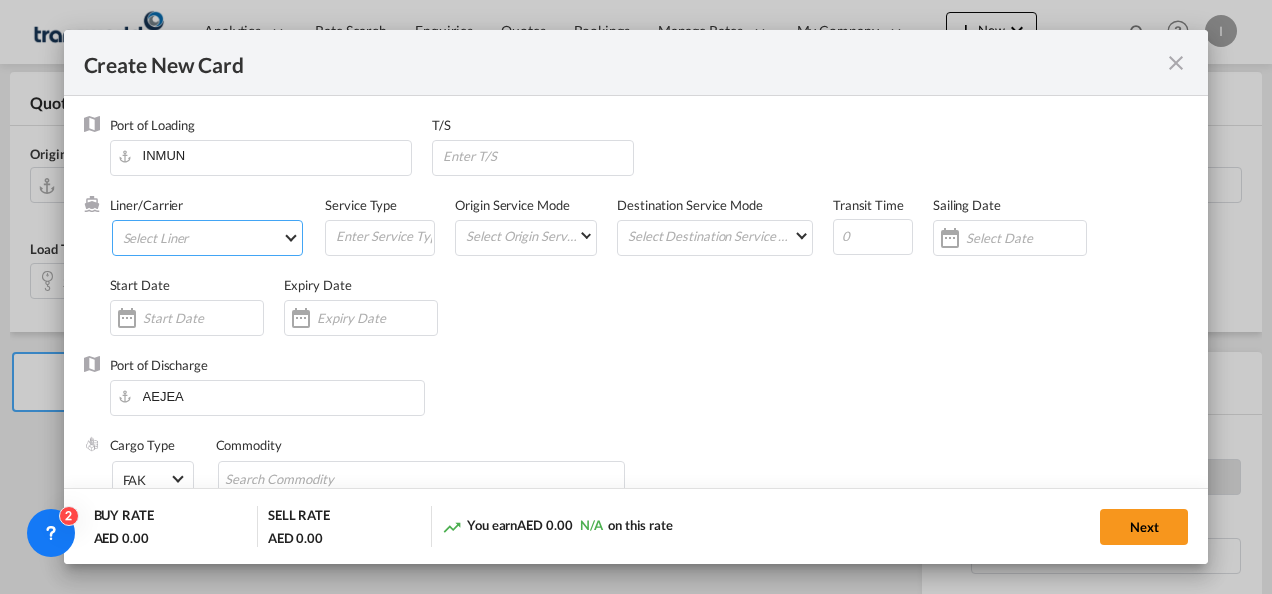 click on "Select Liner   2HM LOGISTICS D.O.O 2HM LOGISTICS D.O.O. / TDWC-CAPODISTRI 2HM LOGISTICS D.O.O. / TDWC-KOPER 2HM LOGISTICS KFT / TDWC-ANKARANSKA 3A INTERNATIONAL LOGISTICS JOINT STOCK COMPANY / T 3P LOGISTICS / TDWC - LONDON A & G INTERNATIONAL CARGO (THAILAND)  / TDWC-BANGK A A X L GLOBAL SHIPPING LINES L.L.C / TDWC-DUBAI A AND G INTERNATIONAL CARGO / TDWC-BANGKOK A J WORLDWIDE SERVICES INC / TDWC-SADDLE BRO A K ENTERPRISES / TDWC-MUMBAI A.J WORLDWIDE SERVICES LTD / TDWC-WESTDRAYTO AA AND S SHIPPING LLC / TDWC-DUBAI AA&S SHIPPING LLC / TDWC-DUBAI AAA CHINA LIMITED / TDWC-SHENZHEN AAHIL SHIPPING L.L.C / TDWC-DUBAI AAS FREIGHT EUROPE GMBH / TDWC-GERMANY AASHIANA COMMERCIAL FZE / TDWC-DUBAI AAXL GLOBAL SHIPPING LINES LLC ABBAS YOUSUF / TDWC-DUBAI ABBAS YOUSUF TRADING LLC / TDWC-DUBAI ABC EUROPEAN AIR AND SEA CARGO DISTRI / TDWC-BEOGR ABDA CARGO SERVICES DMCC / TDWC-DUBAI ABDUL MUHSEN SHIPPING LLC ABDUL MUHSEN SHIPPING LLC / TDWC-DUBAI ABRAO SHIPPING / TDWC-DUBAI ABRECO FREIGHT LLC / TDWC-DUBAI" at bounding box center (208, 238) 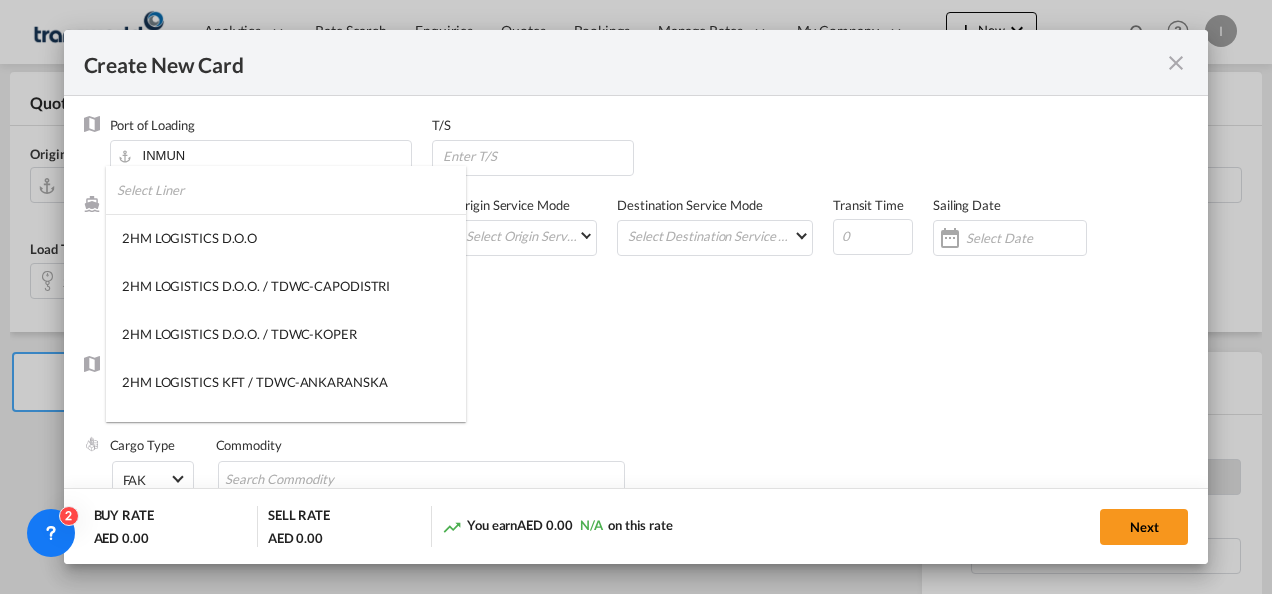 click at bounding box center (291, 190) 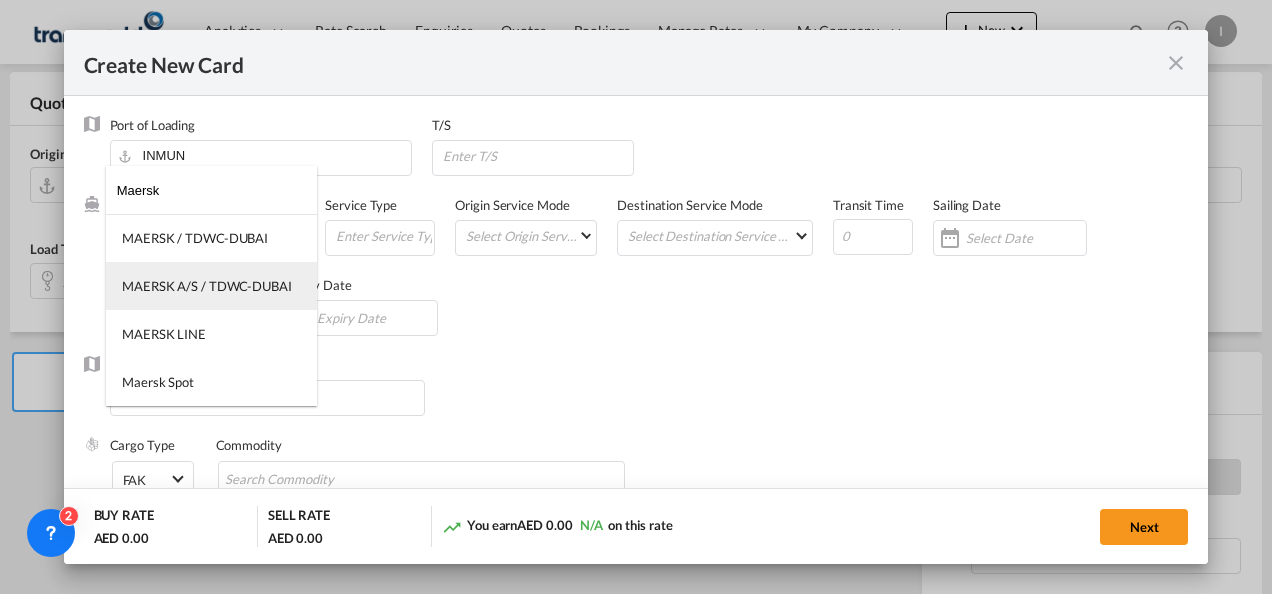 type on "Maersk" 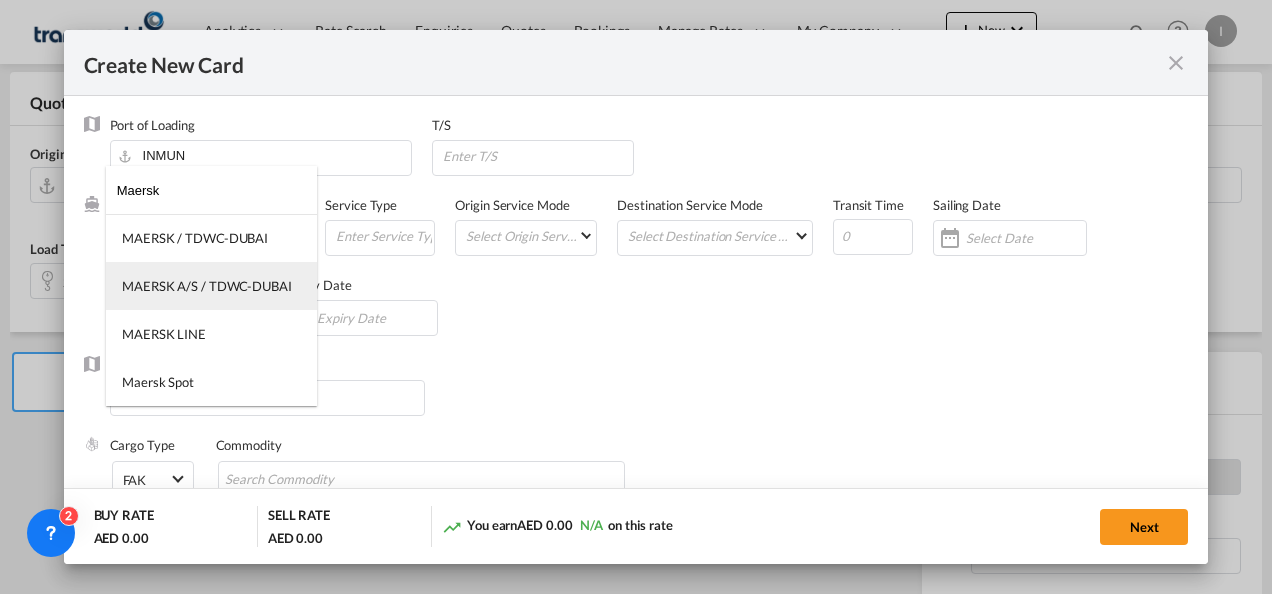 click on "MAERSK A/S / TDWC-DUBAI" at bounding box center [207, 286] 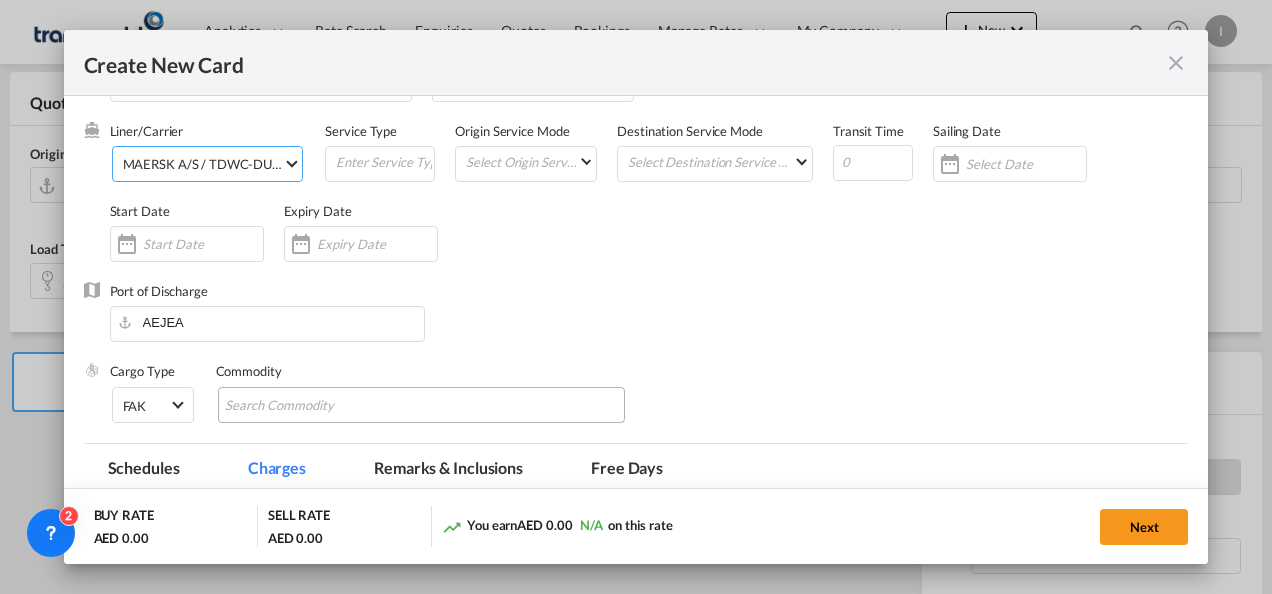 scroll, scrollTop: 100, scrollLeft: 0, axis: vertical 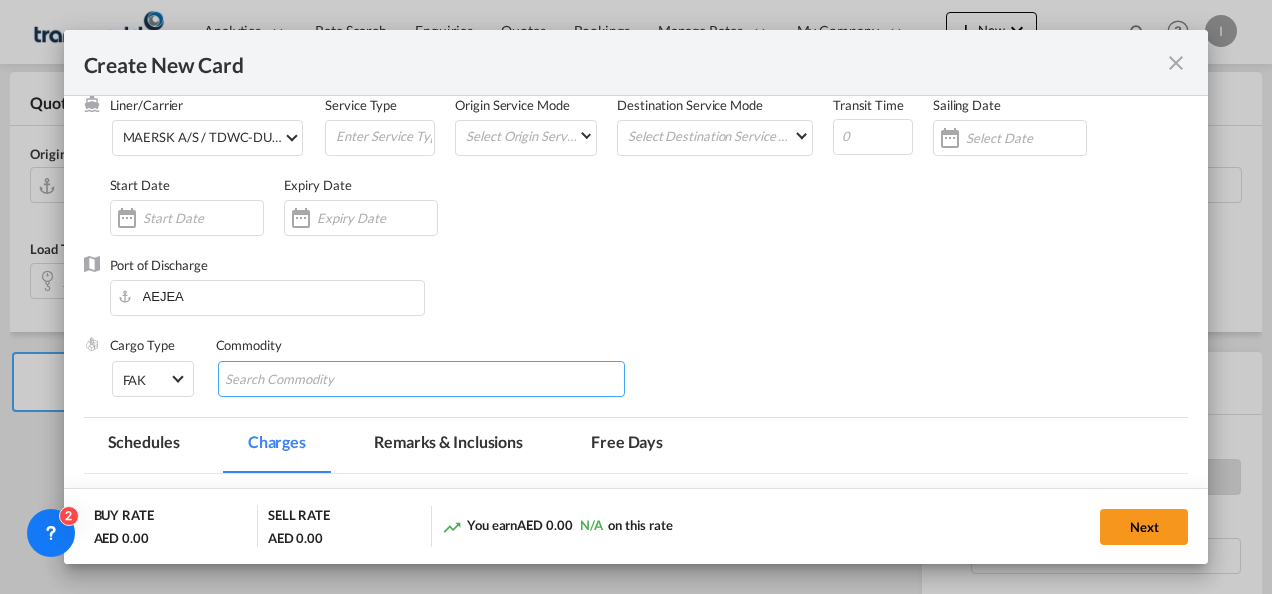 click at bounding box center (316, 380) 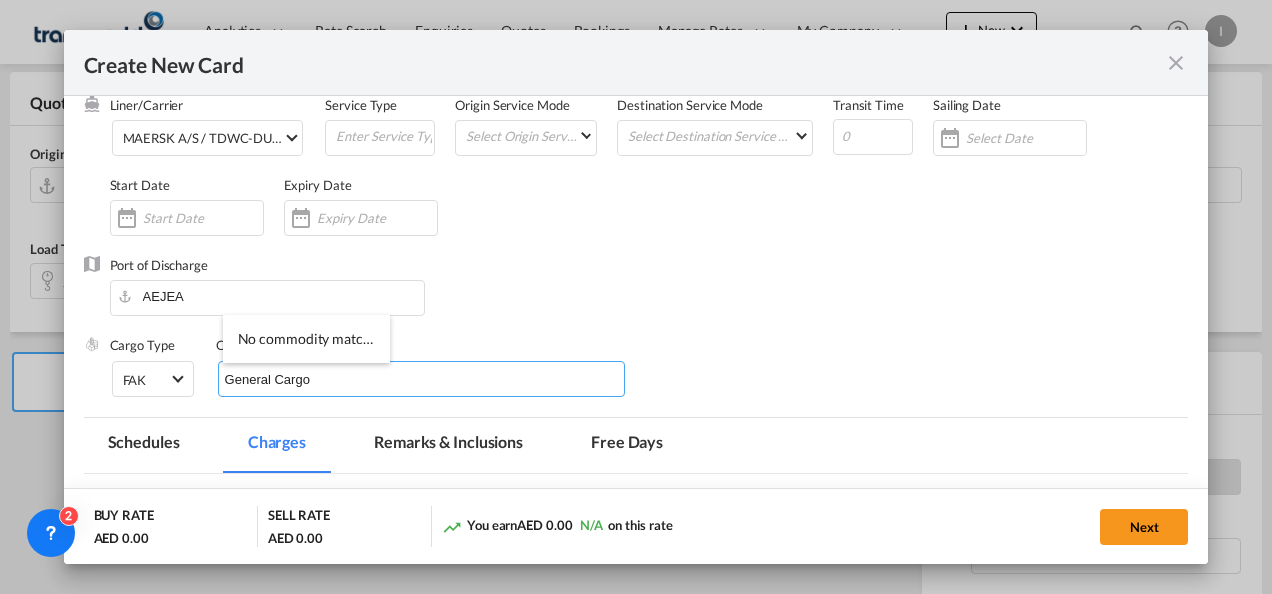 type on "General Cargo" 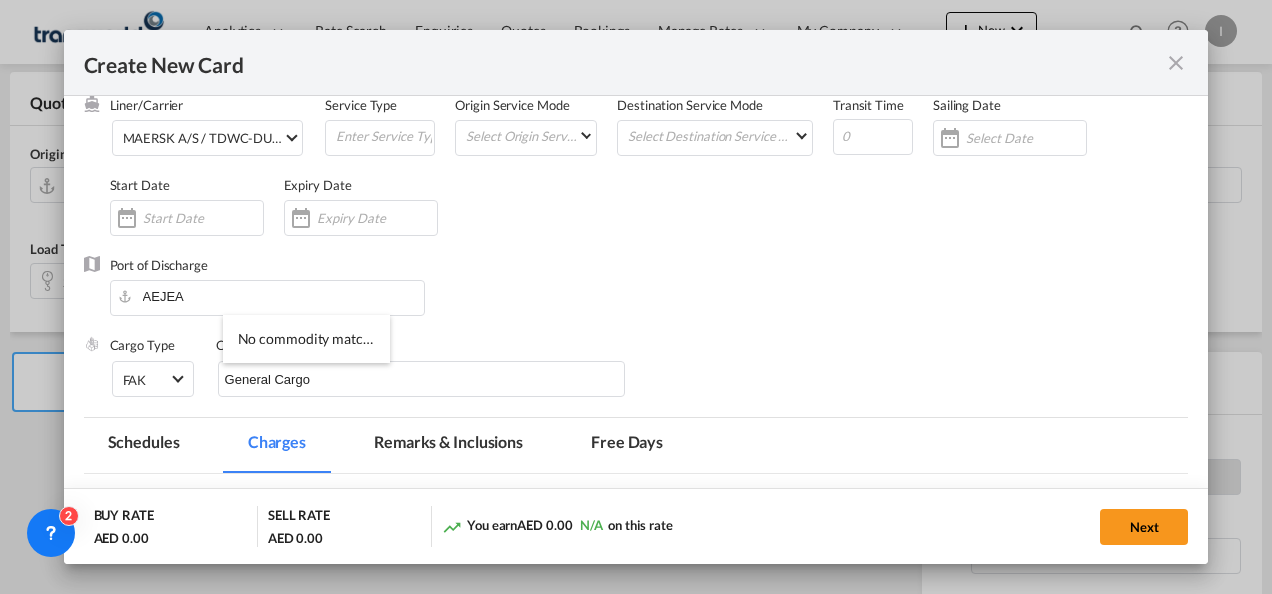 click on "Port of Discharge
AEJEA" at bounding box center [636, 296] 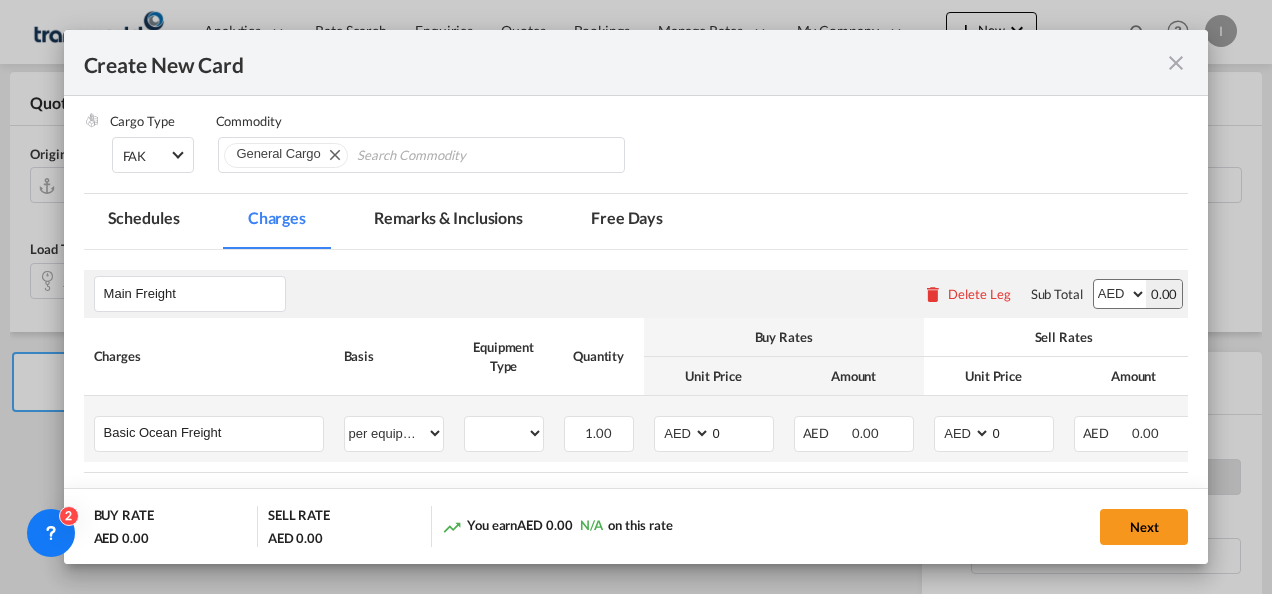 scroll, scrollTop: 474, scrollLeft: 0, axis: vertical 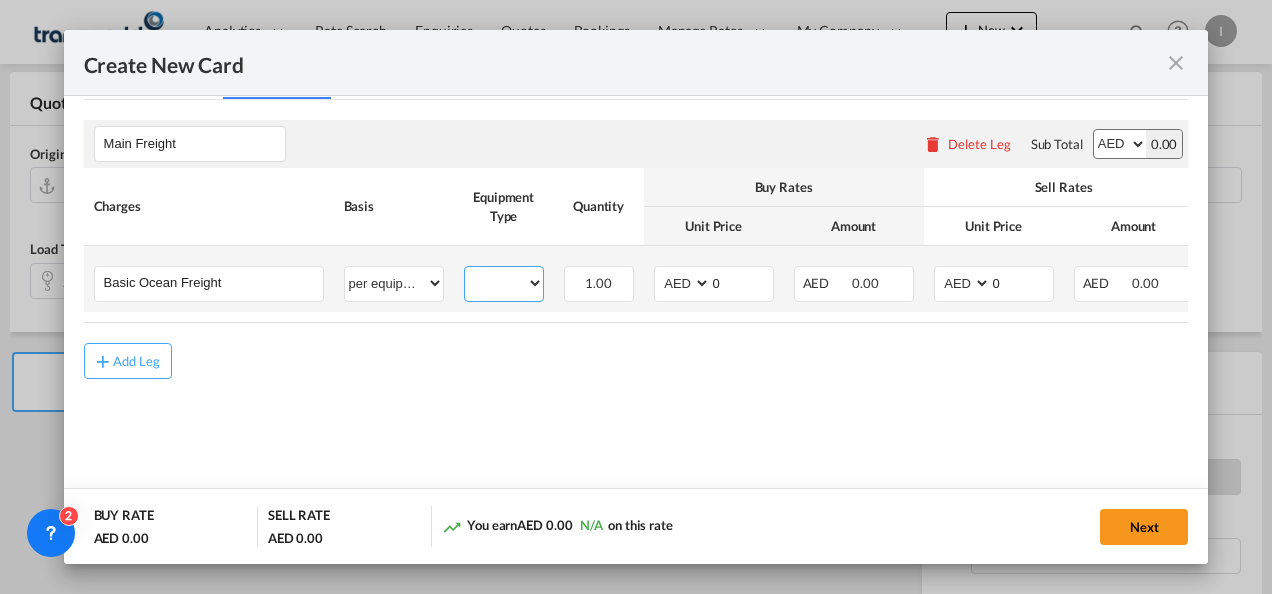 click on "20GP 40HC" at bounding box center (504, 283) 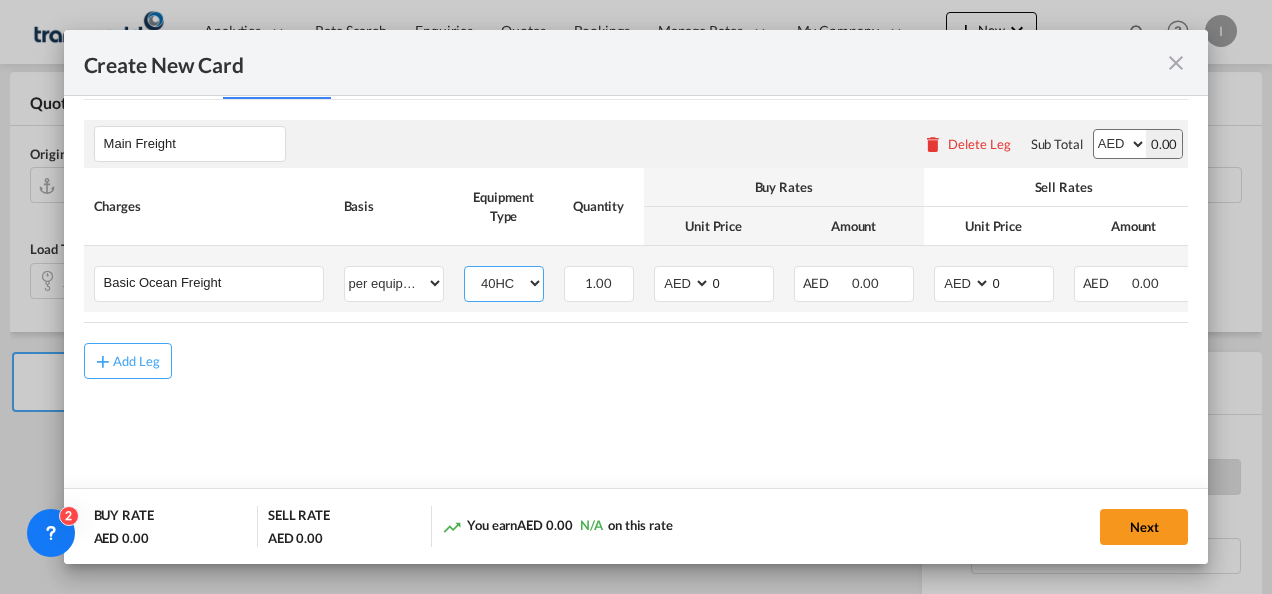 click on "20GP 40HC" at bounding box center (504, 283) 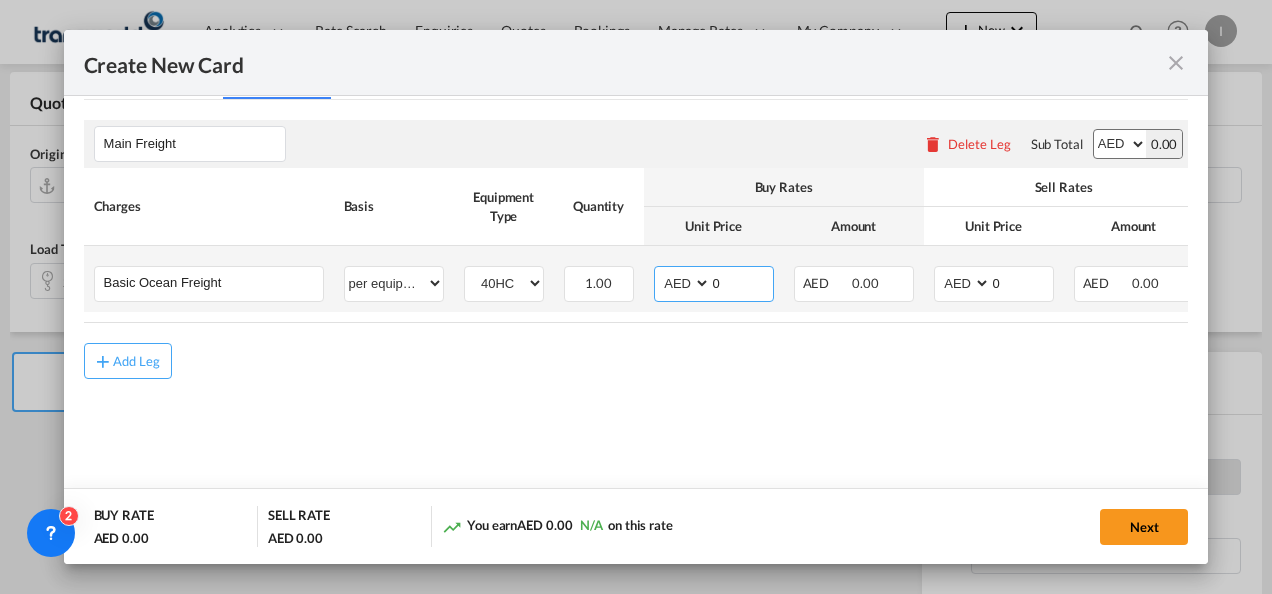 click on "AED AFN ALL AMD ANG AOA ARS AUD AWG AZN BAM BBD BDT BGN BHD BIF BMD BND BOB BRL BSD BTN BWP BYN BZD CAD CDF CHF CLP CNY COP CRC CUC CUP CVE CZK DJF DKK DOP DZD EGP ERN ETB EUR FJD FKP FOK GBP GEL GGP GHS GIP GMD GNF GTQ GYD HKD HNL HRK HTG HUF IDR ILS IMP INR IQD IRR ISK JMD JOD JPY KES KGS KHR KID KMF KRW KWD KYD KZT LAK LBP LKR LRD LSL LYD MAD MDL MGA MKD MMK MNT MOP MRU MUR MVR MWK MXN MYR MZN NAD NGN NIO NOK NPR NZD OMR PAB PEN PGK PHP PKR PLN PYG QAR RON RSD RUB RWF SAR SBD SCR SDG SEK SGD SHP SLL SOS SRD SSP STN SYP SZL THB TJS TMT TND TOP TRY TTD TVD TWD TZS UAH UGX USD UYU UZS VES VND VUV WST XAF XCD XDR XOF XPF YER ZAR ZMW" at bounding box center (684, 283) 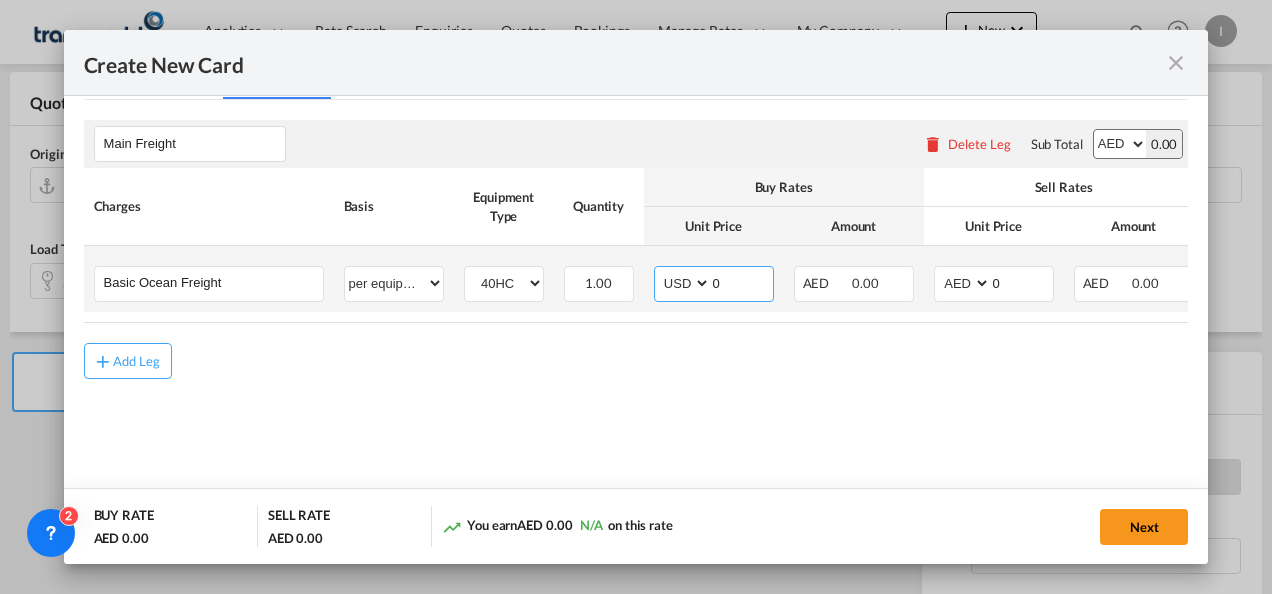 click on "AED AFN ALL AMD ANG AOA ARS AUD AWG AZN BAM BBD BDT BGN BHD BIF BMD BND BOB BRL BSD BTN BWP BYN BZD CAD CDF CHF CLP CNY COP CRC CUC CUP CVE CZK DJF DKK DOP DZD EGP ERN ETB EUR FJD FKP FOK GBP GEL GGP GHS GIP GMD GNF GTQ GYD HKD HNL HRK HTG HUF IDR ILS IMP INR IQD IRR ISK JMD JOD JPY KES KGS KHR KID KMF KRW KWD KYD KZT LAK LBP LKR LRD LSL LYD MAD MDL MGA MKD MMK MNT MOP MRU MUR MVR MWK MXN MYR MZN NAD NGN NIO NOK NPR NZD OMR PAB PEN PGK PHP PKR PLN PYG QAR RON RSD RUB RWF SAR SBD SCR SDG SEK SGD SHP SLL SOS SRD SSP STN SYP SZL THB TJS TMT TND TOP TRY TTD TVD TWD TZS UAH UGX USD UYU UZS VES VND VUV WST XAF XCD XDR XOF XPF YER ZAR ZMW" at bounding box center (684, 283) 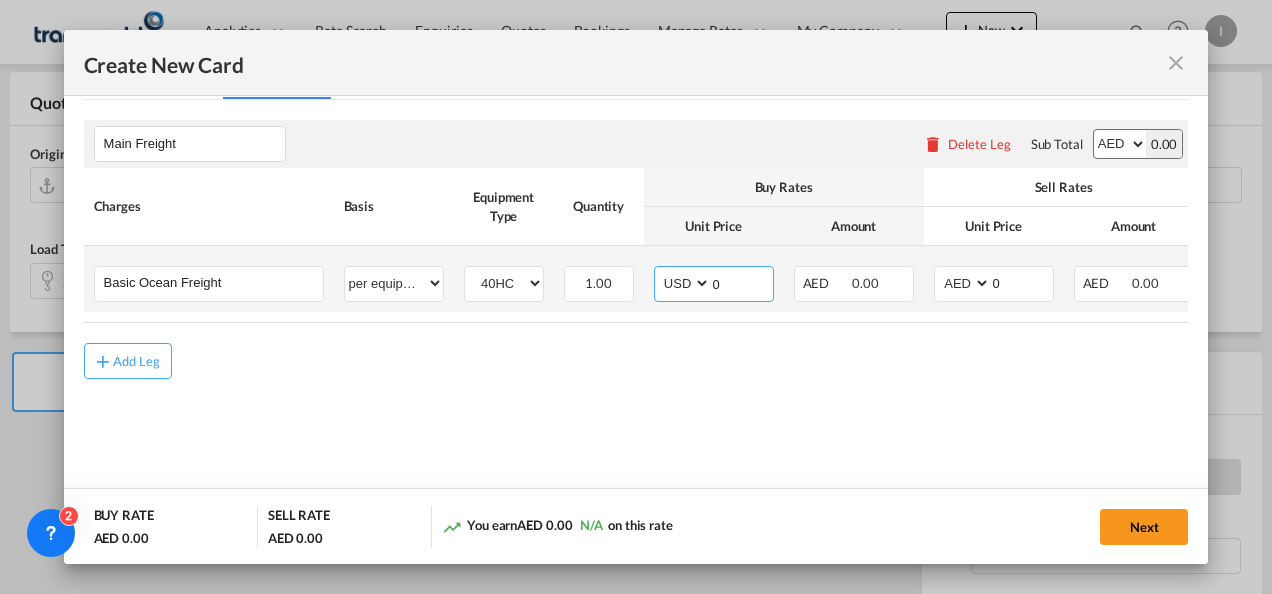 drag, startPoint x: 758, startPoint y: 278, endPoint x: 682, endPoint y: 280, distance: 76.02631 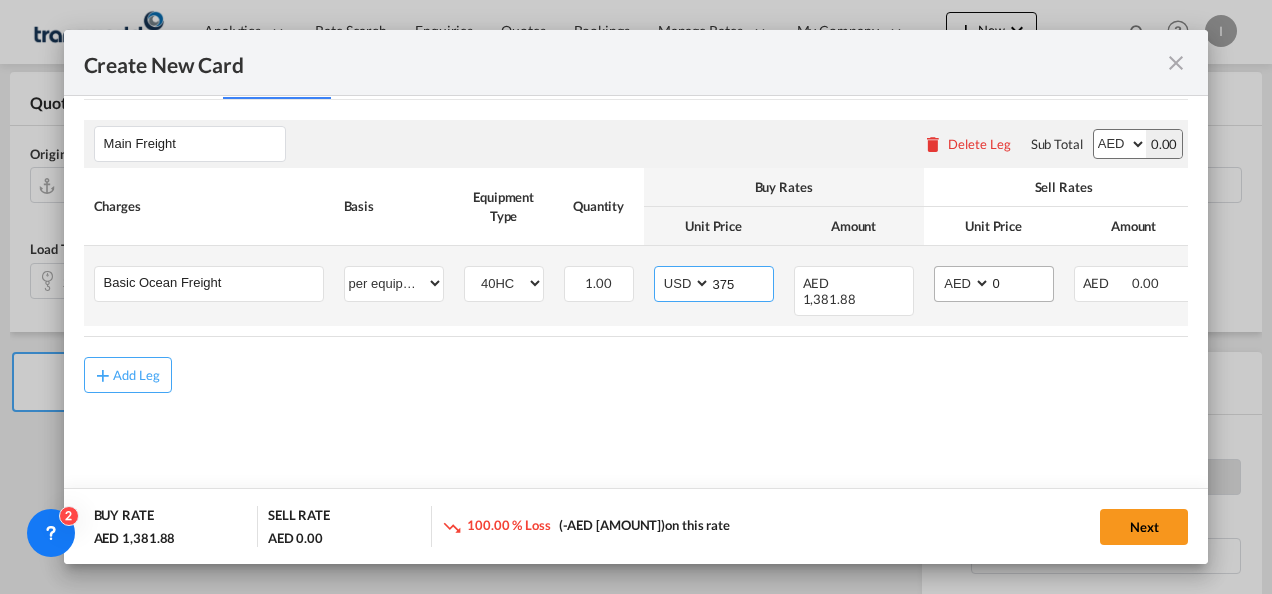 type on "375" 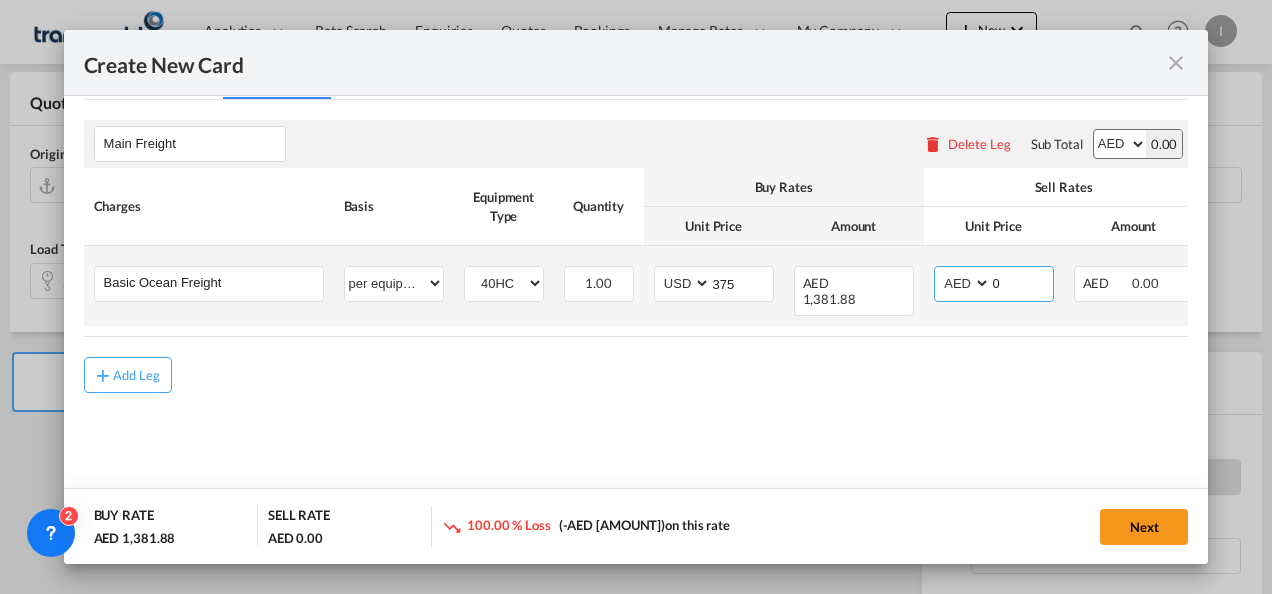 click on "AED AFN ALL AMD ANG AOA ARS AUD AWG AZN BAM BBD BDT BGN BHD BIF BMD BND BOB BRL BSD BTN BWP BYN BZD CAD CDF CHF CLP CNY COP CRC CUC CUP CVE CZK DJF DKK DOP DZD EGP ERN ETB EUR FJD FKP FOK GBP GEL GGP GHS GIP GMD GNF GTQ GYD HKD HNL HRK HTG HUF IDR ILS IMP INR IQD IRR ISK JMD JOD JPY KES KGS KHR KID KMF KRW KWD KYD KZT LAK LBP LKR LRD LSL LYD MAD MDL MGA MKD MMK MNT MOP MRU MUR MVR MWK MXN MYR MZN NAD NGN NIO NOK NPR NZD OMR PAB PEN PGK PHP PKR PLN PYG QAR RON RSD RUB RWF SAR SBD SCR SDG SEK SGD SHP SLL SOS SRD SSP STN SYP SZL THB TJS TMT TND TOP TRY TTD TVD TWD TZS UAH UGX USD UYU UZS VES VND VUV WST XAF XCD XDR XOF XPF YER ZAR ZMW" at bounding box center (964, 283) 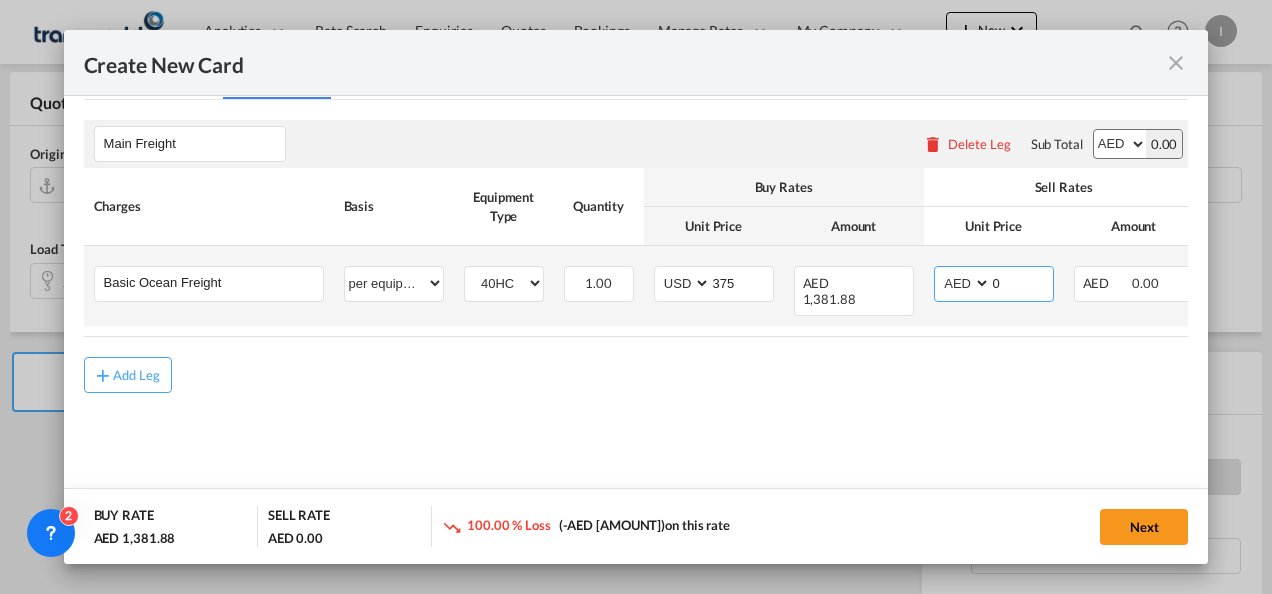 select on "string:USD" 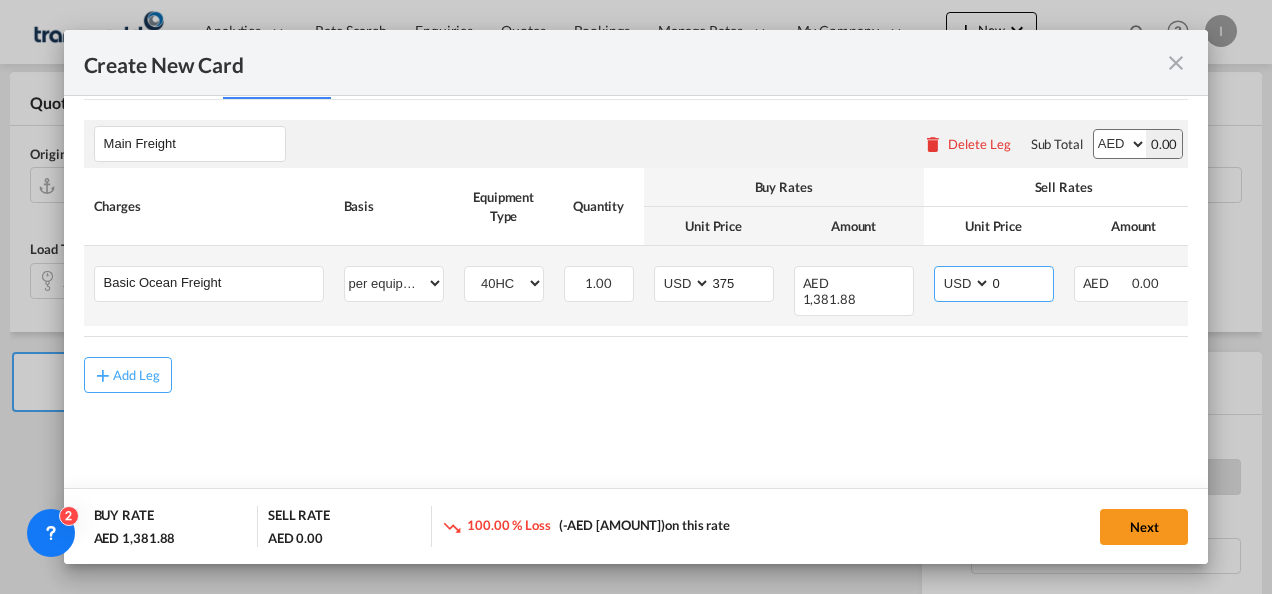 click on "AED AFN ALL AMD ANG AOA ARS AUD AWG AZN BAM BBD BDT BGN BHD BIF BMD BND BOB BRL BSD BTN BWP BYN BZD CAD CDF CHF CLP CNY COP CRC CUC CUP CVE CZK DJF DKK DOP DZD EGP ERN ETB EUR FJD FKP FOK GBP GEL GGP GHS GIP GMD GNF GTQ GYD HKD HNL HRK HTG HUF IDR ILS IMP INR IQD IRR ISK JMD JOD JPY KES KGS KHR KID KMF KRW KWD KYD KZT LAK LBP LKR LRD LSL LYD MAD MDL MGA MKD MMK MNT MOP MRU MUR MVR MWK MXN MYR MZN NAD NGN NIO NOK NPR NZD OMR PAB PEN PGK PHP PKR PLN PYG QAR RON RSD RUB RWF SAR SBD SCR SDG SEK SGD SHP SLL SOS SRD SSP STN SYP SZL THB TJS TMT TND TOP TRY TTD TVD TWD TZS UAH UGX USD UYU UZS VES VND VUV WST XAF XCD XDR XOF XPF YER ZAR ZMW" at bounding box center (964, 283) 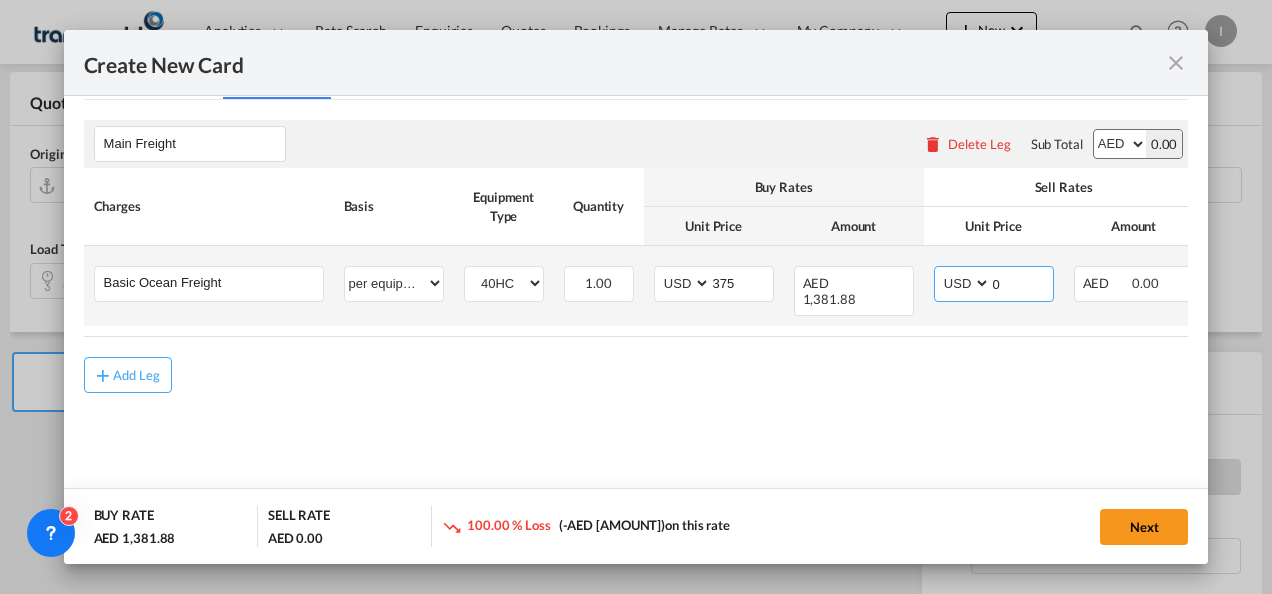drag, startPoint x: 1009, startPoint y: 284, endPoint x: 981, endPoint y: 289, distance: 28.442924 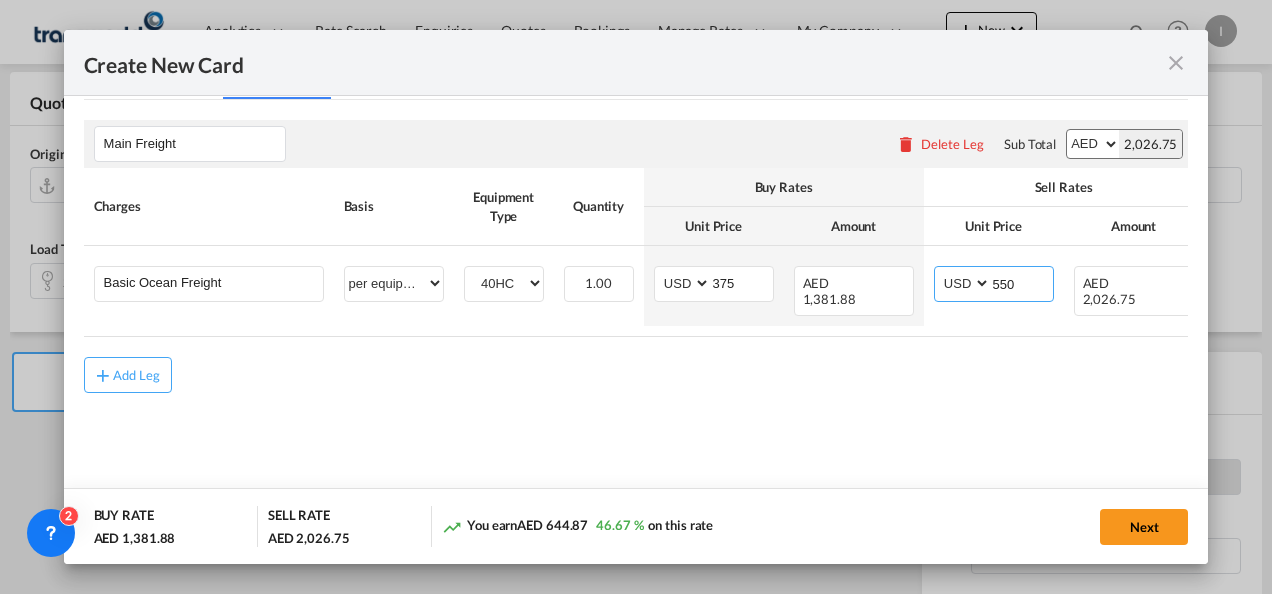 type on "550" 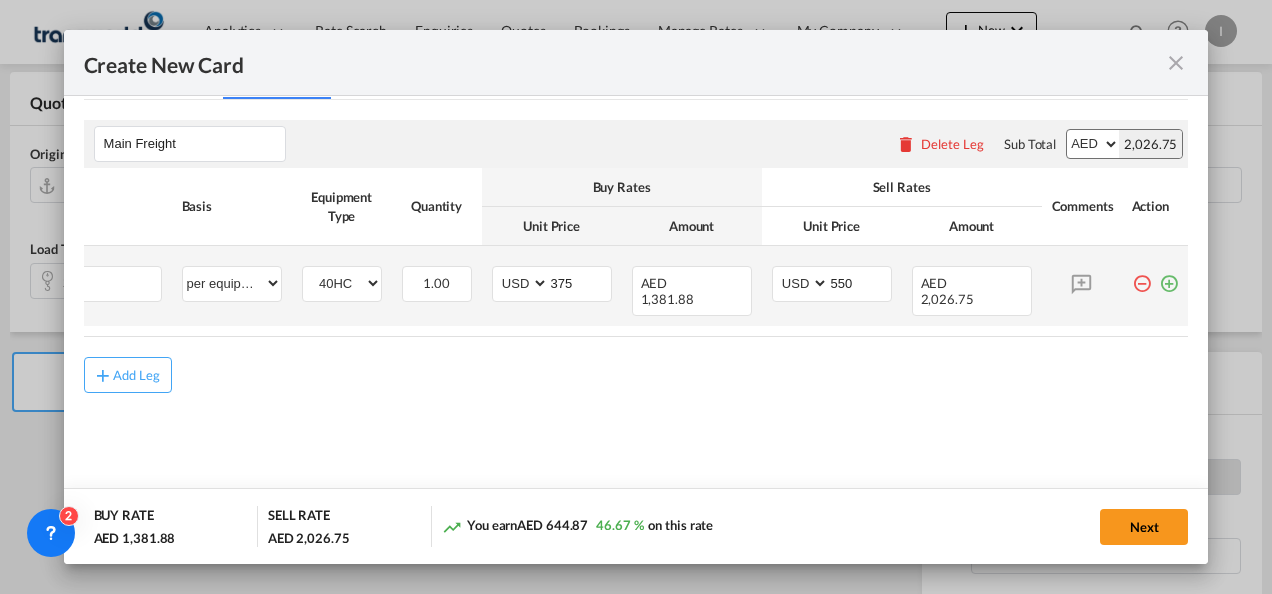 click at bounding box center (1169, 276) 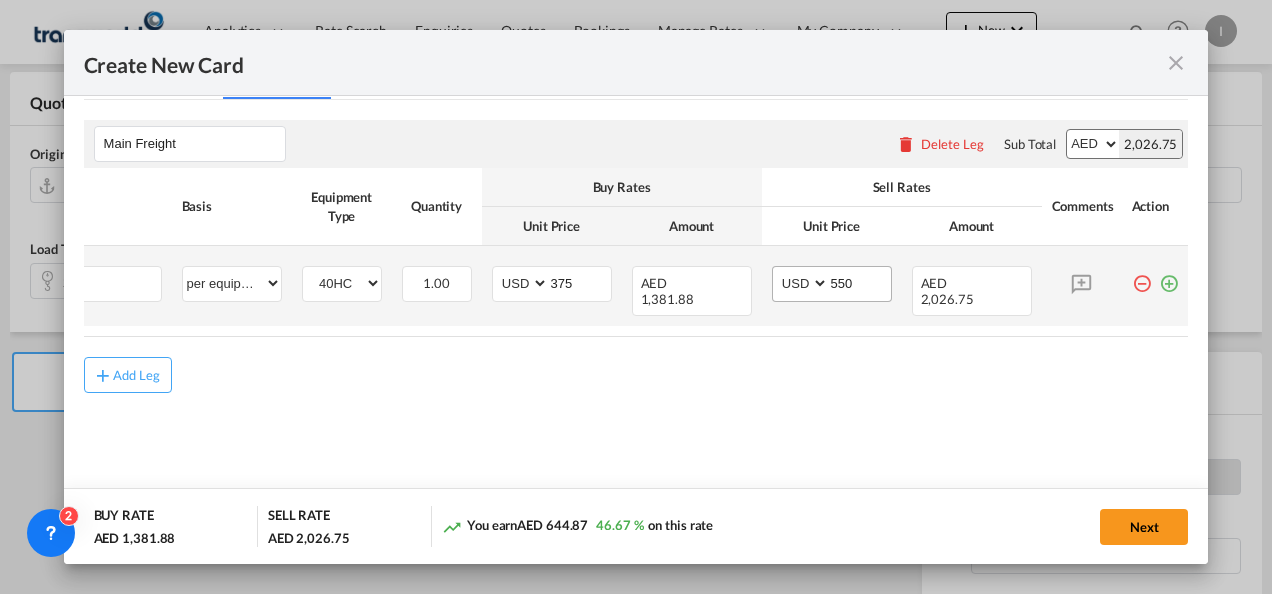 scroll, scrollTop: 0, scrollLeft: 20, axis: horizontal 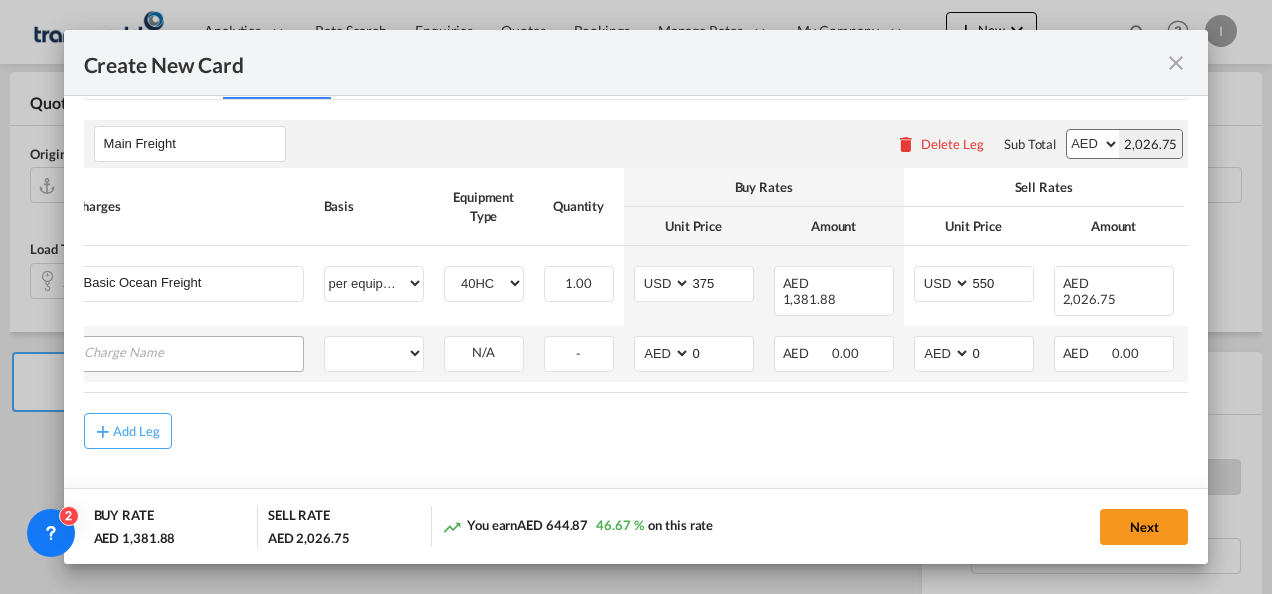 click at bounding box center [193, 352] 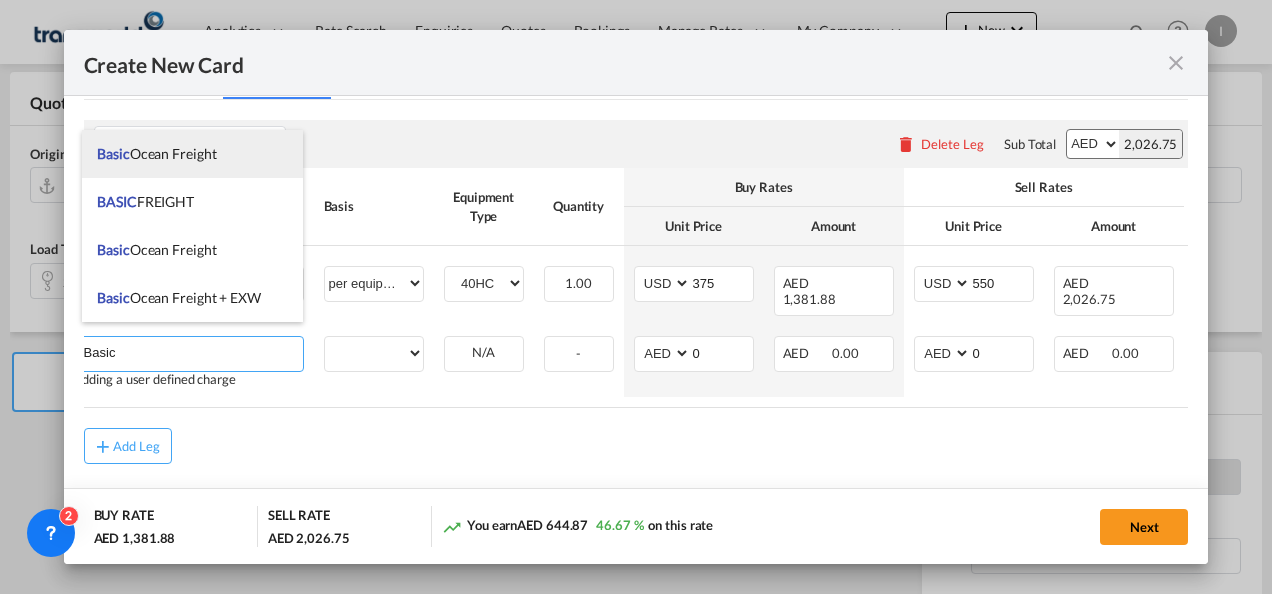 click on "Basic  Ocean Freight" at bounding box center (156, 153) 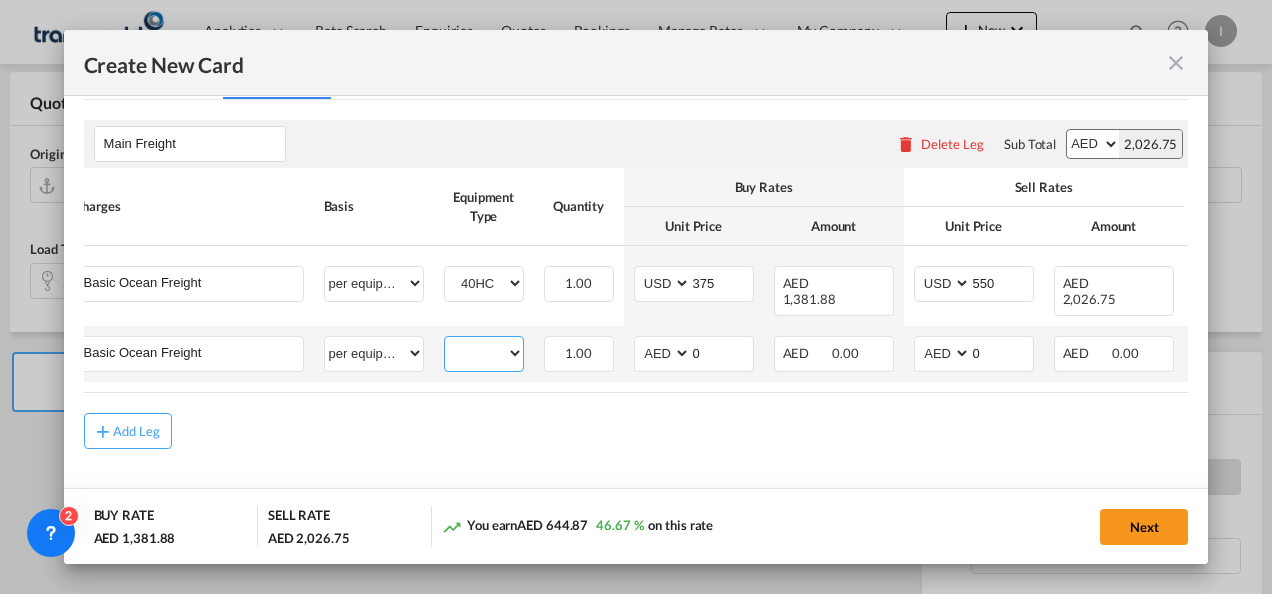 click on "20GP 40HC" at bounding box center [484, 353] 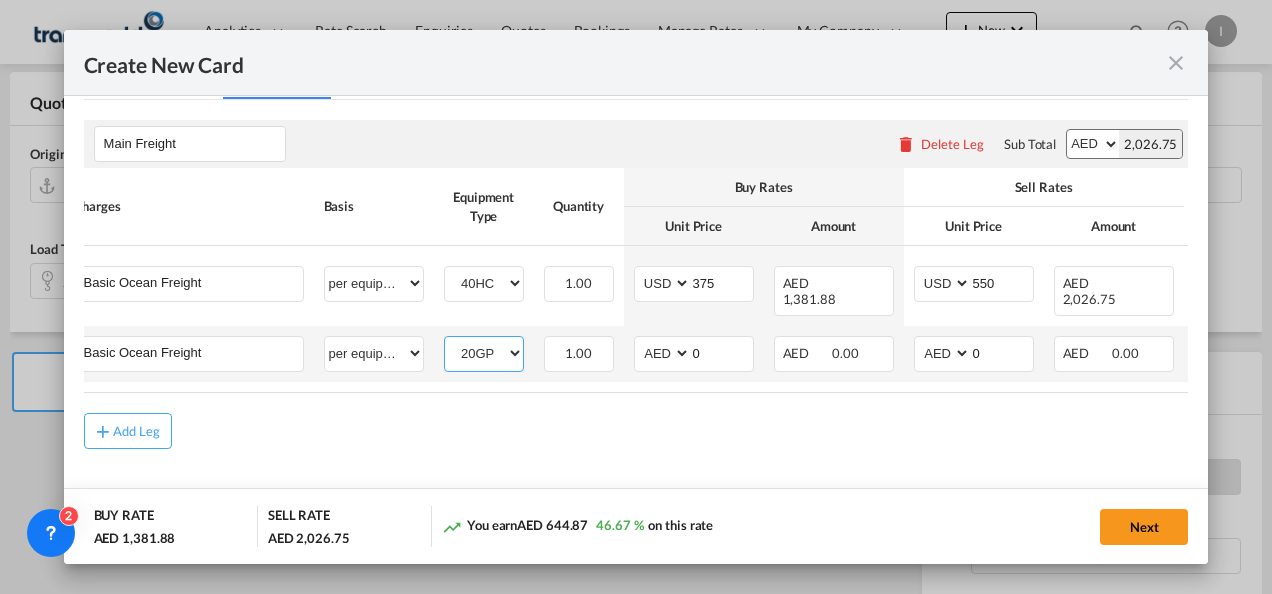click on "20GP 40HC" at bounding box center (484, 353) 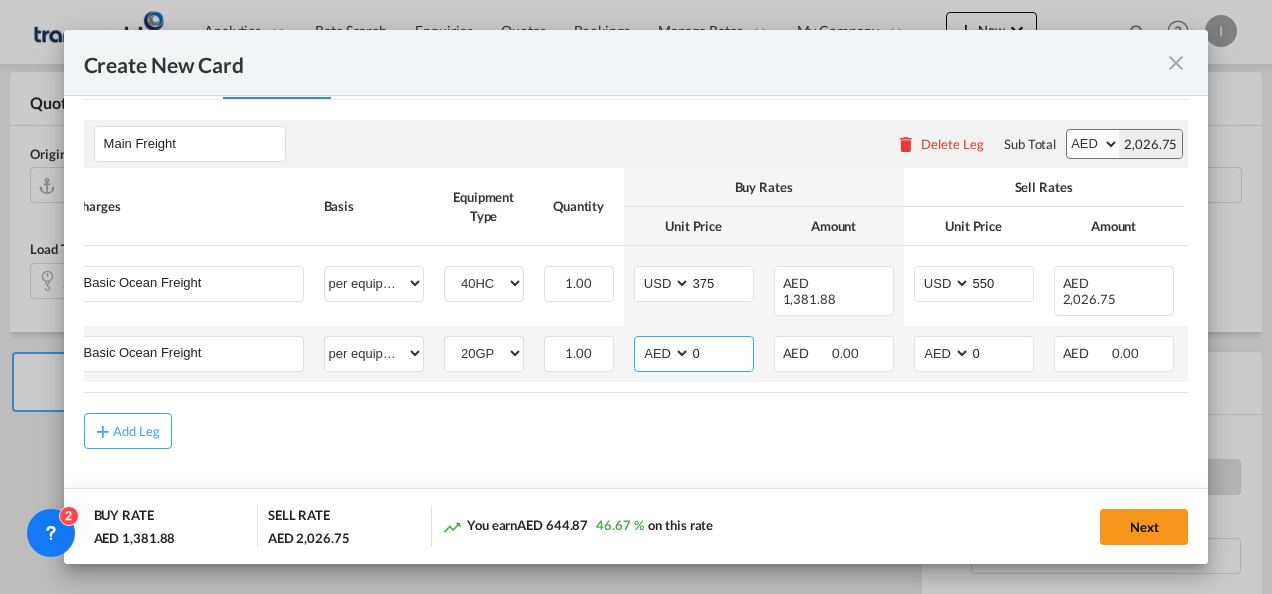 click on "AED AFN ALL AMD ANG AOA ARS AUD AWG AZN BAM BBD BDT BGN BHD BIF BMD BND BOB BRL BSD BTN BWP BYN BZD CAD CDF CHF CLP CNY COP CRC CUC CUP CVE CZK DJF DKK DOP DZD EGP ERN ETB EUR FJD FKP FOK GBP GEL GGP GHS GIP GMD GNF GTQ GYD HKD HNL HRK HTG HUF IDR ILS IMP INR IQD IRR ISK JMD JOD JPY KES KGS KHR KID KMF KRW KWD KYD KZT LAK LBP LKR LRD LSL LYD MAD MDL MGA MKD MMK MNT MOP MRU MUR MVR MWK MXN MYR MZN NAD NGN NIO NOK NPR NZD OMR PAB PEN PGK PHP PKR PLN PYG QAR RON RSD RUB RWF SAR SBD SCR SDG SEK SGD SHP SLL SOS SRD SSP STN SYP SZL THB TJS TMT TND TOP TRY TTD TVD TWD TZS UAH UGX USD UYU UZS VES VND VUV WST XAF XCD XDR XOF XPF YER ZAR ZMW" at bounding box center (664, 353) 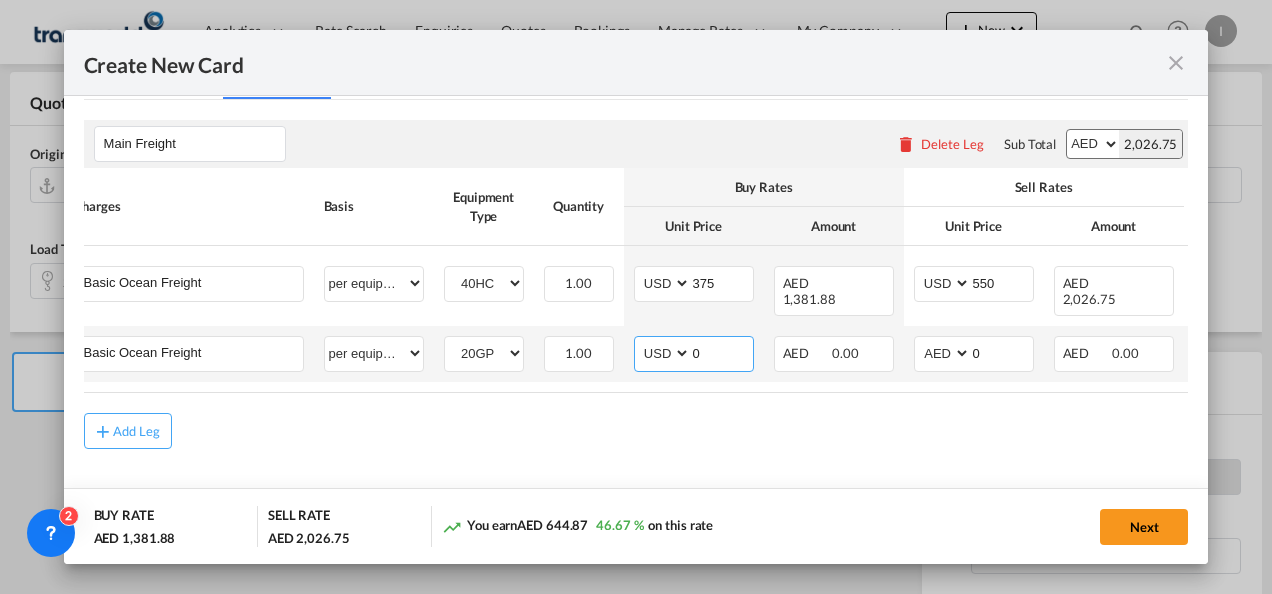click on "AED AFN ALL AMD ANG AOA ARS AUD AWG AZN BAM BBD BDT BGN BHD BIF BMD BND BOB BRL BSD BTN BWP BYN BZD CAD CDF CHF CLP CNY COP CRC CUC CUP CVE CZK DJF DKK DOP DZD EGP ERN ETB EUR FJD FKP FOK GBP GEL GGP GHS GIP GMD GNF GTQ GYD HKD HNL HRK HTG HUF IDR ILS IMP INR IQD IRR ISK JMD JOD JPY KES KGS KHR KID KMF KRW KWD KYD KZT LAK LBP LKR LRD LSL LYD MAD MDL MGA MKD MMK MNT MOP MRU MUR MVR MWK MXN MYR MZN NAD NGN NIO NOK NPR NZD OMR PAB PEN PGK PHP PKR PLN PYG QAR RON RSD RUB RWF SAR SBD SCR SDG SEK SGD SHP SLL SOS SRD SSP STN SYP SZL THB TJS TMT TND TOP TRY TTD TVD TWD TZS UAH UGX USD UYU UZS VES VND VUV WST XAF XCD XDR XOF XPF YER ZAR ZMW" at bounding box center [664, 353] 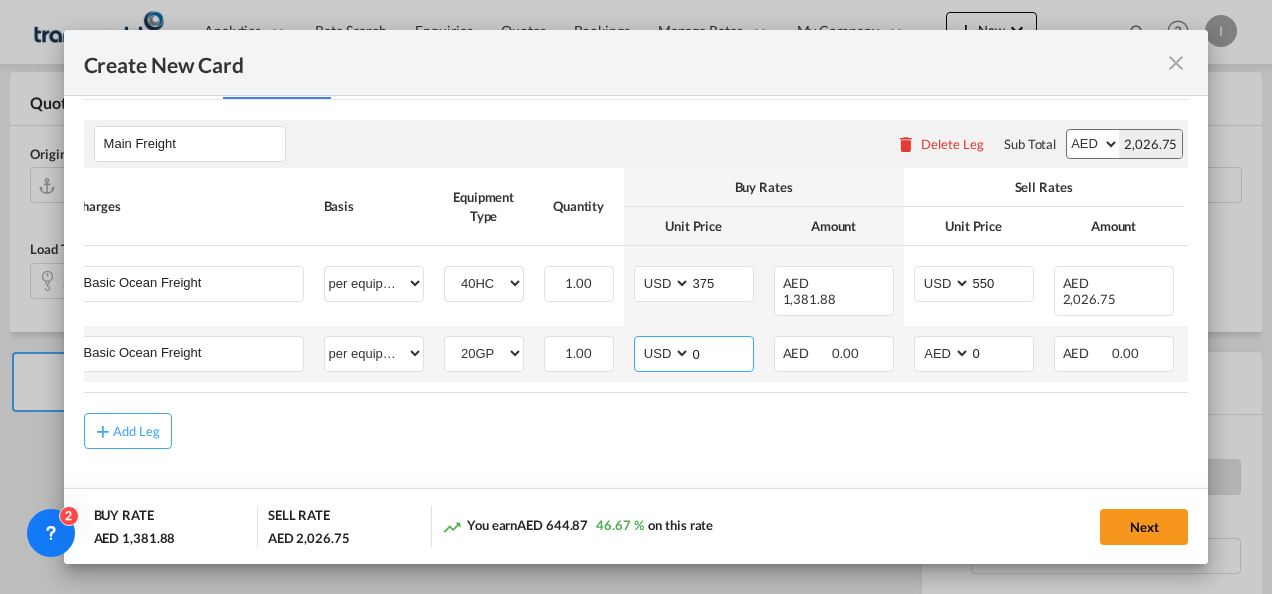 drag, startPoint x: 726, startPoint y: 331, endPoint x: 669, endPoint y: 338, distance: 57.428215 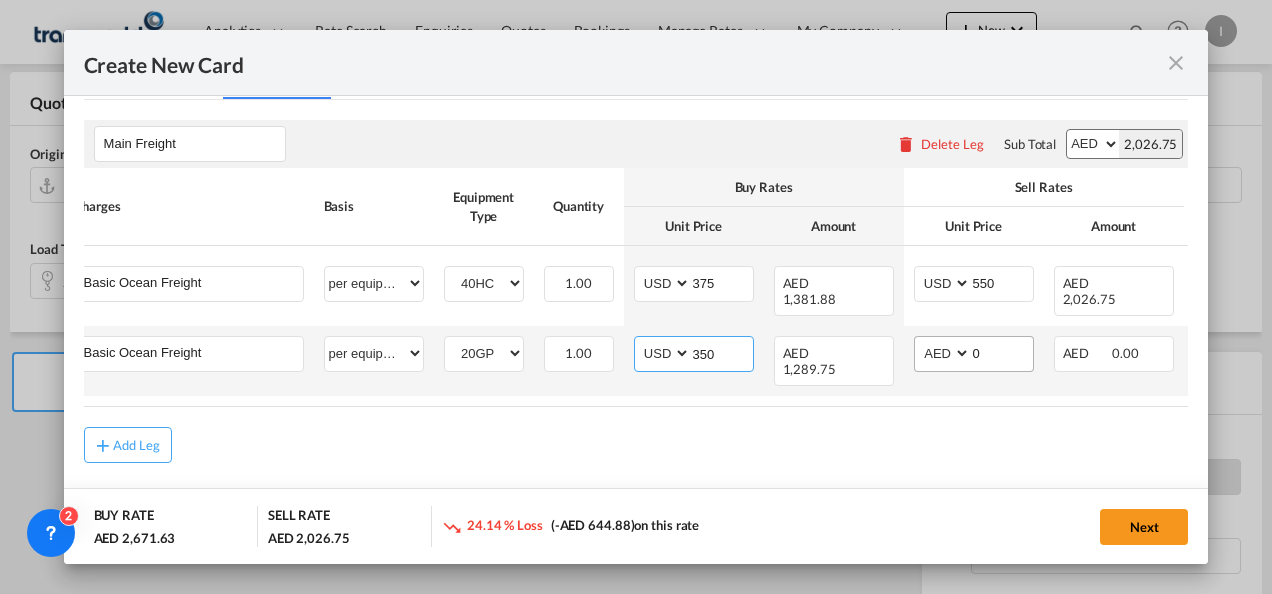 type on "350" 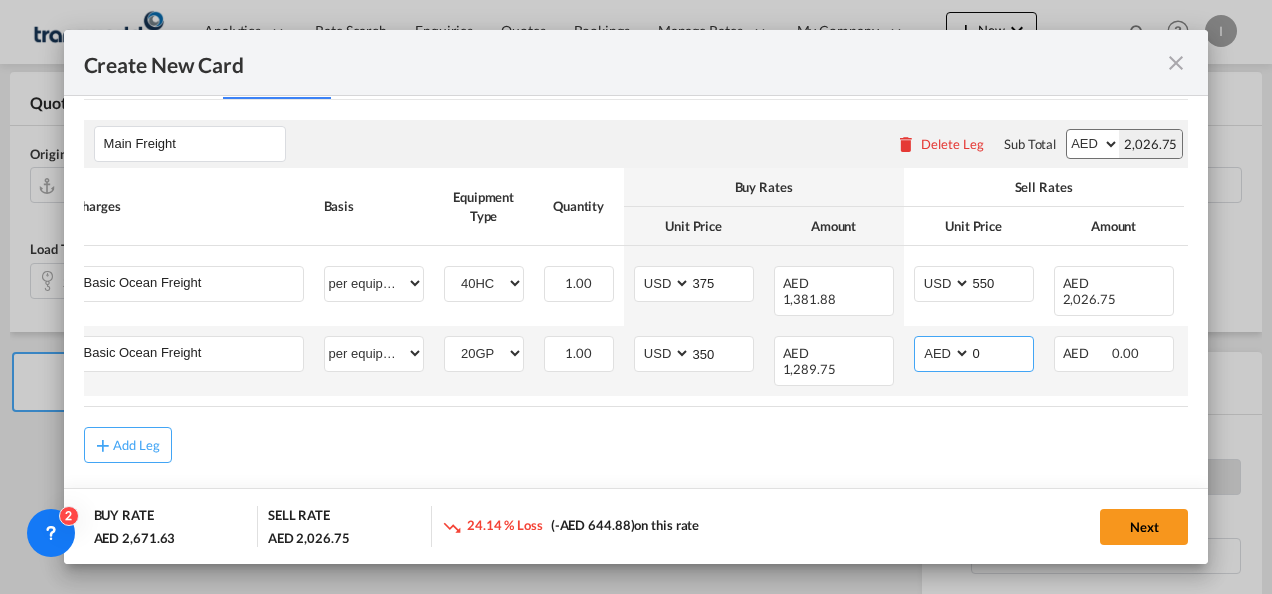 click on "AED AFN ALL AMD ANG AOA ARS AUD AWG AZN BAM BBD BDT BGN BHD BIF BMD BND BOB BRL BSD BTN BWP BYN BZD CAD CDF CHF CLP CNY COP CRC CUC CUP CVE CZK DJF DKK DOP DZD EGP ERN ETB EUR FJD FKP FOK GBP GEL GGP GHS GIP GMD GNF GTQ GYD HKD HNL HRK HTG HUF IDR ILS IMP INR IQD IRR ISK JMD JOD JPY KES KGS KHR KID KMF KRW KWD KYD KZT LAK LBP LKR LRD LSL LYD MAD MDL MGA MKD MMK MNT MOP MRU MUR MVR MWK MXN MYR MZN NAD NGN NIO NOK NPR NZD OMR PAB PEN PGK PHP PKR PLN PYG QAR RON RSD RUB RWF SAR SBD SCR SDG SEK SGD SHP SLL SOS SRD SSP STN SYP SZL THB TJS TMT TND TOP TRY TTD TVD TWD TZS UAH UGX USD UYU UZS VES VND VUV WST XAF XCD XDR XOF XPF YER ZAR ZMW" at bounding box center (944, 353) 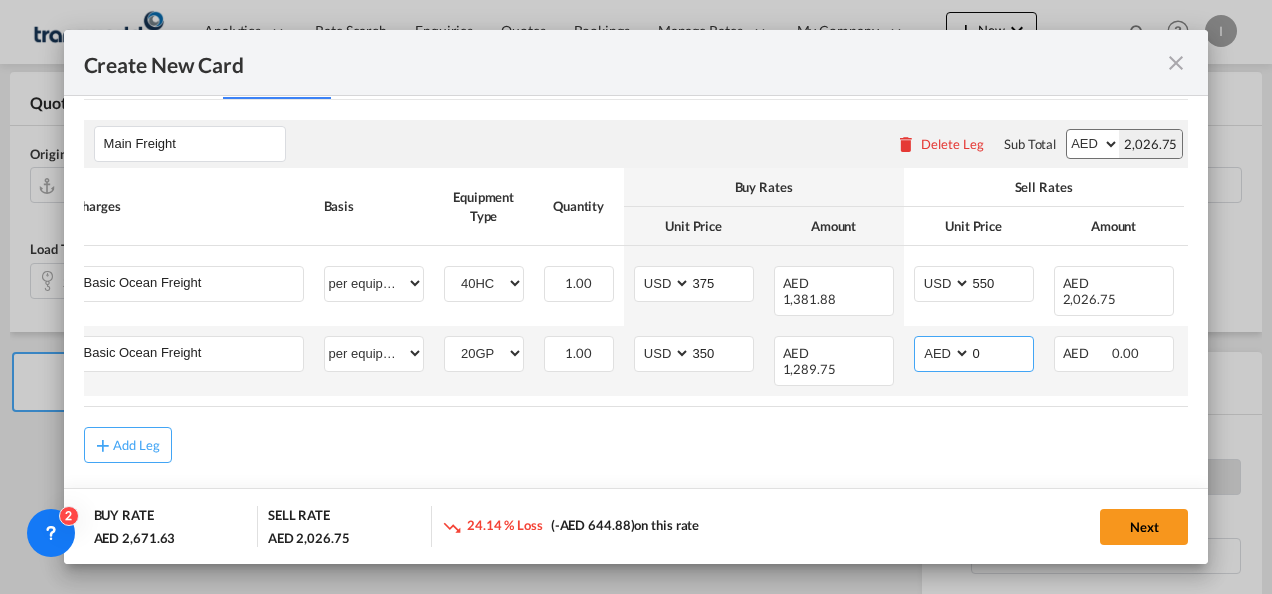 select on "string:USD" 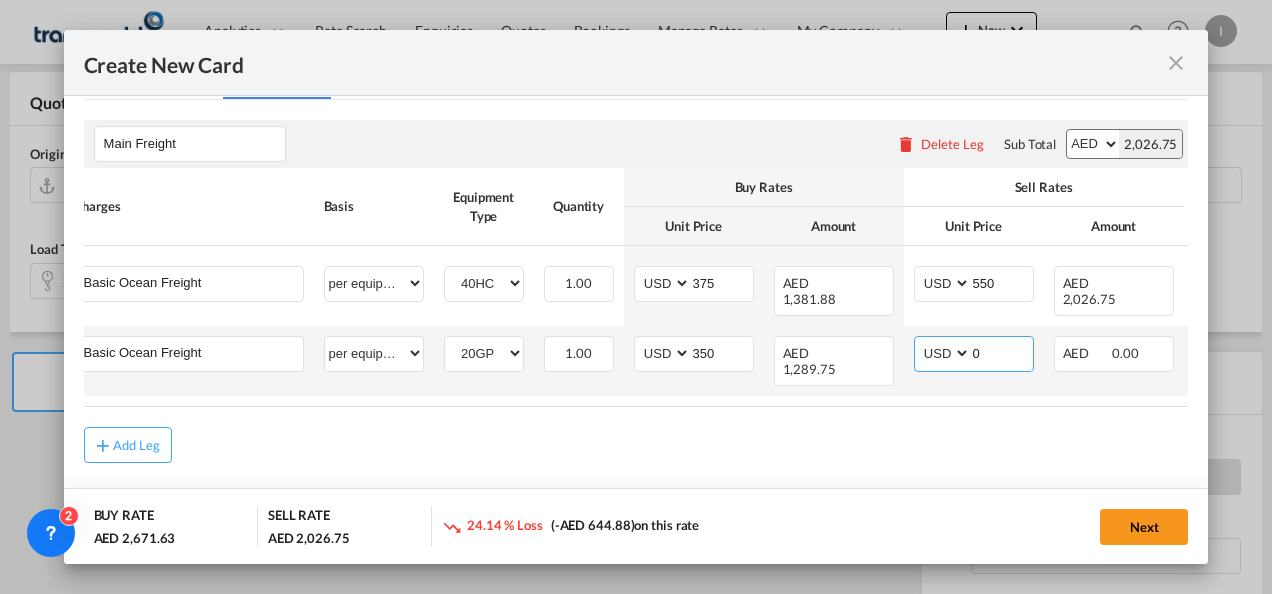 click on "AED AFN ALL AMD ANG AOA ARS AUD AWG AZN BAM BBD BDT BGN BHD BIF BMD BND BOB BRL BSD BTN BWP BYN BZD CAD CDF CHF CLP CNY COP CRC CUC CUP CVE CZK DJF DKK DOP DZD EGP ERN ETB EUR FJD FKP FOK GBP GEL GGP GHS GIP GMD GNF GTQ GYD HKD HNL HRK HTG HUF IDR ILS IMP INR IQD IRR ISK JMD JOD JPY KES KGS KHR KID KMF KRW KWD KYD KZT LAK LBP LKR LRD LSL LYD MAD MDL MGA MKD MMK MNT MOP MRU MUR MVR MWK MXN MYR MZN NAD NGN NIO NOK NPR NZD OMR PAB PEN PGK PHP PKR PLN PYG QAR RON RSD RUB RWF SAR SBD SCR SDG SEK SGD SHP SLL SOS SRD SSP STN SYP SZL THB TJS TMT TND TOP TRY TTD TVD TWD TZS UAH UGX USD UYU UZS VES VND VUV WST XAF XCD XDR XOF XPF YER ZAR ZMW" at bounding box center (944, 353) 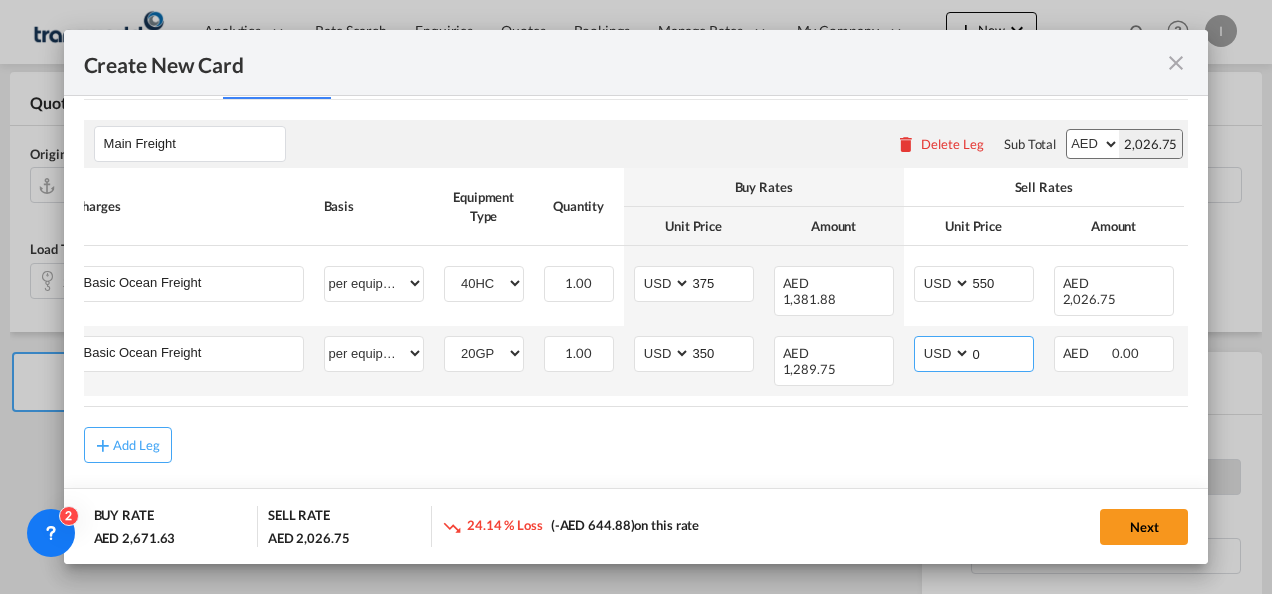 click on "AED AFN ALL AMD ANG AOA ARS AUD AWG AZN BAM BBD BDT BGN BHD BIF BMD BND BOB BRL BSD BTN BWP BYN BZD CAD CDF CHF CLP CNY COP CRC CUC CUP CVE CZK DJF DKK DOP DZD EGP ERN ETB EUR FJD FKP FOK GBP GEL GGP GHS GIP GMD GNF GTQ GYD HKD HNL HRK HTG HUF IDR ILS IMP INR IQD IRR ISK JMD JOD JPY KES KGS KHR KID KMF KRW KWD KYD KZT LAK LBP LKR LRD LSL LYD MAD MDL MGA MKD MMK MNT MOP MRU MUR MVR MWK MXN MYR MZN NAD NGN NIO NOK NPR NZD OMR PAB PEN PGK PHP PKR PLN PYG QAR RON RSD RUB RWF SAR SBD SCR SDG SEK SGD SHP SLL SOS SRD SSP STN SYP SZL THB TJS TMT TND TOP TRY TTD TVD TWD TZS UAH UGX USD UYU UZS VES VND VUV WST XAF XCD XDR XOF XPF YER ZAR ZMW 0" at bounding box center (974, 354) 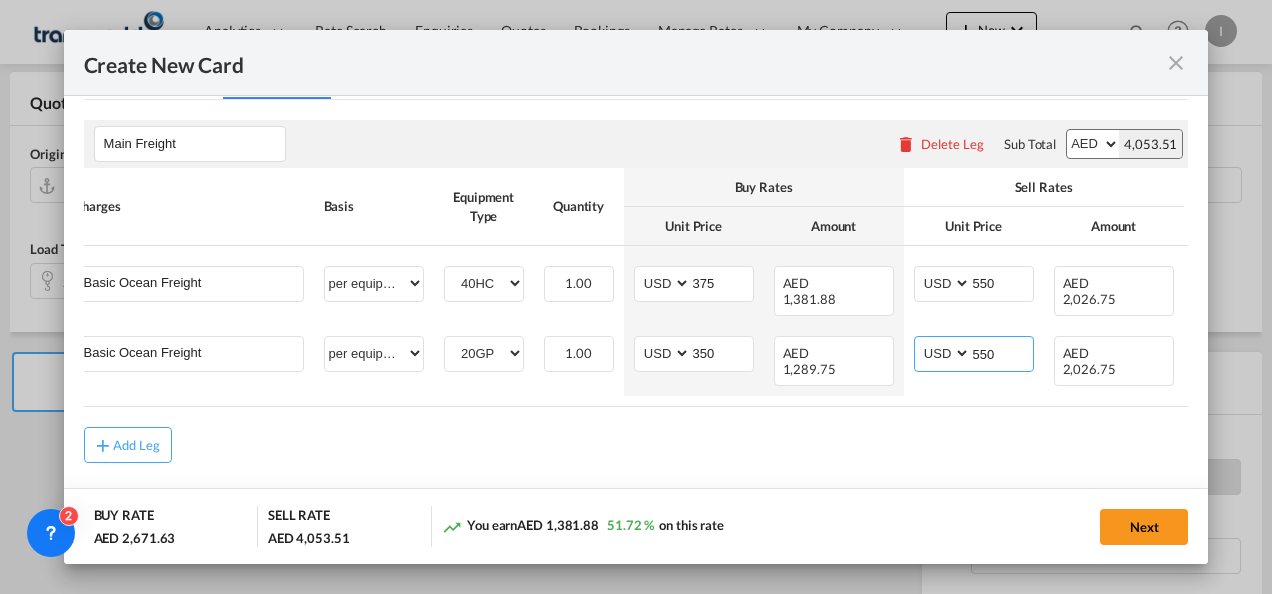 type on "550" 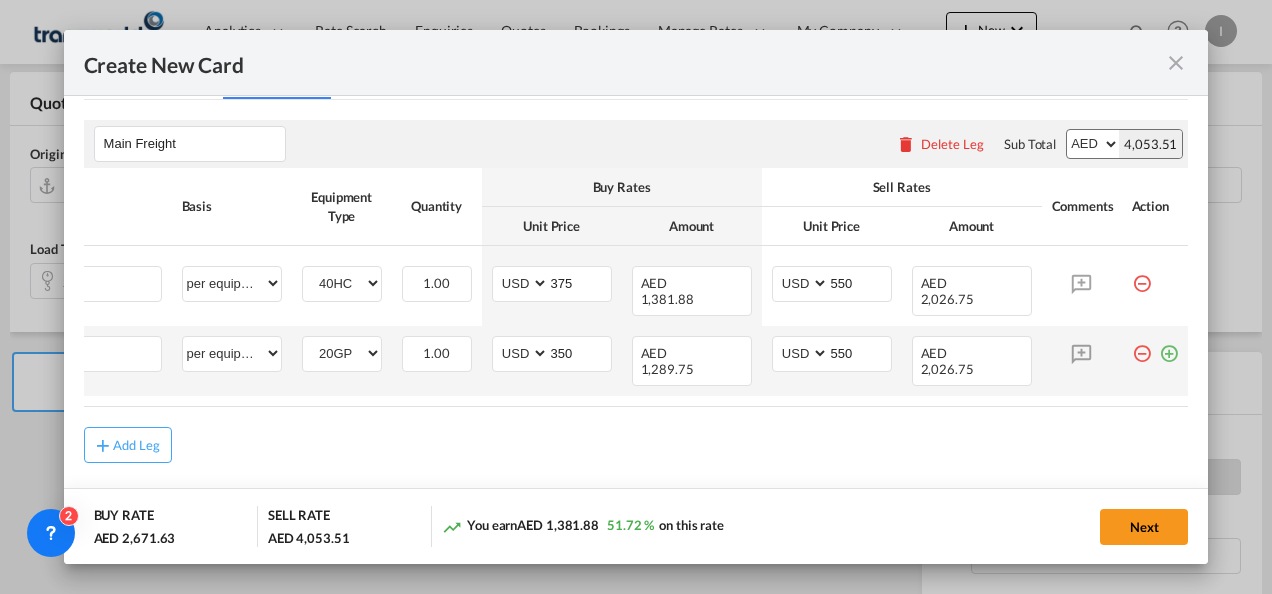 click at bounding box center [1169, 346] 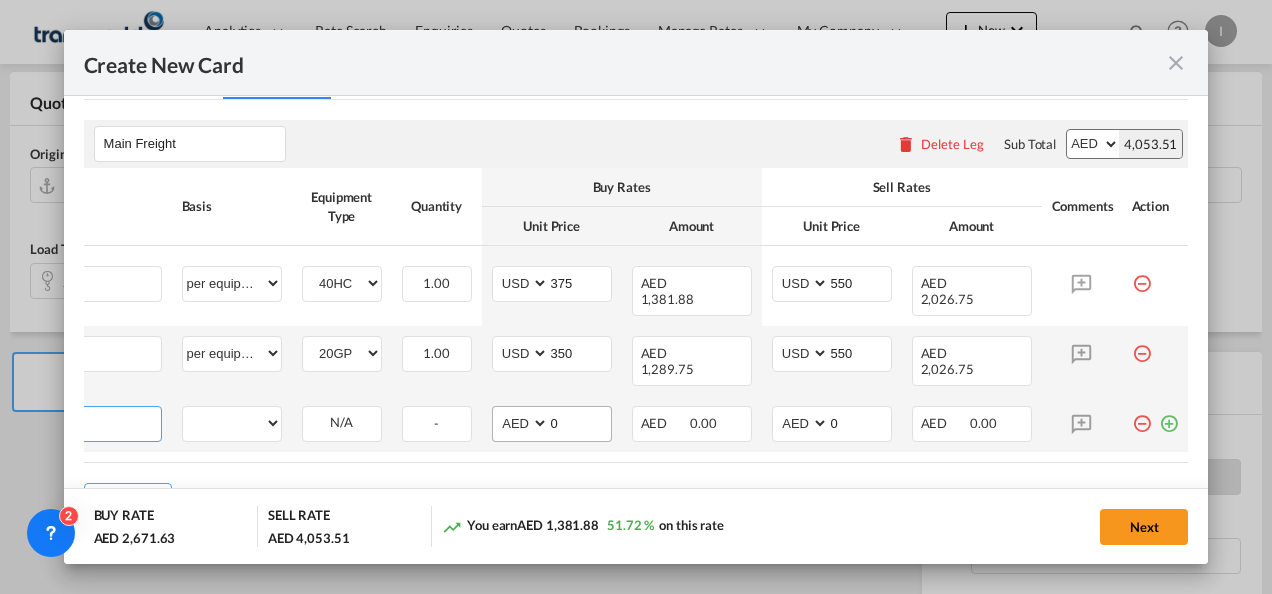 scroll, scrollTop: 0, scrollLeft: 20, axis: horizontal 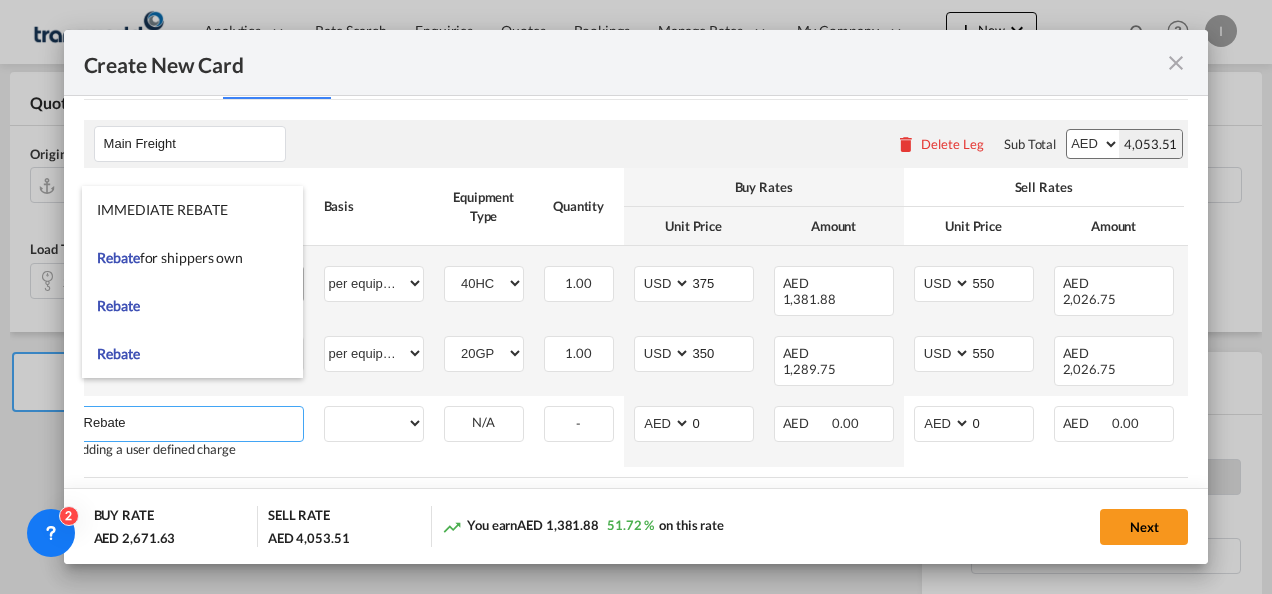 type on "Rebate" 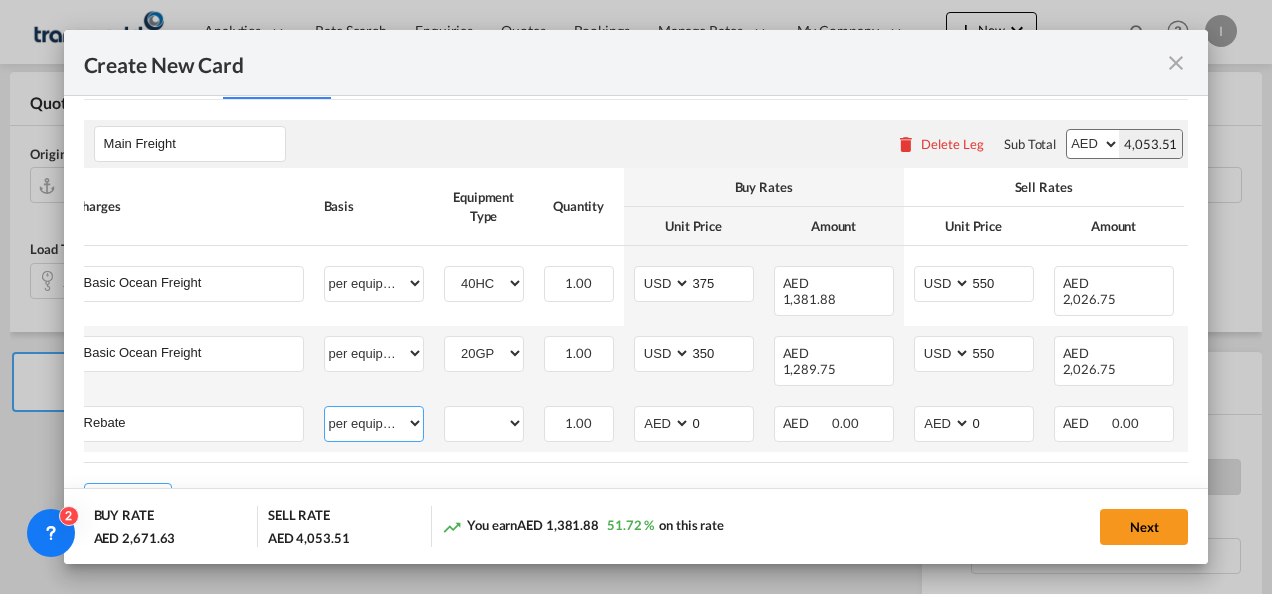 click on "per equipment
per container
per B/L
per shipping bill
per shipment
% on freight
per pallet
per carton
per vehicle
per shift
per invoice
per package
per day
per revalidation
per teu
per kg
per ton
per hour
flat
per_hbl
per belt
per_declaration
per_document
per chasis split
per clearance" at bounding box center (374, 423) 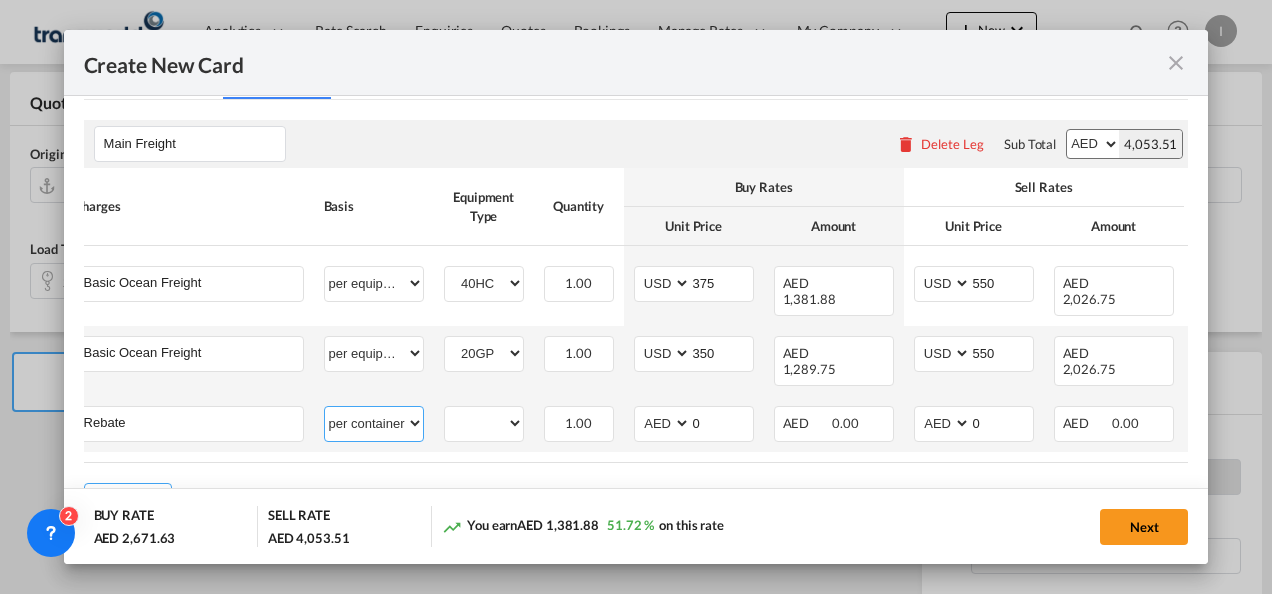 click on "per equipment
per container
per B/L
per shipping bill
per shipment
% on freight
per pallet
per carton
per vehicle
per shift
per invoice
per package
per day
per revalidation
per teu
per kg
per ton
per hour
flat
per_hbl
per belt
per_declaration
per_document
per chasis split
per clearance" at bounding box center [374, 423] 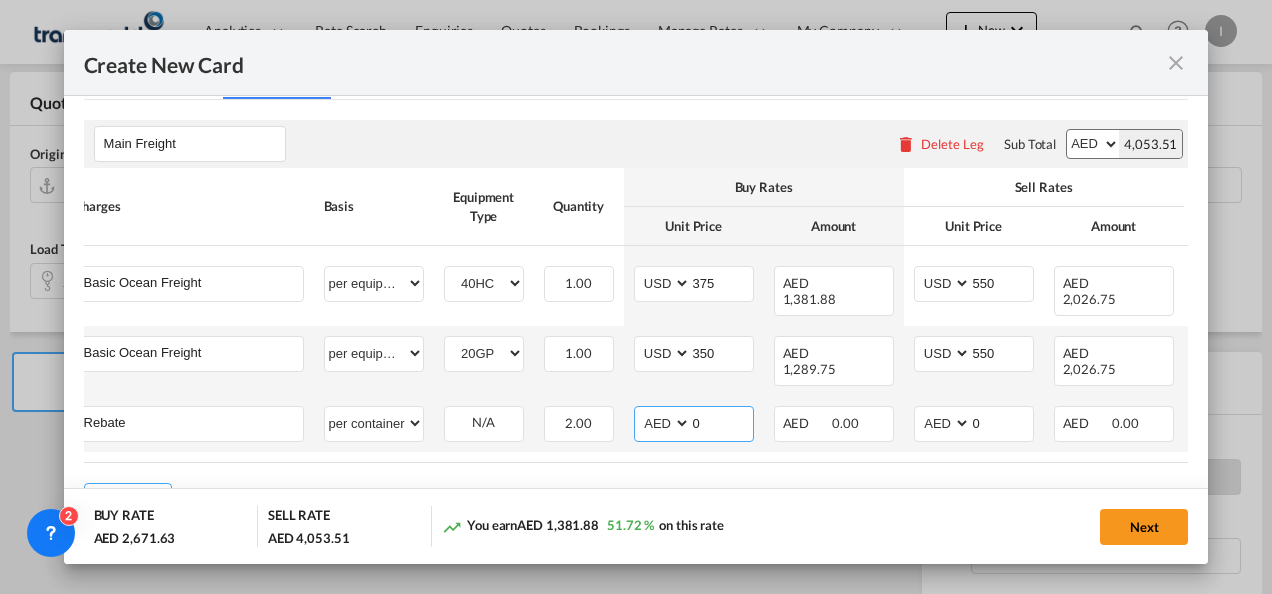 click on "AED AFN ALL AMD ANG AOA ARS AUD AWG AZN BAM BBD BDT BGN BHD BIF BMD BND BOB BRL BSD BTN BWP BYN BZD CAD CDF CHF CLP CNY COP CRC CUC CUP CVE CZK DJF DKK DOP DZD EGP ERN ETB EUR FJD FKP FOK GBP GEL GGP GHS GIP GMD GNF GTQ GYD HKD HNL HRK HTG HUF IDR ILS IMP INR IQD IRR ISK JMD JOD JPY KES KGS KHR KID KMF KRW KWD KYD KZT LAK LBP LKR LRD LSL LYD MAD MDL MGA MKD MMK MNT MOP MRU MUR MVR MWK MXN MYR MZN NAD NGN NIO NOK NPR NZD OMR PAB PEN PGK PHP PKR PLN PYG QAR RON RSD RUB RWF SAR SBD SCR SDG SEK SGD SHP SLL SOS SRD SSP STN SYP SZL THB TJS TMT TND TOP TRY TTD TVD TWD TZS UAH UGX USD UYU UZS VES VND VUV WST XAF XCD XDR XOF XPF YER ZAR ZMW" at bounding box center [664, 423] 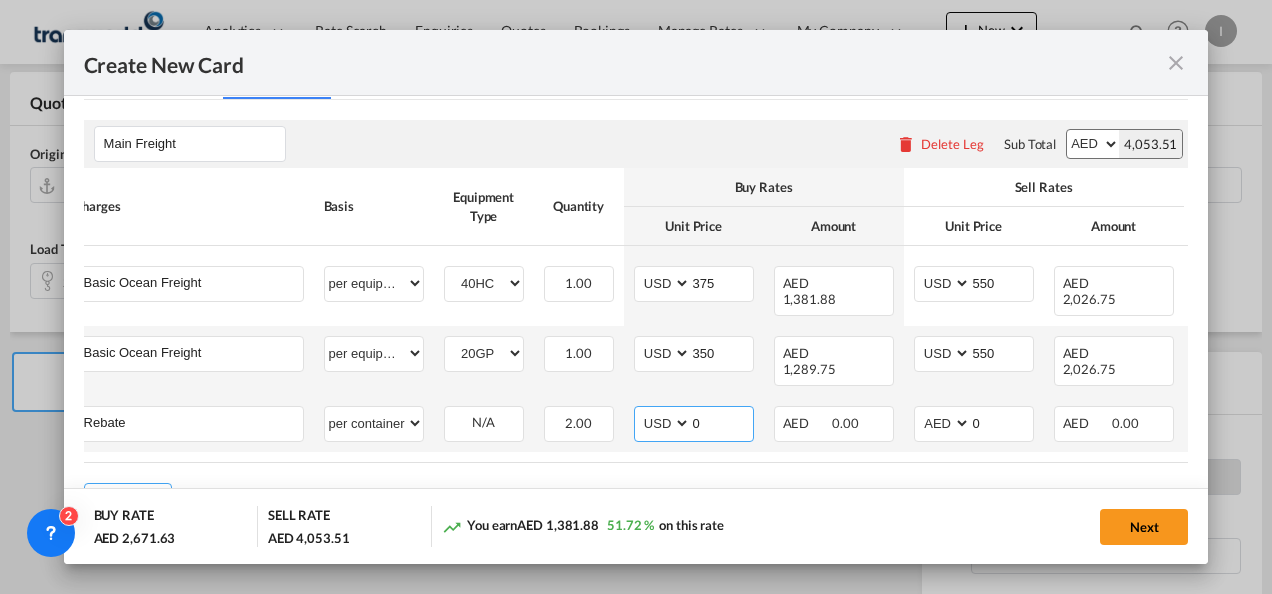 click on "AED AFN ALL AMD ANG AOA ARS AUD AWG AZN BAM BBD BDT BGN BHD BIF BMD BND BOB BRL BSD BTN BWP BYN BZD CAD CDF CHF CLP CNY COP CRC CUC CUP CVE CZK DJF DKK DOP DZD EGP ERN ETB EUR FJD FKP FOK GBP GEL GGP GHS GIP GMD GNF GTQ GYD HKD HNL HRK HTG HUF IDR ILS IMP INR IQD IRR ISK JMD JOD JPY KES KGS KHR KID KMF KRW KWD KYD KZT LAK LBP LKR LRD LSL LYD MAD MDL MGA MKD MMK MNT MOP MRU MUR MVR MWK MXN MYR MZN NAD NGN NIO NOK NPR NZD OMR PAB PEN PGK PHP PKR PLN PYG QAR RON RSD RUB RWF SAR SBD SCR SDG SEK SGD SHP SLL SOS SRD SSP STN SYP SZL THB TJS TMT TND TOP TRY TTD TVD TWD TZS UAH UGX USD UYU UZS VES VND VUV WST XAF XCD XDR XOF XPF YER ZAR ZMW" at bounding box center [664, 423] 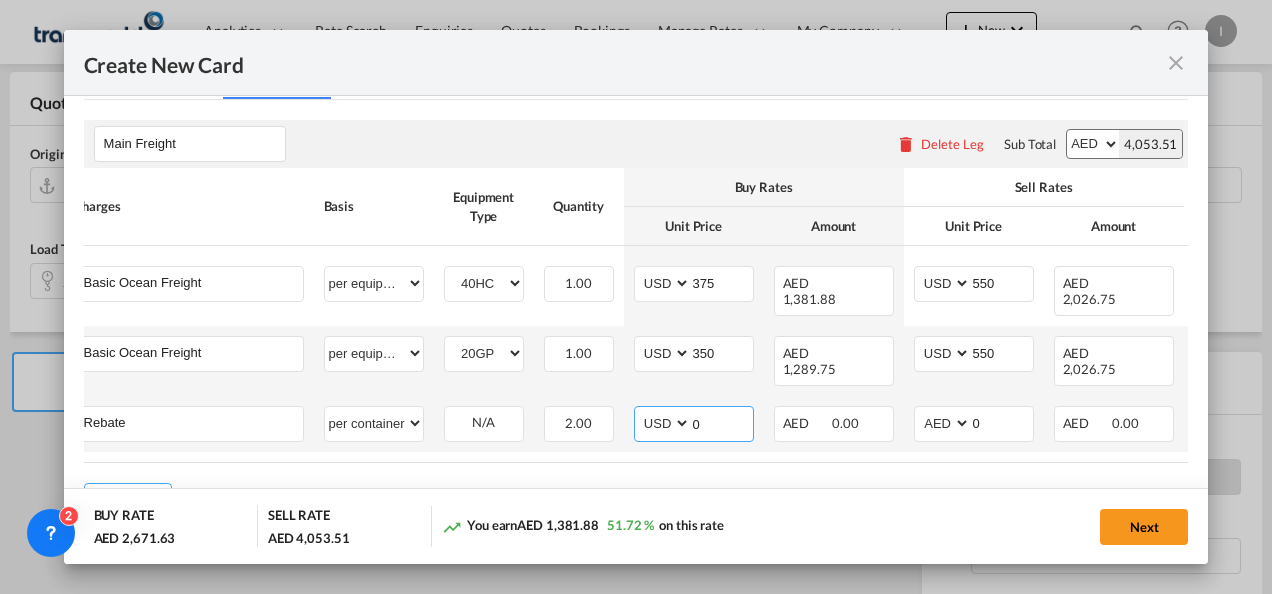 drag, startPoint x: 712, startPoint y: 392, endPoint x: 663, endPoint y: 390, distance: 49.0408 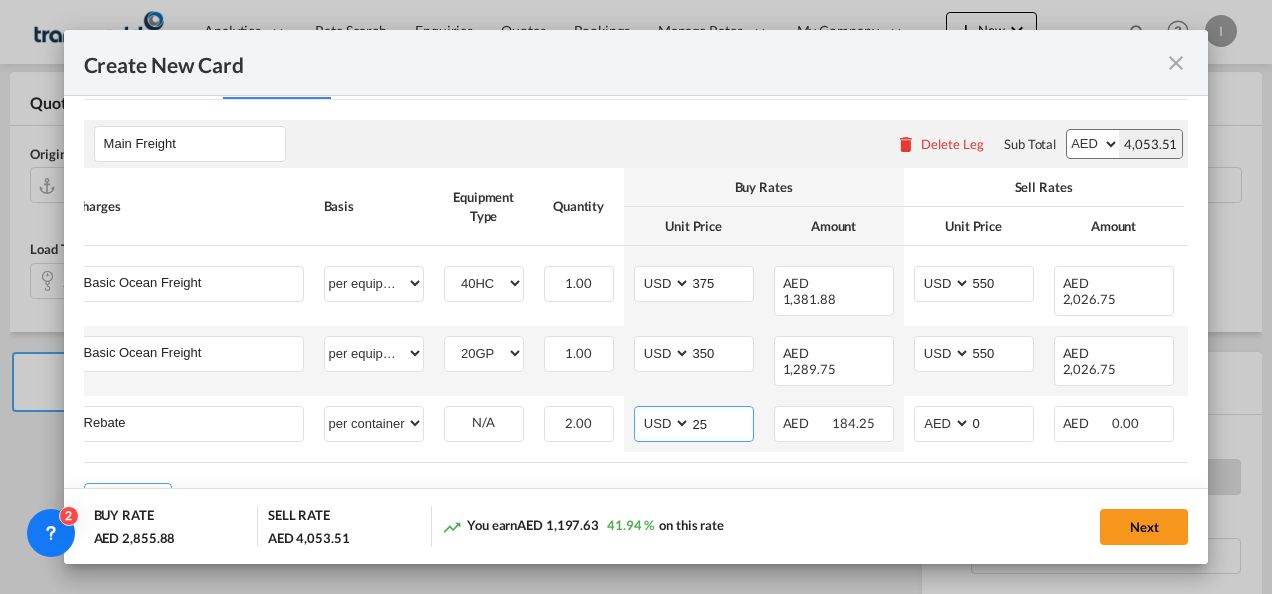 type on "25" 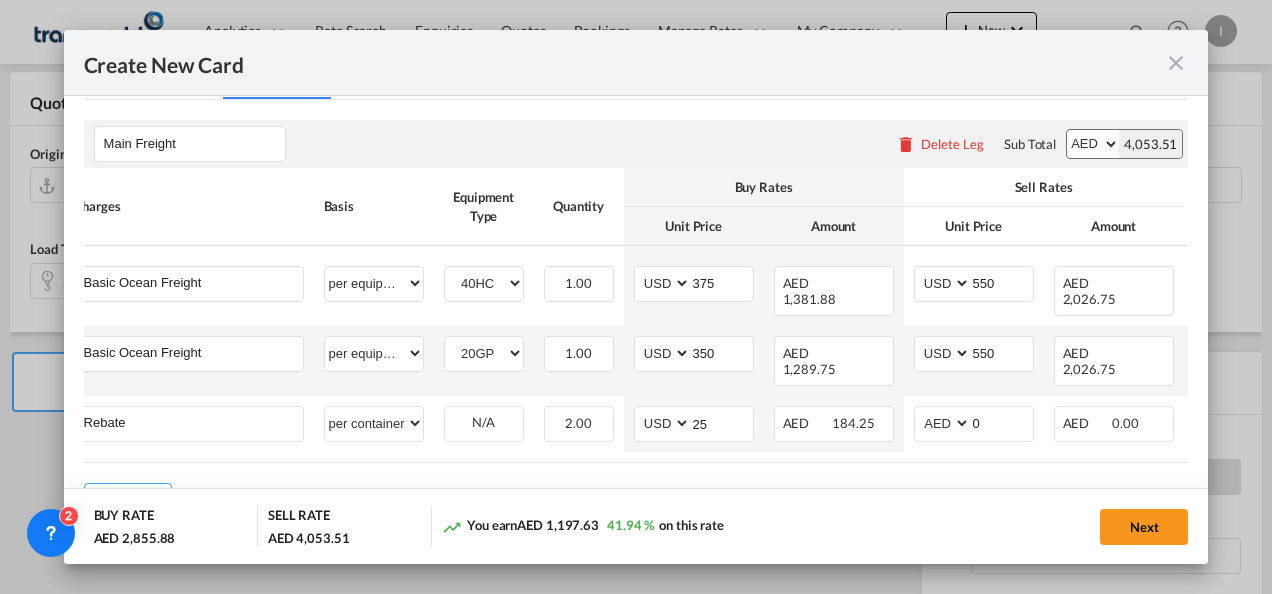 click on "Charges Basis
Equipment Type Quantity Buy Rates Sell Rates
Comments Action Unit Price Amount Unit Price Amount                                 Basic Ocean Freight
Please Enter
User Defined Charges Cannot Be Published
per equipment
per container
per B/L
per shipping bill
per shipment
% on freight
per pallet
per carton
per vehicle
per shift
per invoice
per package
per day
per revalidation
per teu
per kg
per ton
per hour
flat
per_hbl
per belt
per_declaration
per_document
per chasis split
per clearance per equipment can not applied for this charge.   Please Select   Already exist
20GP 40HC
Please Select
Already exists 1.00 Please Enter
Invalid Input
AED AFN ALL AMD ANG AOA ARS AUD AWG AZN BAM BBD BDT BGN BHD BIF BMD BND BOB BRL BSD BTN BWP BYN BZD CAD CDF CHF CLP CNY COP CRC CUC CUP CVE CZK DJF DKK DOP DZD EGP ERN ETB EUR FJD FKP FOK GBP GEL GGP GHS GIP GMD GNF GTQ GYD HKD HNL HRK HTG HUF IDR ILS IMP INR IQD IRR" at bounding box center (697, 315) 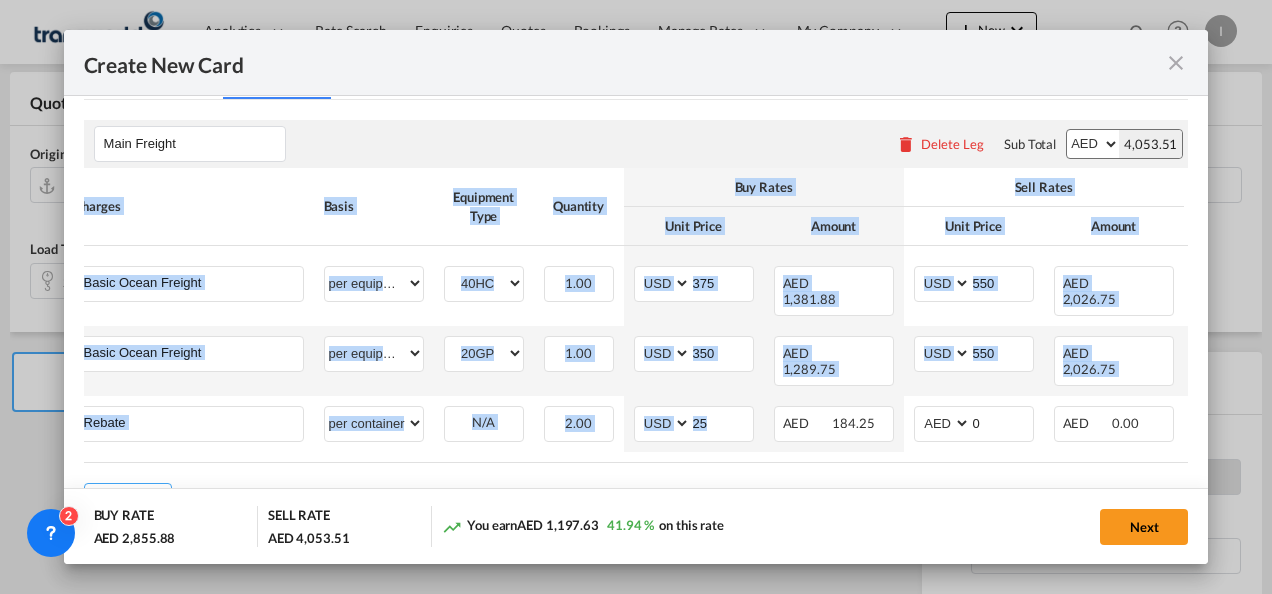 drag, startPoint x: 656, startPoint y: 433, endPoint x: 987, endPoint y: 434, distance: 331.0015 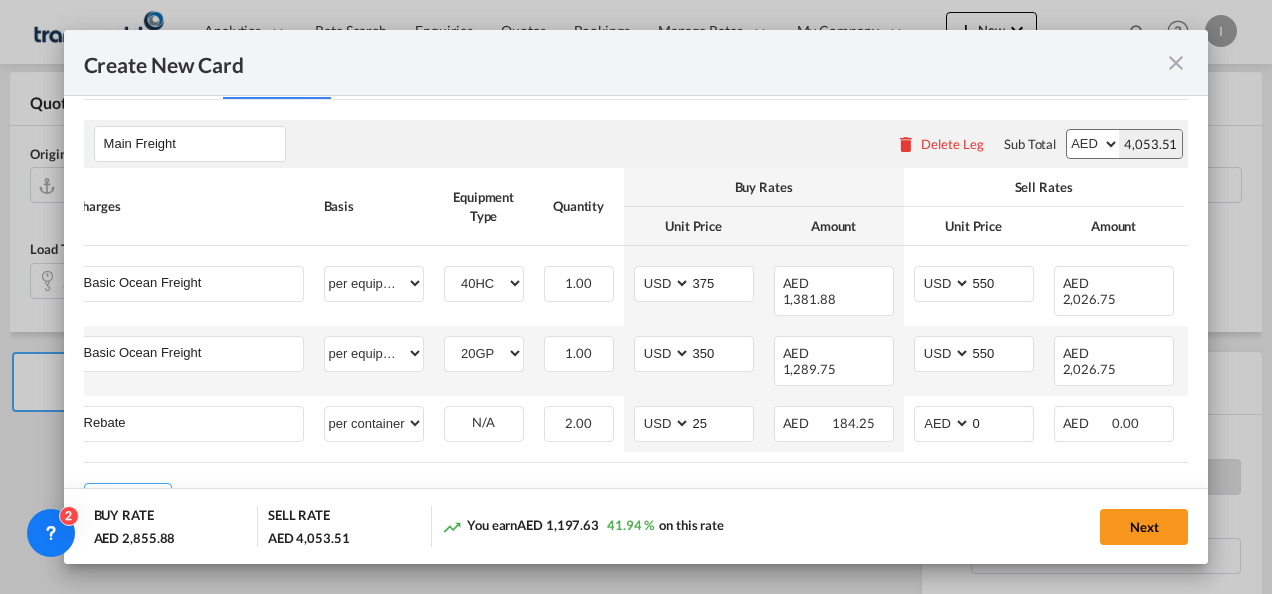 drag, startPoint x: 987, startPoint y: 434, endPoint x: 870, endPoint y: 443, distance: 117.34564 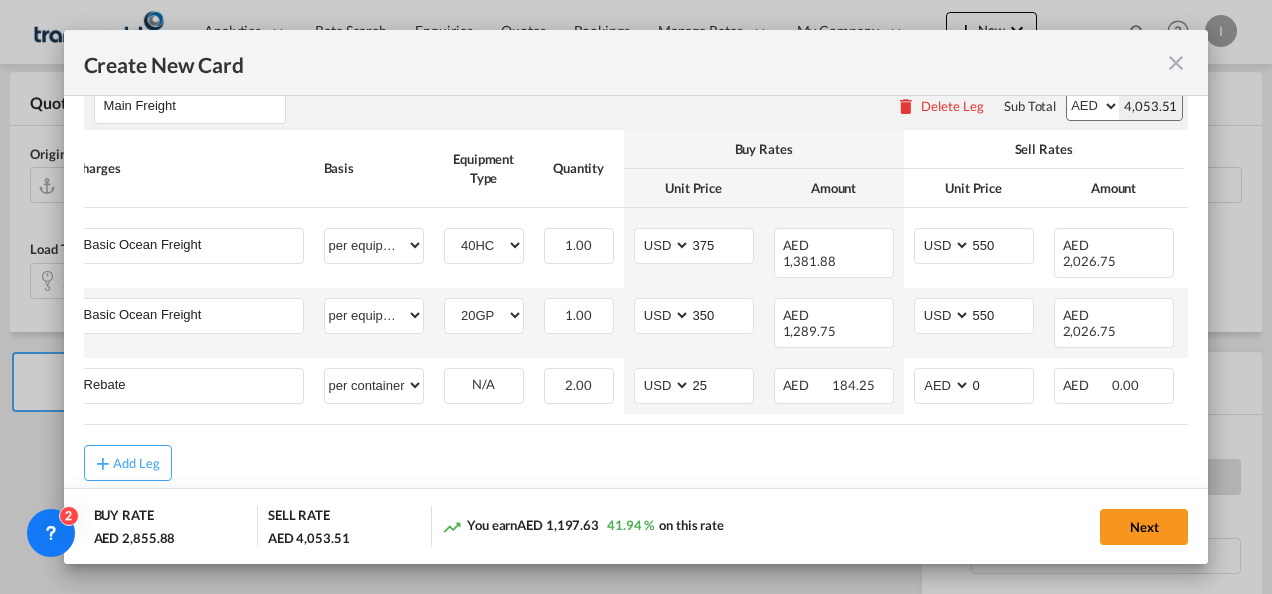scroll, scrollTop: 531, scrollLeft: 0, axis: vertical 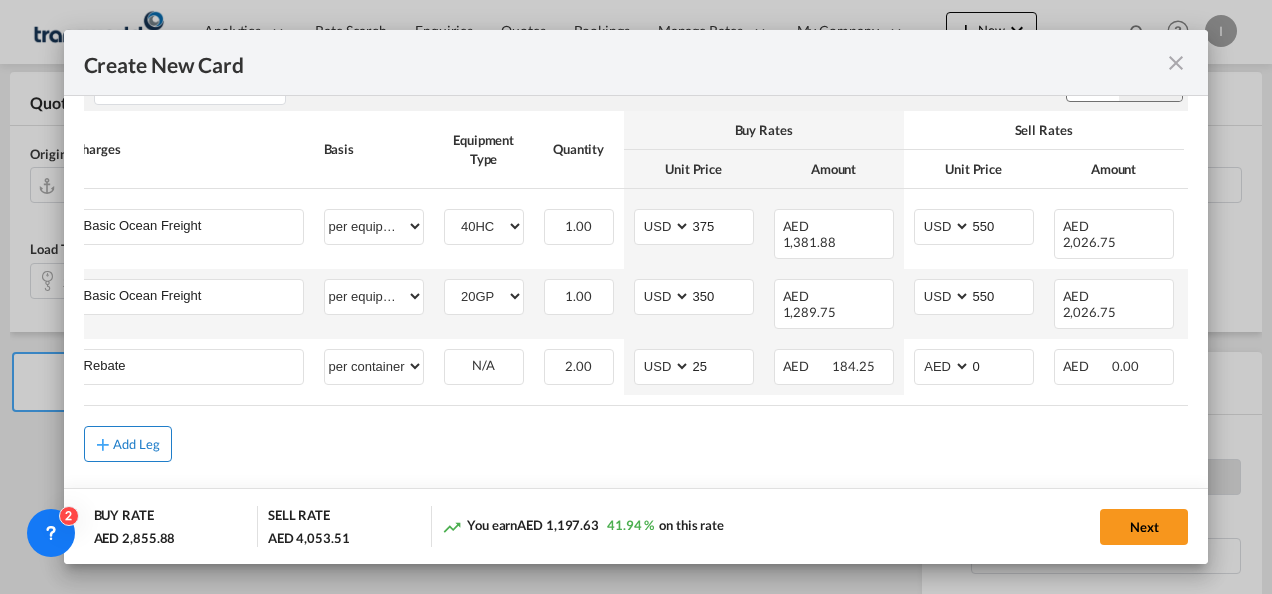 click on "Add Leg" at bounding box center (137, 444) 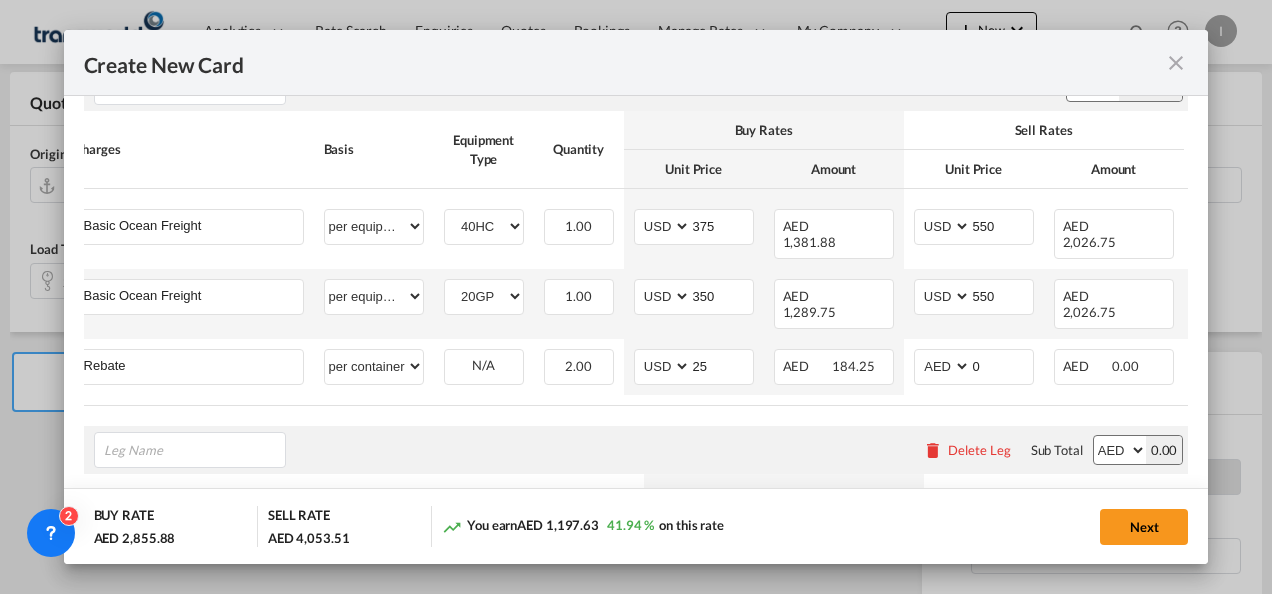 scroll, scrollTop: 631, scrollLeft: 0, axis: vertical 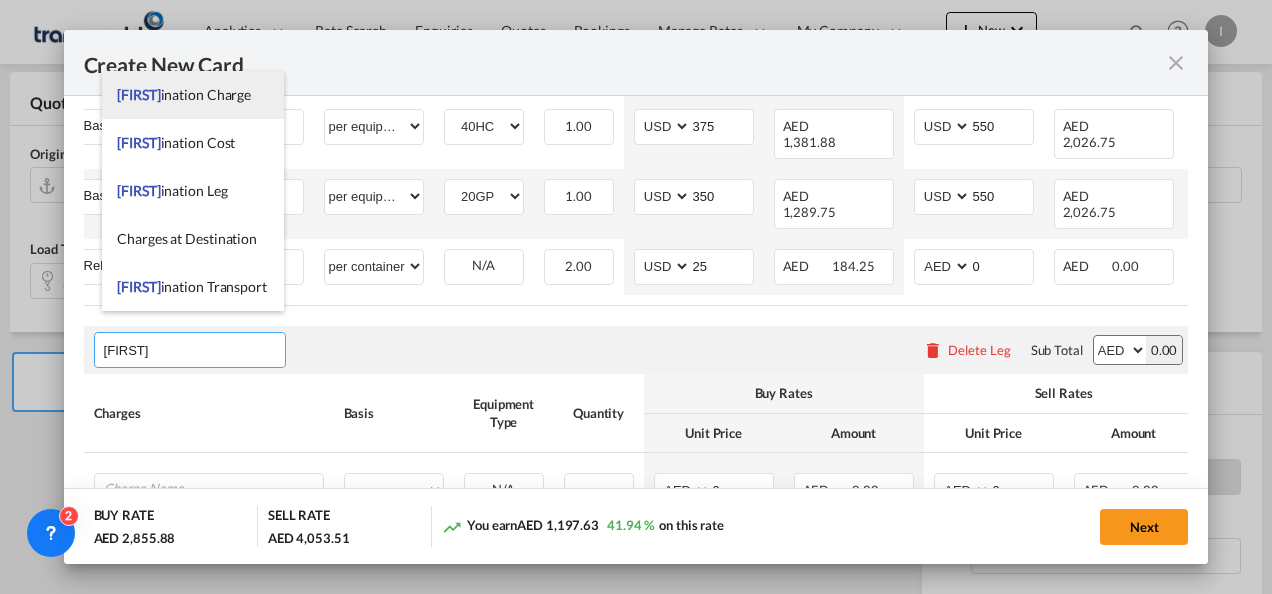 click on "Dest ination Charge" at bounding box center [193, 95] 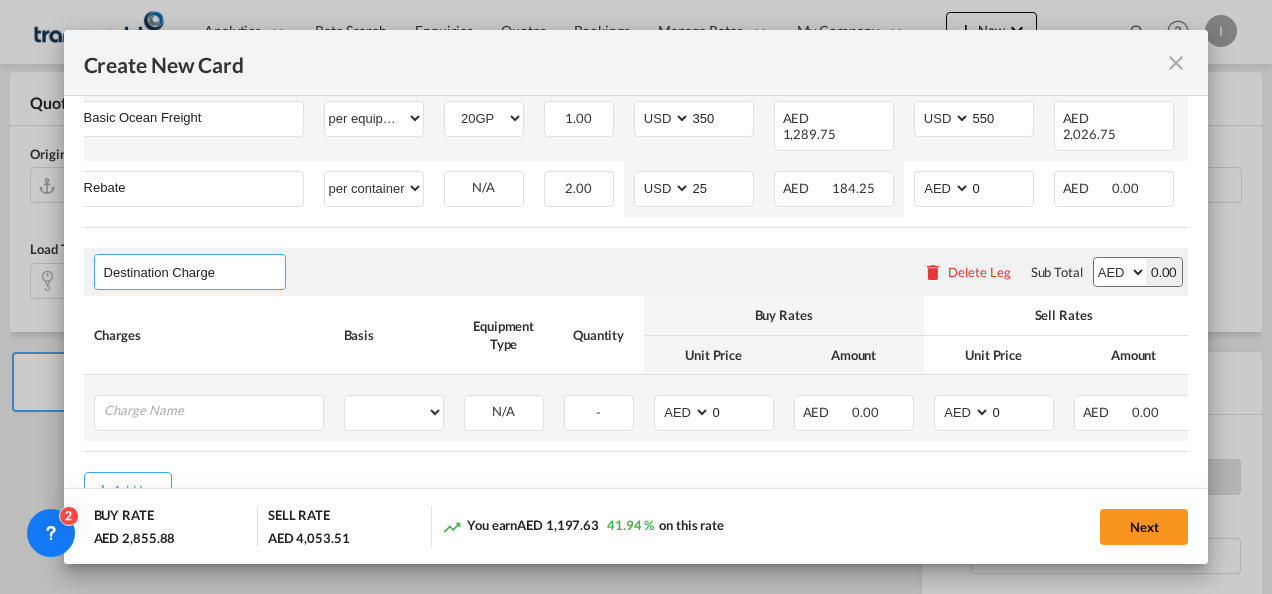 scroll, scrollTop: 731, scrollLeft: 0, axis: vertical 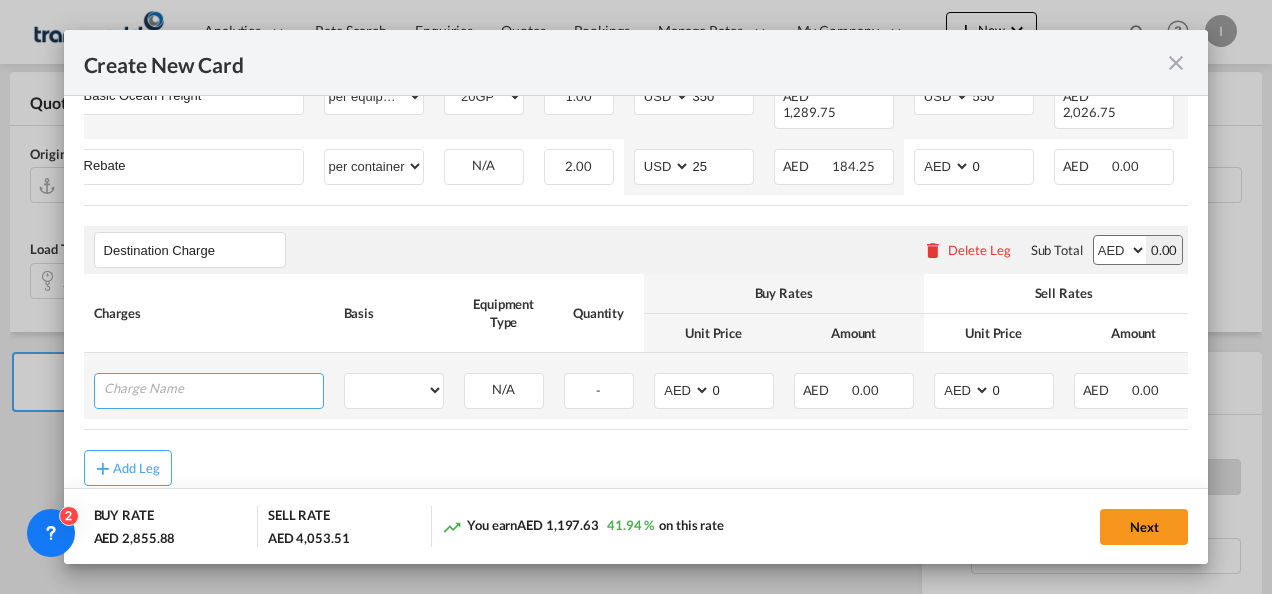 click at bounding box center (213, 389) 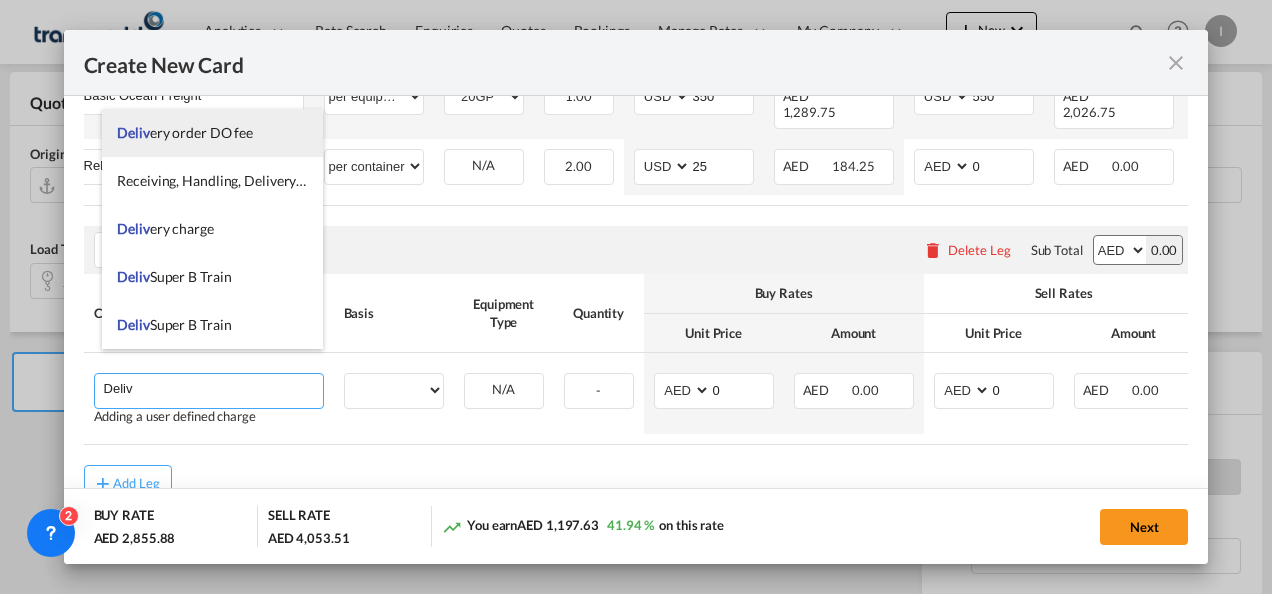 click on "Delivery order DO fee" at bounding box center (212, 133) 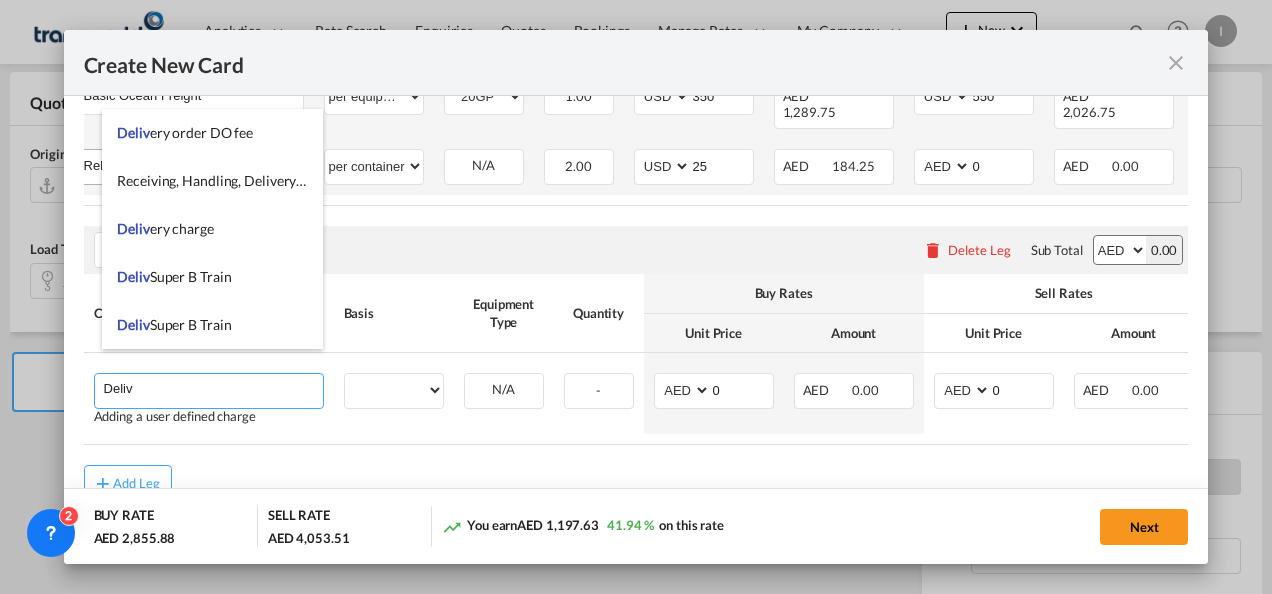 type on "Delivery order DO fee" 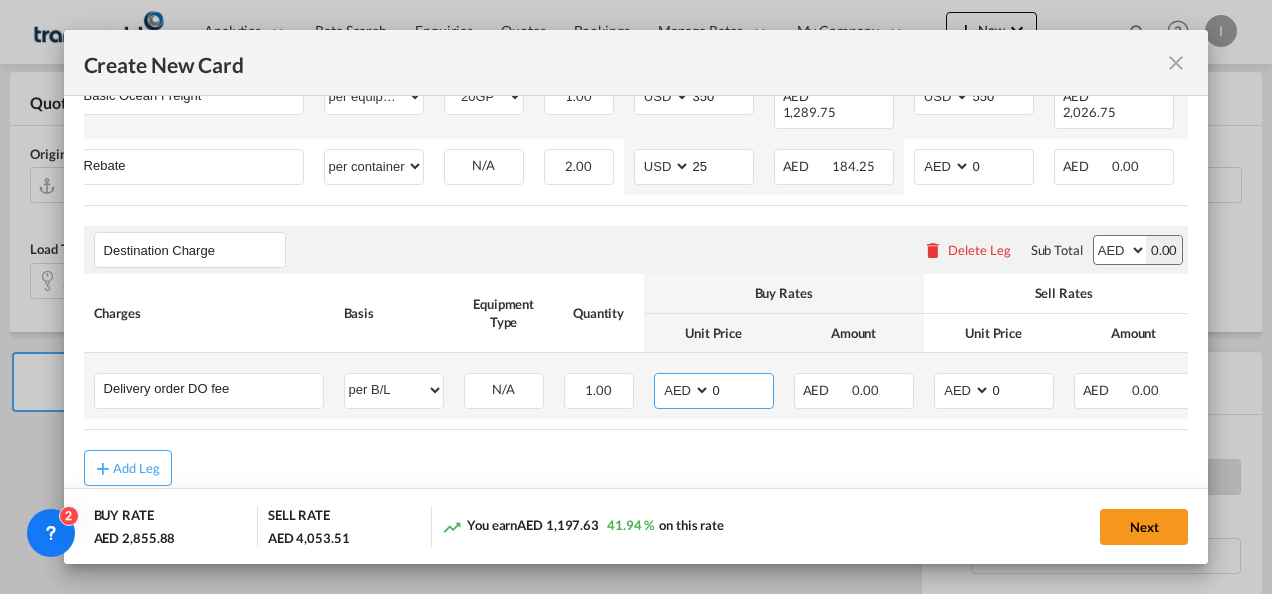 drag, startPoint x: 729, startPoint y: 368, endPoint x: 692, endPoint y: 368, distance: 37 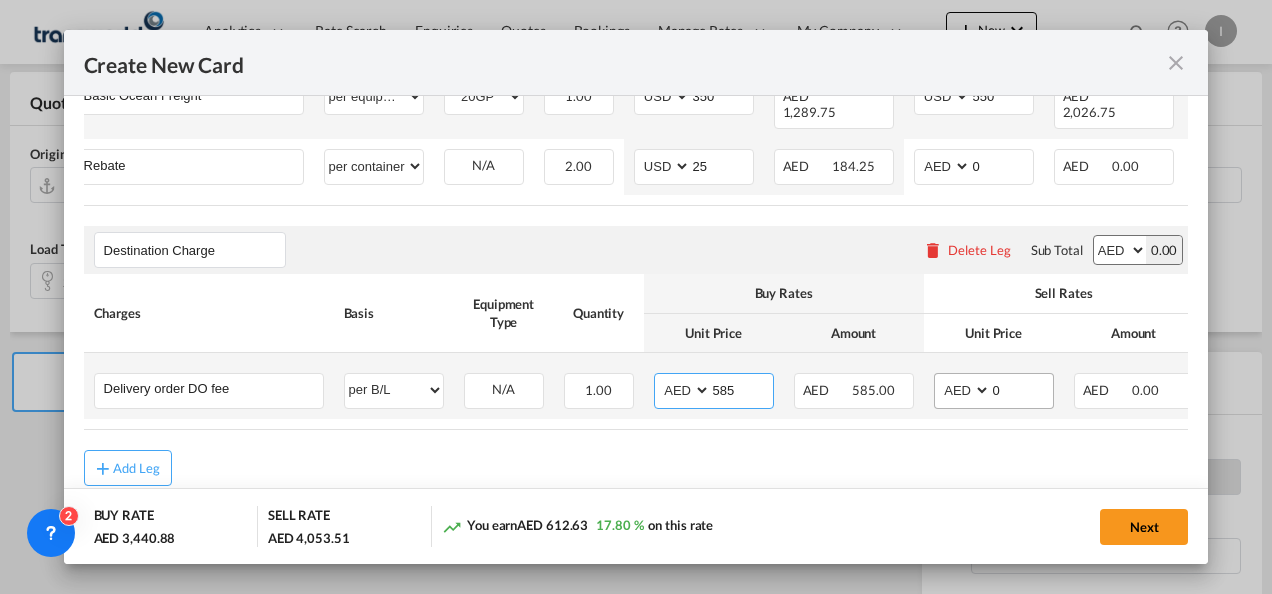 type on "585" 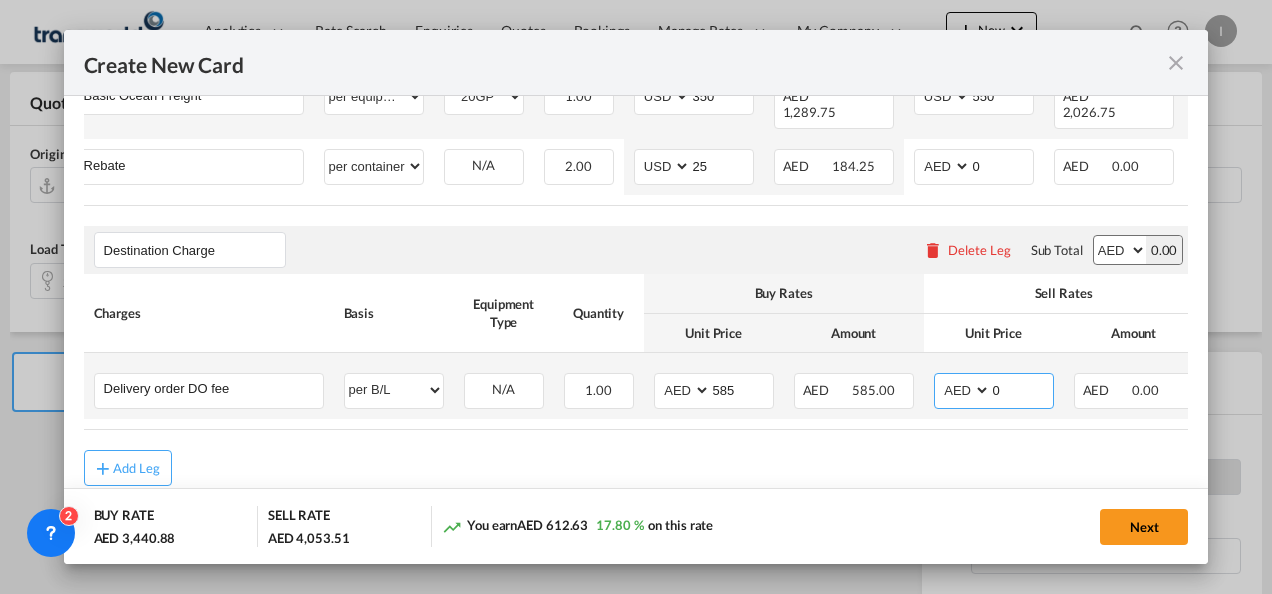 drag, startPoint x: 998, startPoint y: 361, endPoint x: 984, endPoint y: 361, distance: 14 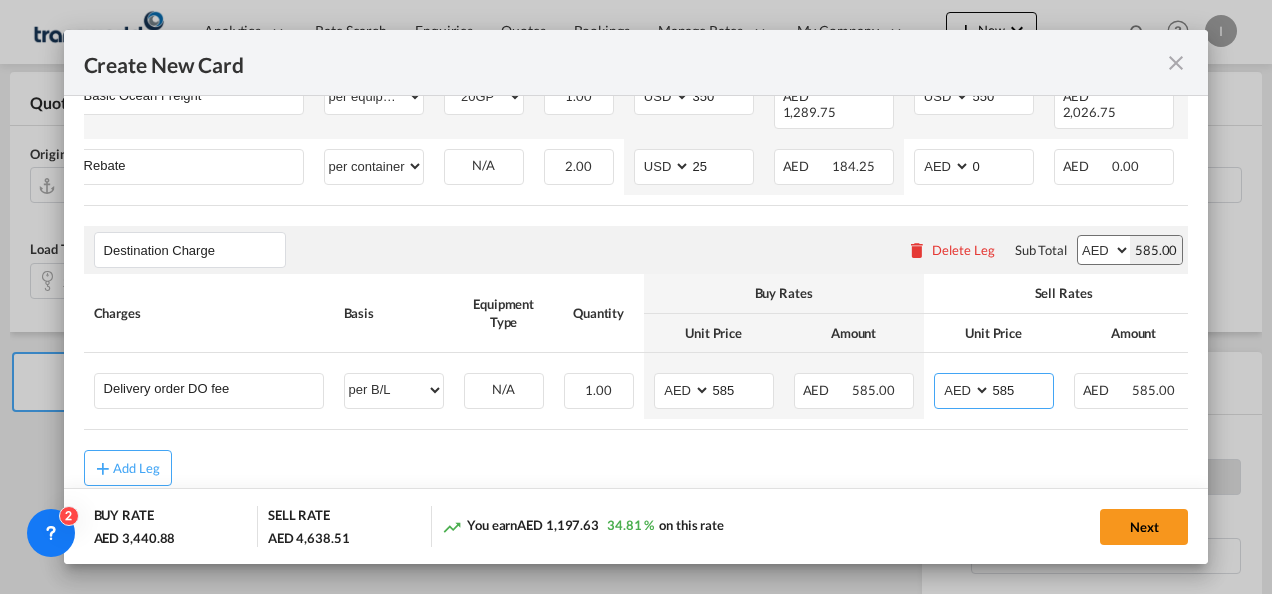 type on "585" 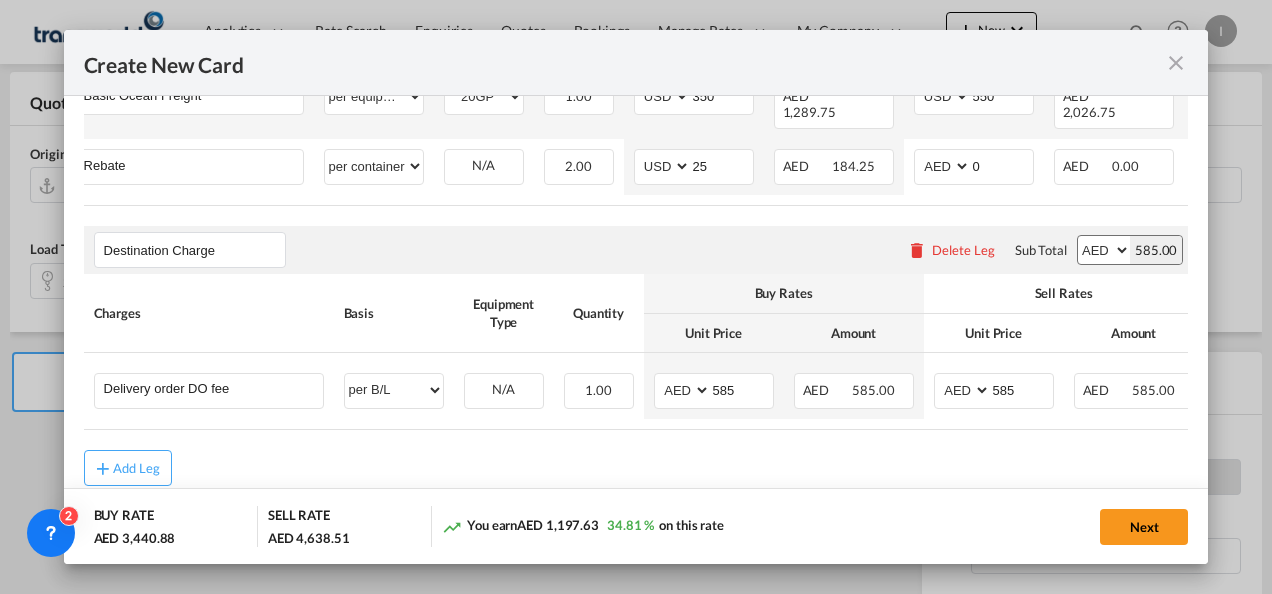 click on "Add Leg" at bounding box center [636, 468] 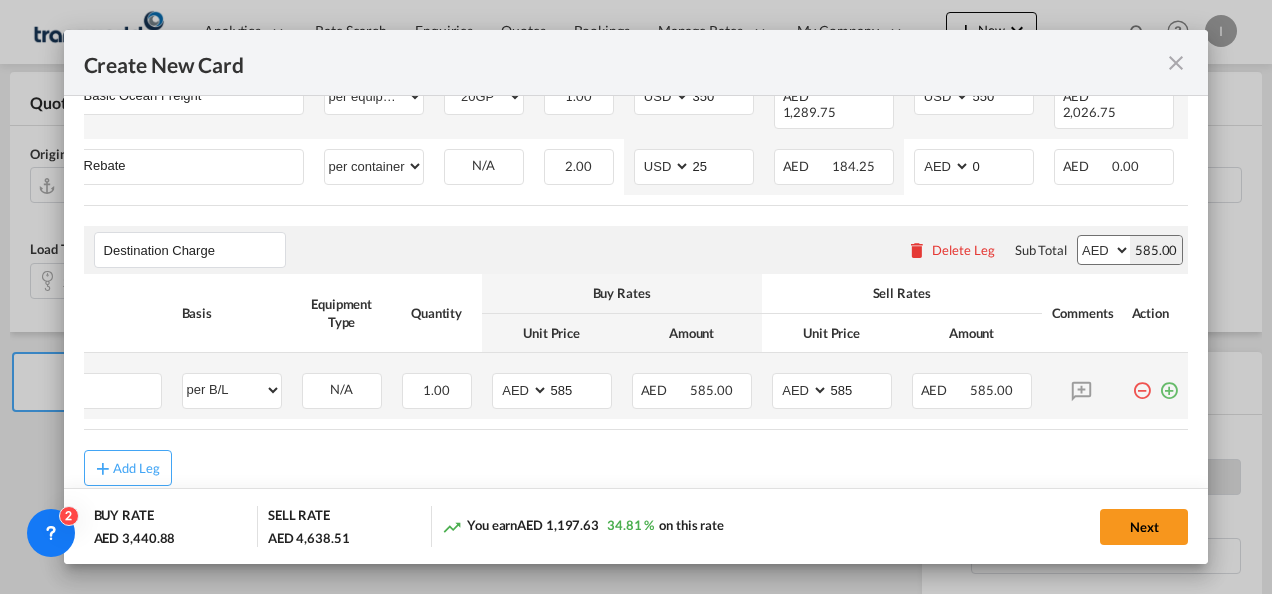 click at bounding box center (1169, 383) 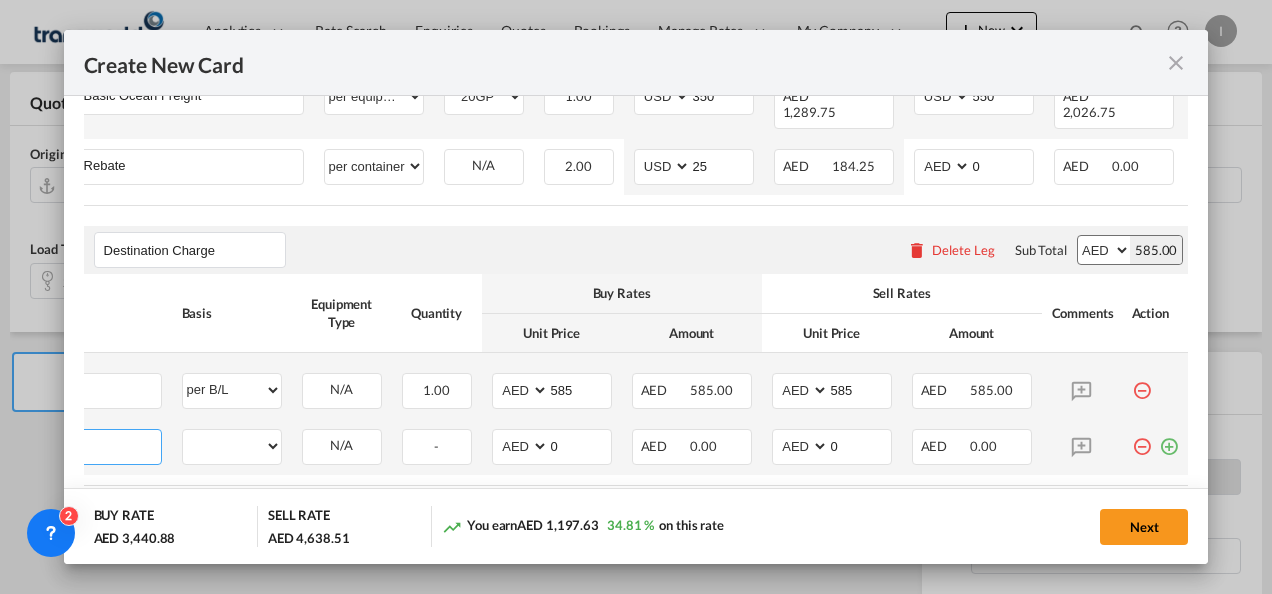 scroll, scrollTop: 0, scrollLeft: 20, axis: horizontal 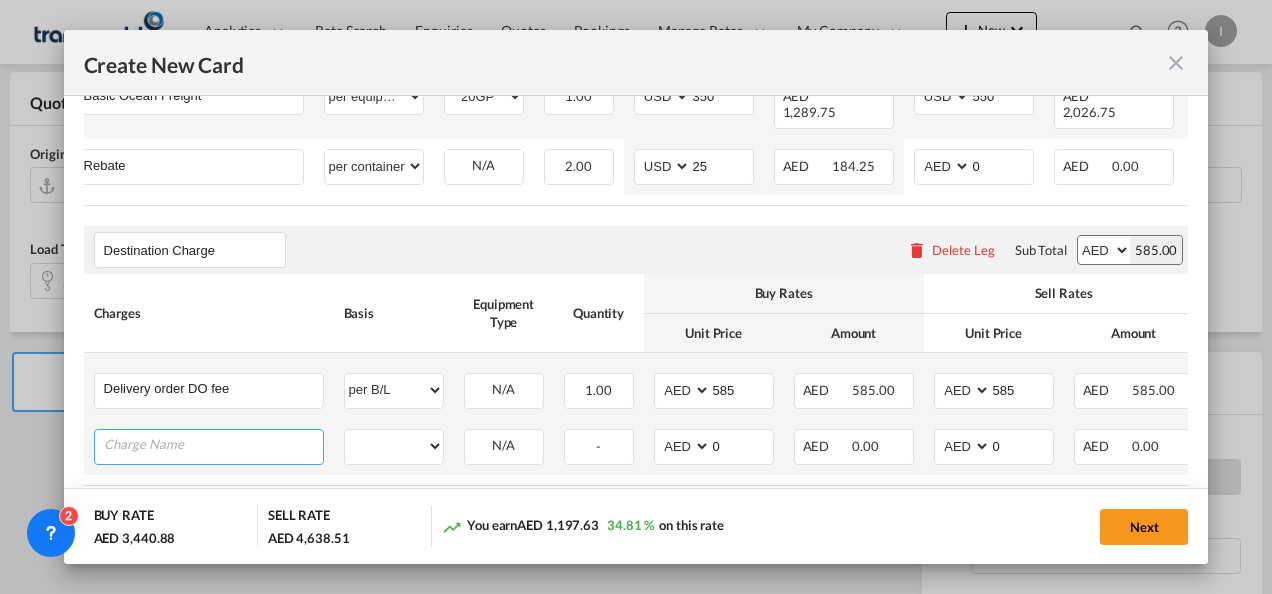 click at bounding box center (213, 445) 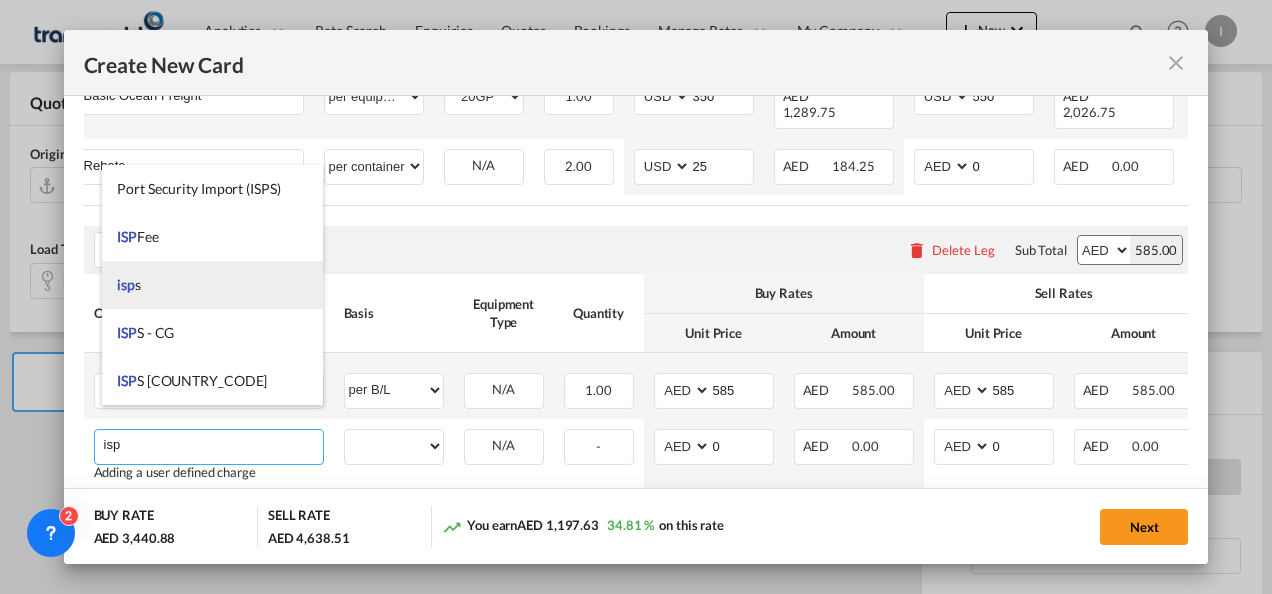 click on "isp s" at bounding box center (212, 285) 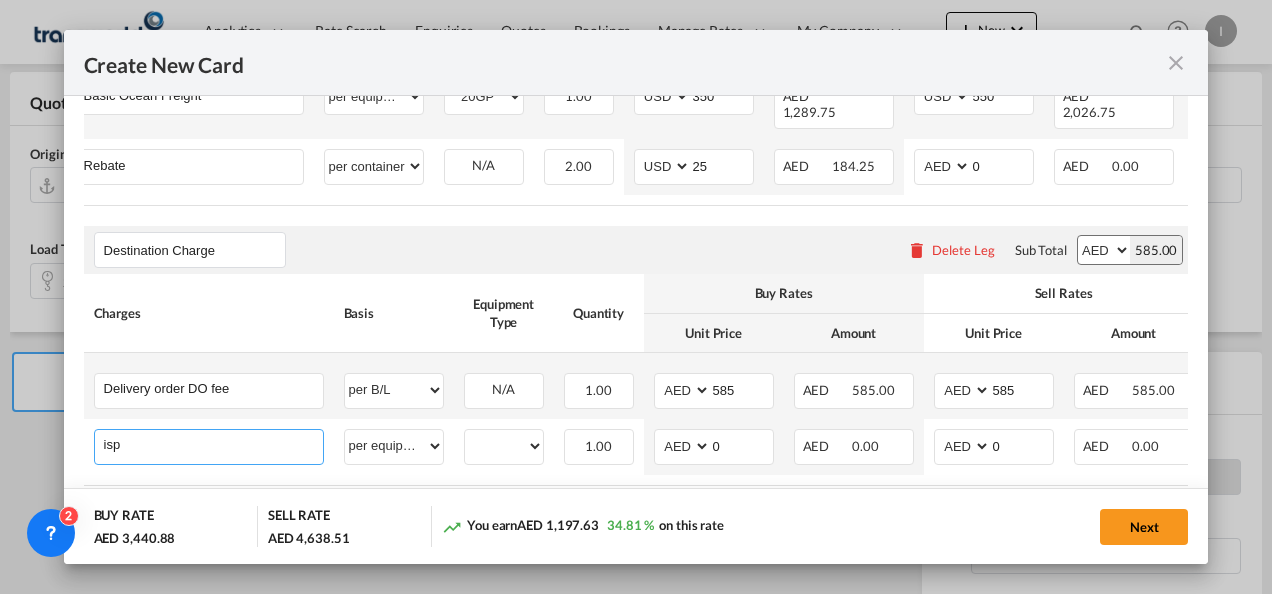 type on "isps" 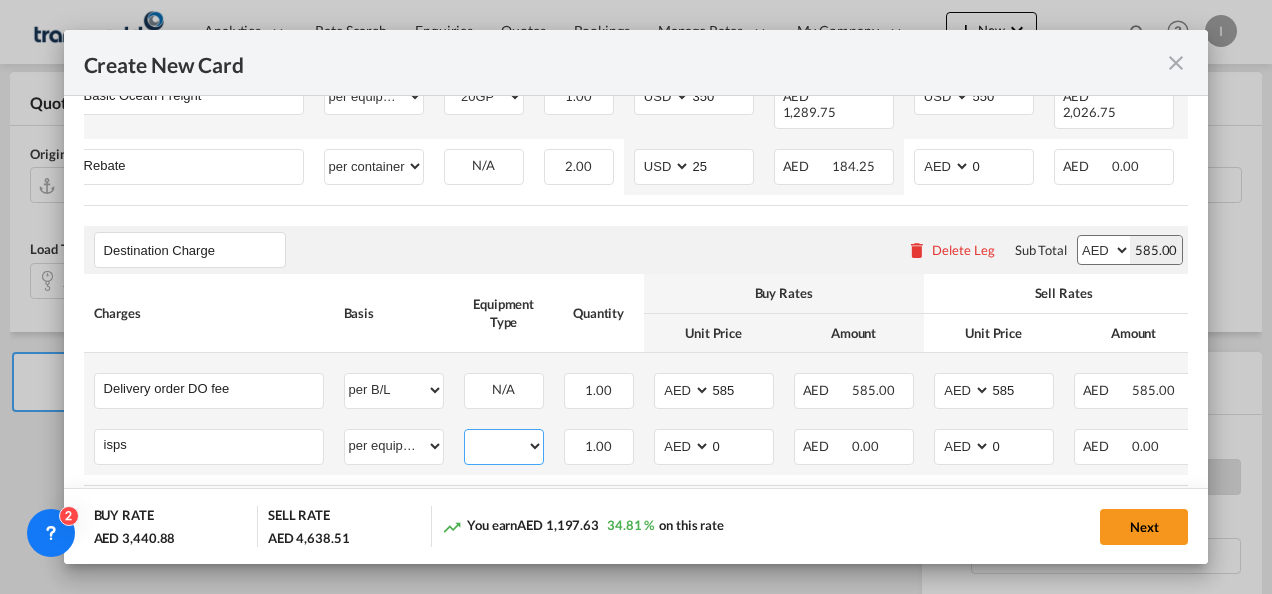 click on "20GP 40HC" at bounding box center (504, 446) 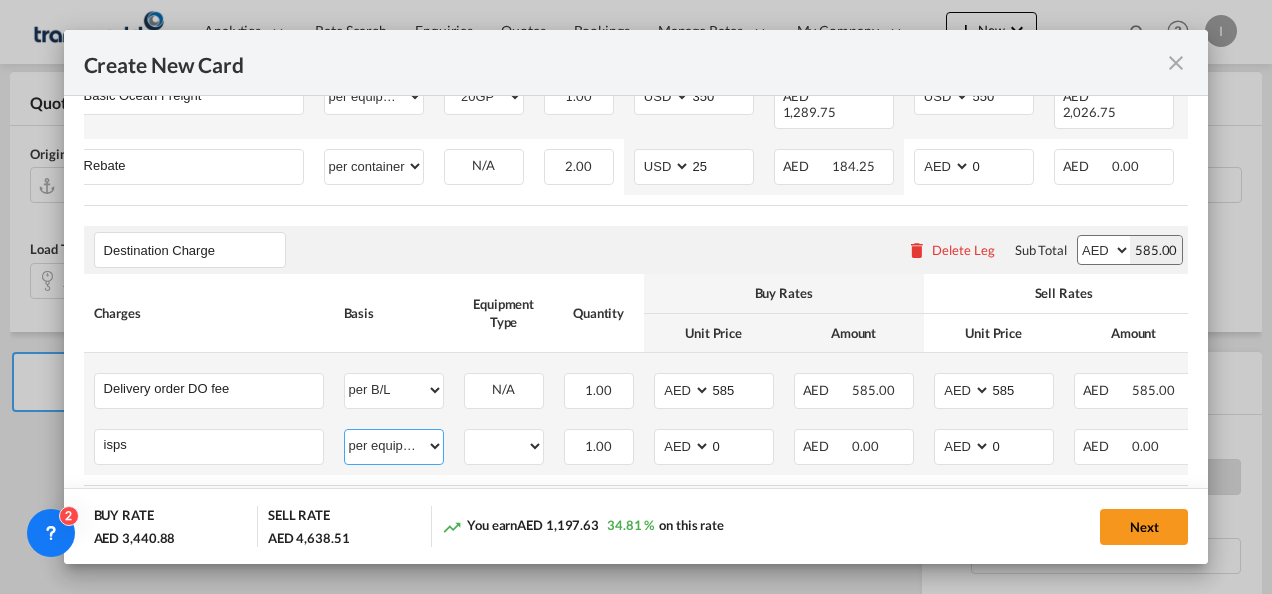 click on "per equipment
per container
per B/L
per shipping bill
per shipment
per pallet
per carton
per vehicle
per shift
per invoice
per package
per day
per revalidation
per teu
per kg
per ton
per hour
flat
per_hbl
per belt
% on freight total
per_declaration
per_document
per chasis split
per clearance" at bounding box center (394, 446) 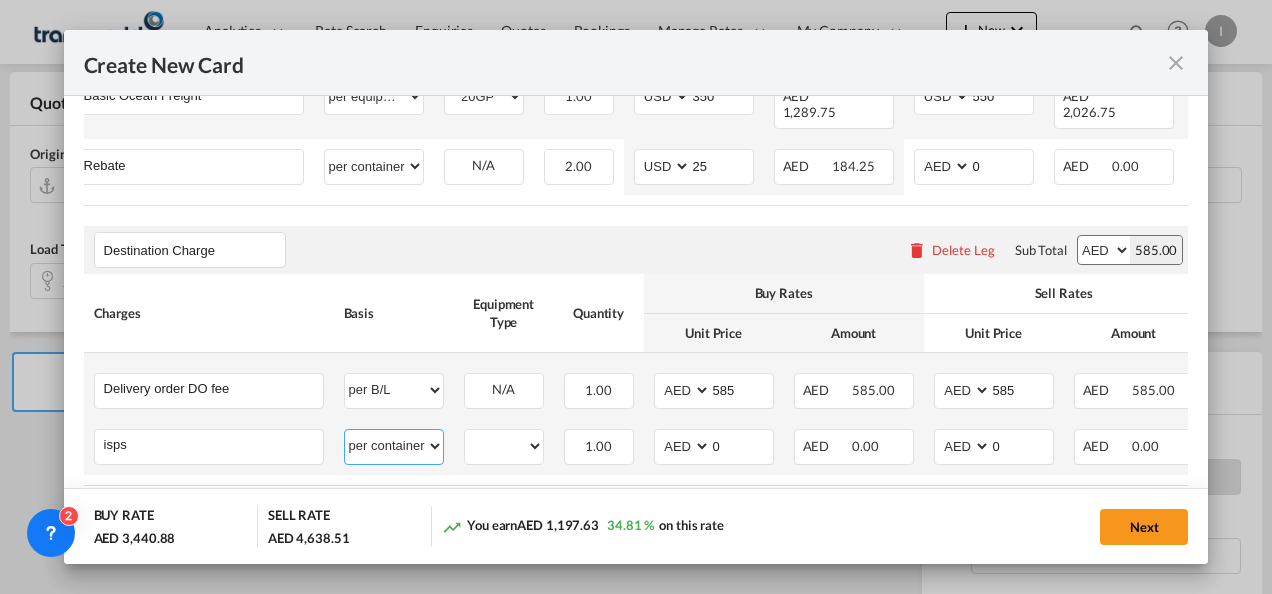 click on "per equipment
per container
per B/L
per shipping bill
per shipment
per pallet
per carton
per vehicle
per shift
per invoice
per package
per day
per revalidation
per teu
per kg
per ton
per hour
flat
per_hbl
per belt
% on freight total
per_declaration
per_document
per chasis split
per clearance" at bounding box center [394, 446] 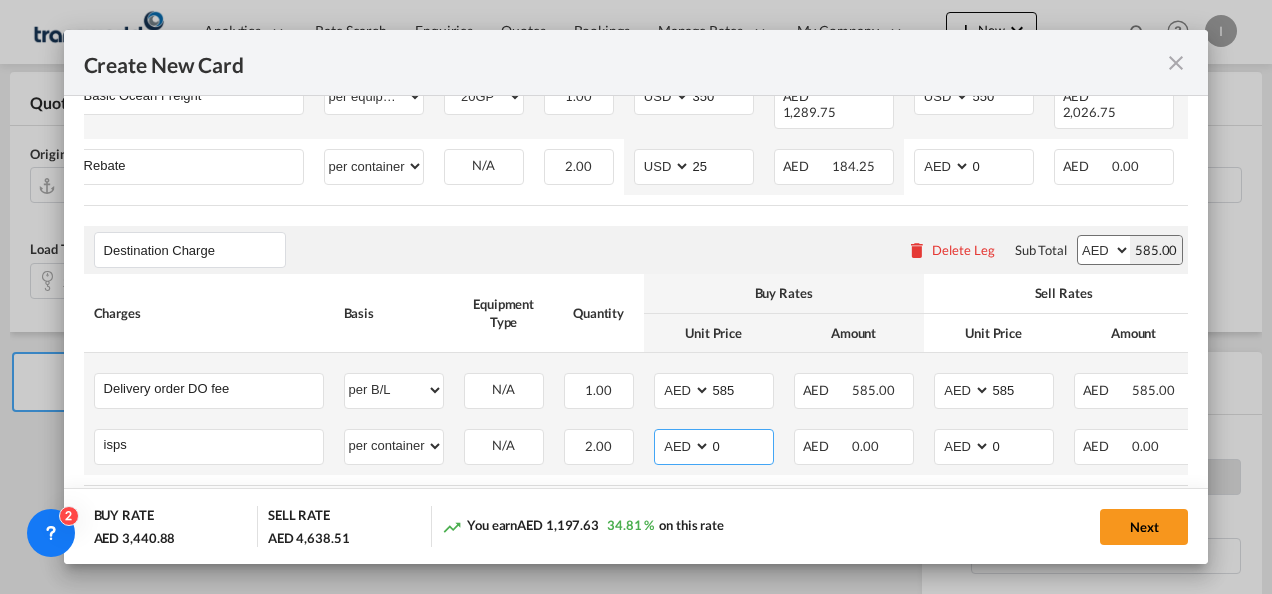 drag, startPoint x: 721, startPoint y: 420, endPoint x: 680, endPoint y: 420, distance: 41 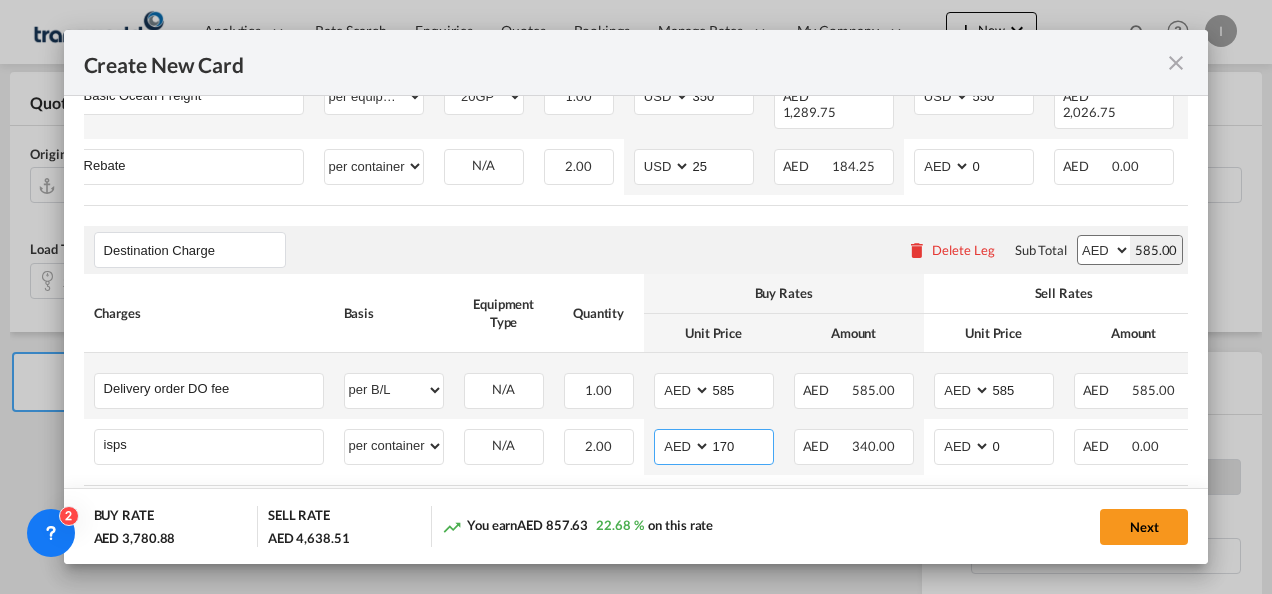 type on "170" 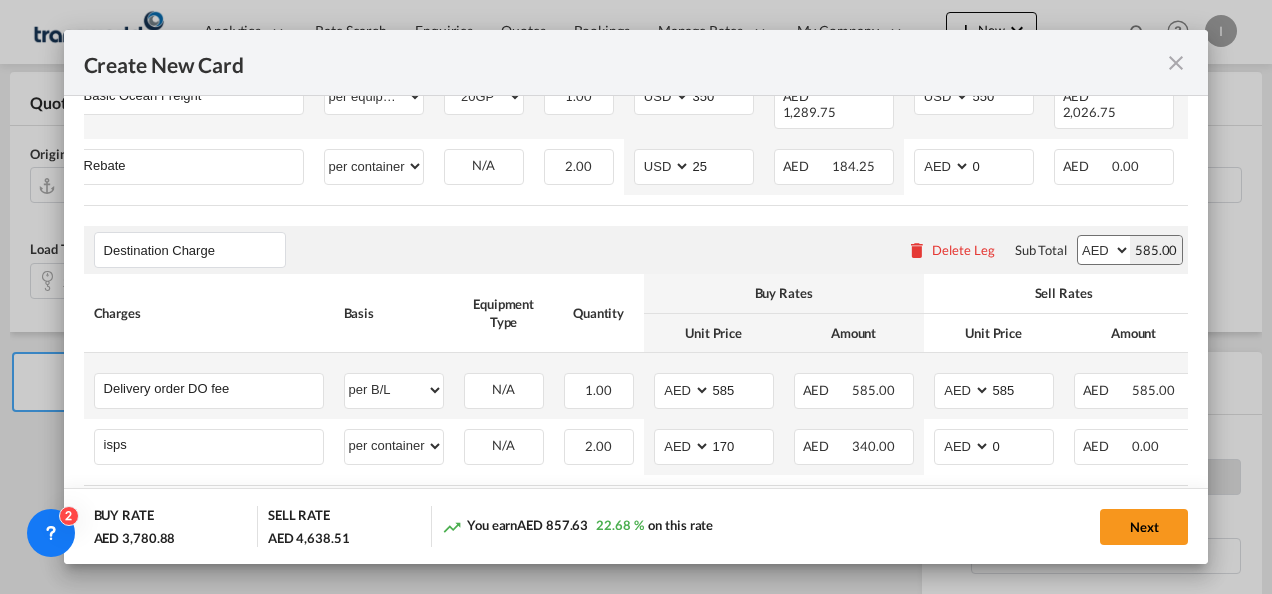 click on "Main Freight                                                     Please enter leg name   Leg Name Already Exists Delete Leg Sub Total AED AFN ALL AMD ANG AOA ARS AUD AWG AZN BAM BBD BDT BGN BHD BIF BMD BND BOB BRL BSD BTN BWP BYN BZD CAD CDF CHF CLP CNY COP CRC CUC CUP CVE CZK DJF DKK DOP DZD EGP ERN ETB EUR FJD FKP FOK GBP GEL GGP GHS GIP GMD GNF GTQ GYD HKD HNL HRK HTG HUF IDR ILS IMP INR IQD IRR ISK JMD JOD JPY KES KGS KHR KID KMF KRW KWD KYD KZT LAK LBP LKR LRD LSL LYD MAD MDL MGA MKD MMK MNT MOP MRU MUR MVR MWK MXN MYR MZN NAD NGN NIO NOK NPR NZD OMR PAB PEN PGK PHP PKR PLN PYG QAR RON RSD RUB RWF SAR SBD SCR SDG SEK SGD SHP SLL SOS SRD SSP STN SYP SZL THB TJS TMT TND TOP TRY TTD TVD TWD TZS UAH UGX USD UYU UZS VES VND VUV WST XAF XCD XDR XOF XPF YER ZAR ZMW 4,053.51 Charges Basis
Equipment Type Quantity Buy Rates Sell Rates
Comments Action Unit Price Amount Unit Price Amount                                 Basic Ocean Freight" at bounding box center (636, 192) 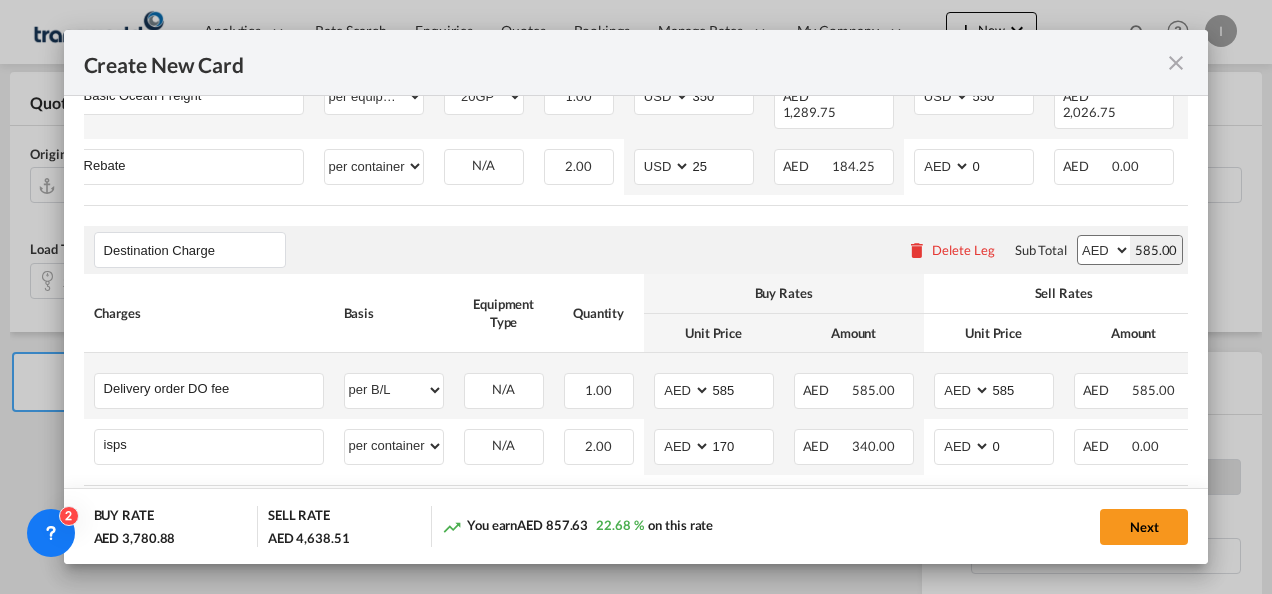 scroll, scrollTop: 816, scrollLeft: 0, axis: vertical 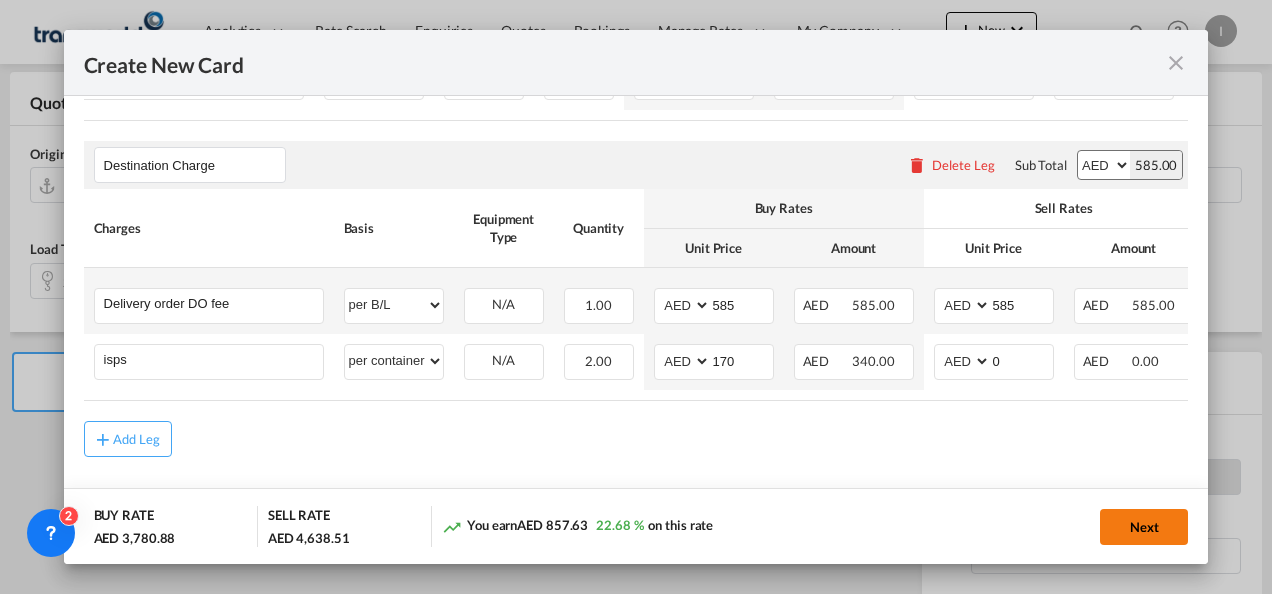 click on "Next" 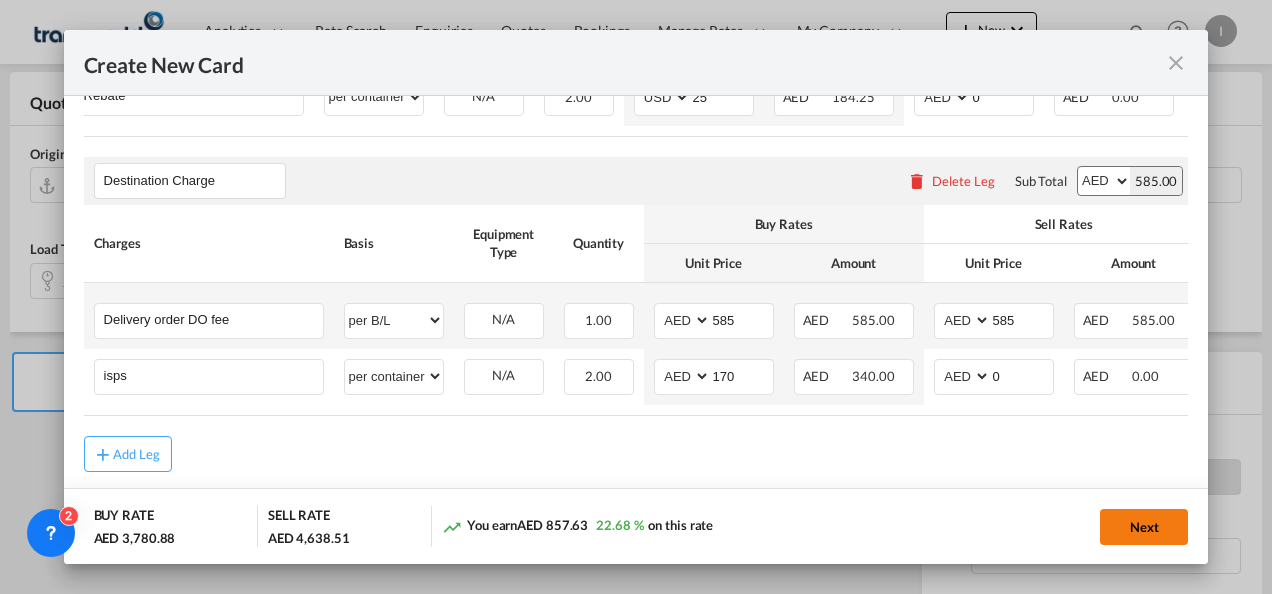 scroll, scrollTop: 0, scrollLeft: 0, axis: both 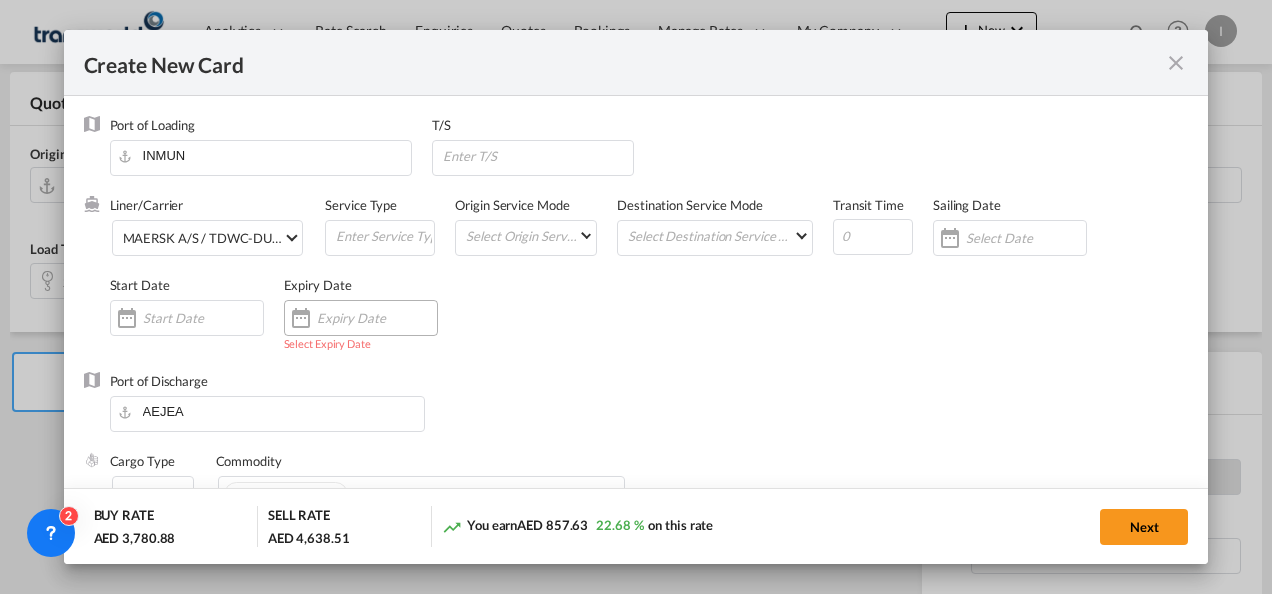 click at bounding box center [361, 318] 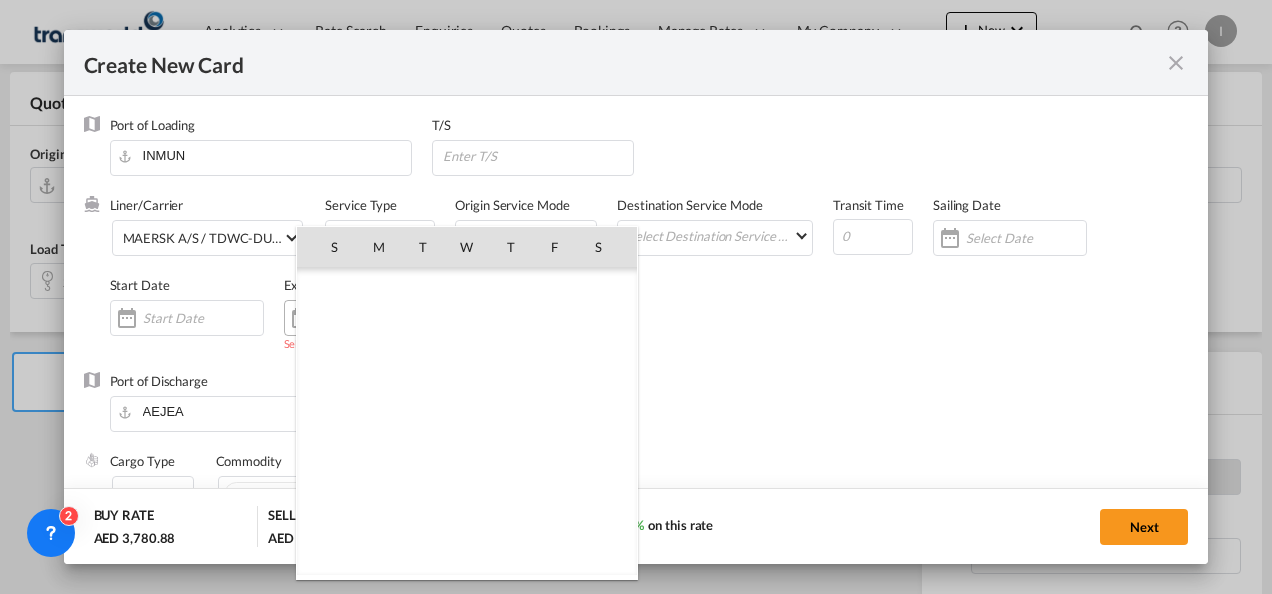 scroll, scrollTop: 462955, scrollLeft: 0, axis: vertical 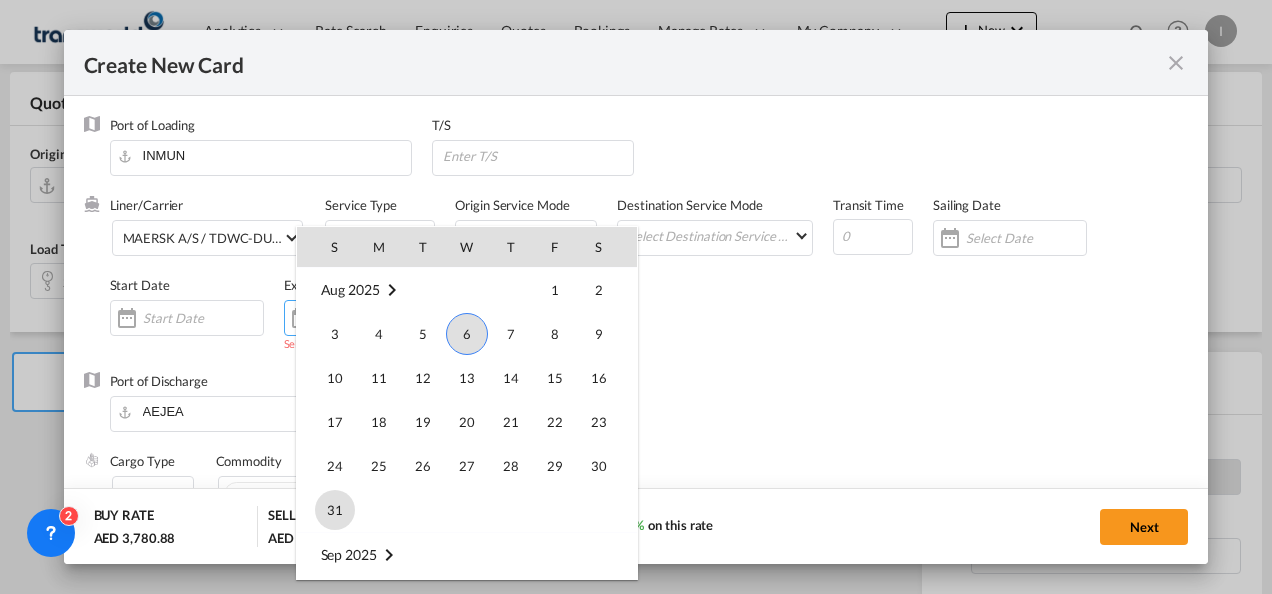 click on "31" at bounding box center [335, 510] 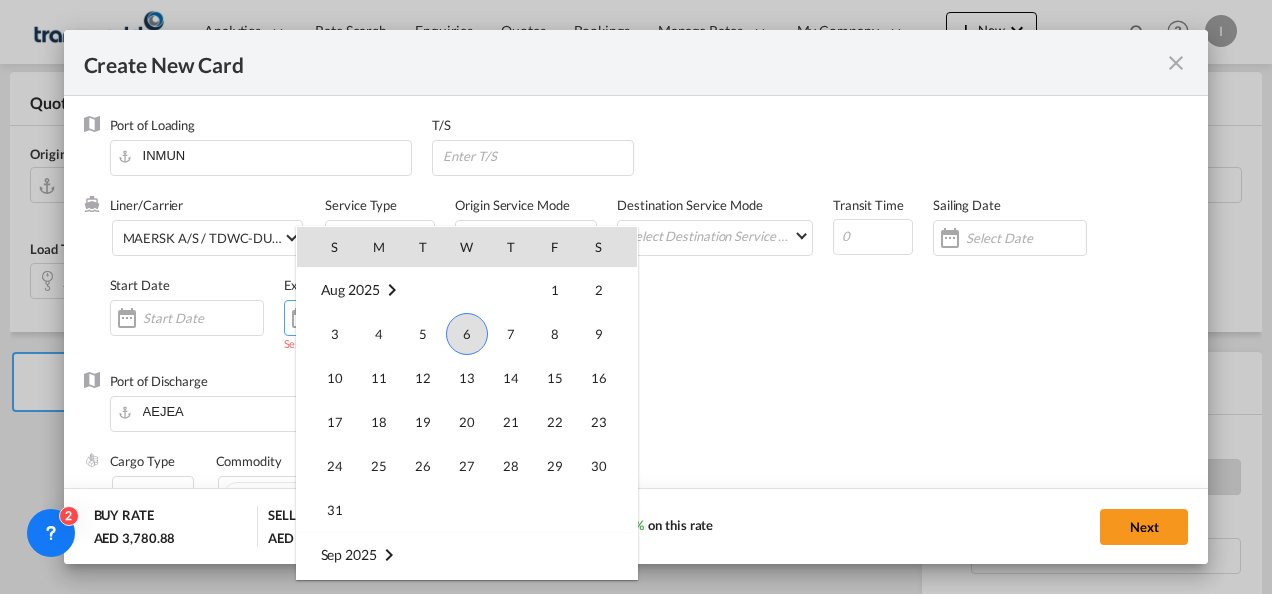 type on "31 Aug 2025" 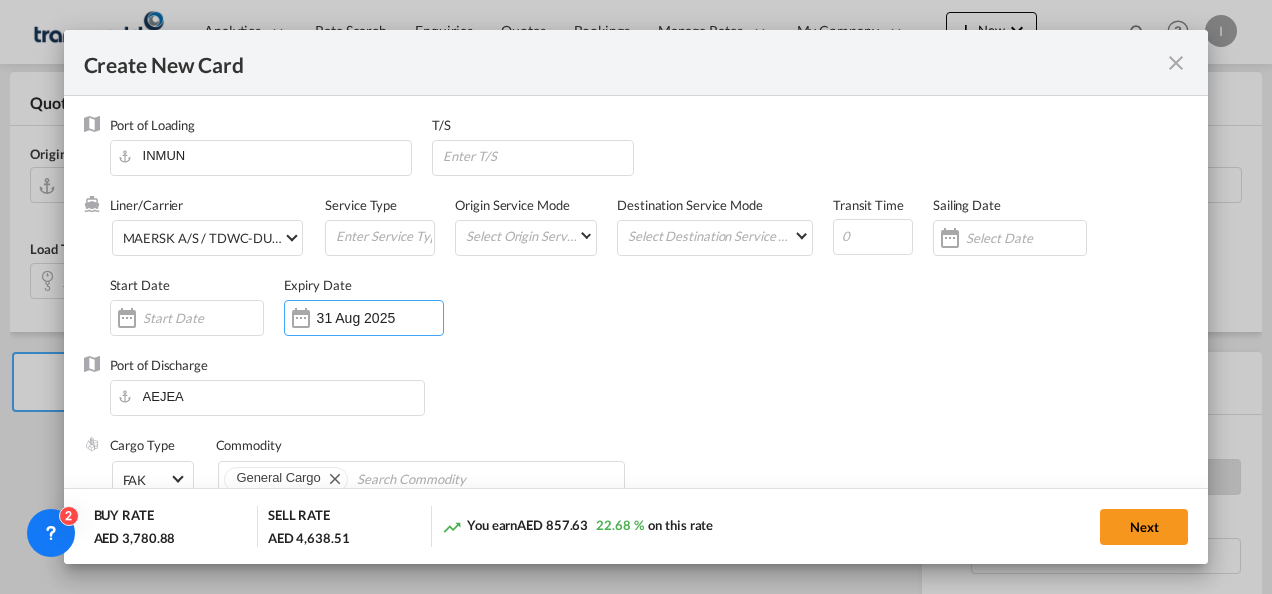 click on "Liner/Carrier MAERSK A/S / TDWC-DUBAI
Service Type Origin Service Mode
Select Origin Service Mode SD CY
Destination Service Mode Select Destination Service Mode SD CY Transit Time Sailing Date
Start Date
Expiry Date
31 [MON] 2025" at bounding box center [649, 276] 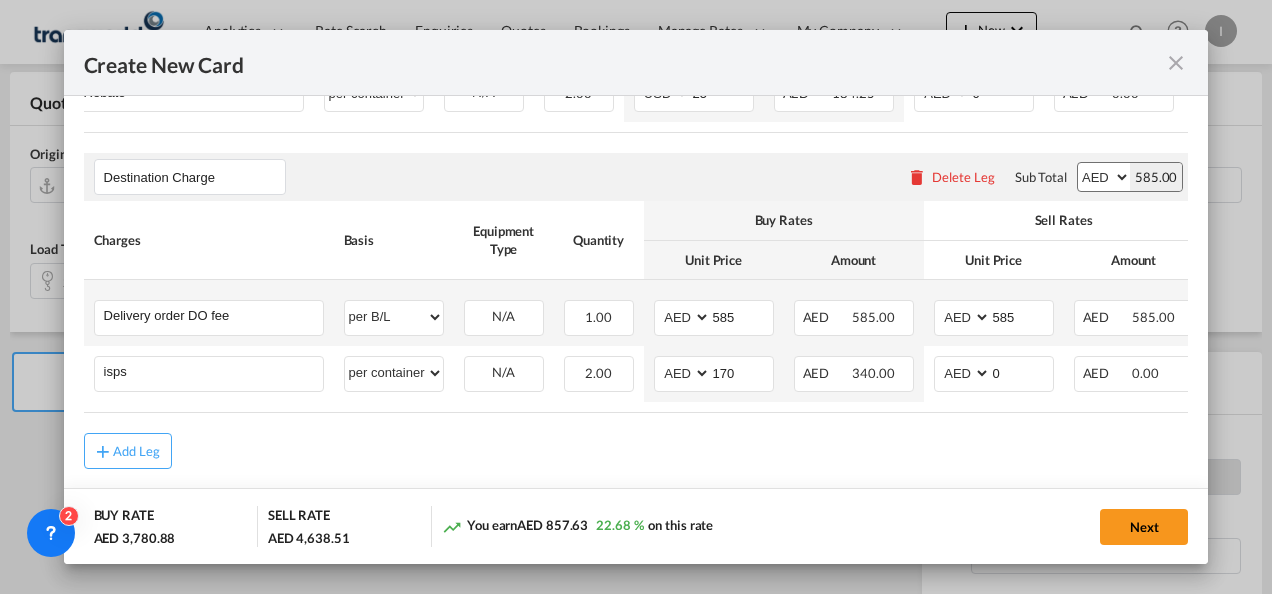 scroll, scrollTop: 816, scrollLeft: 0, axis: vertical 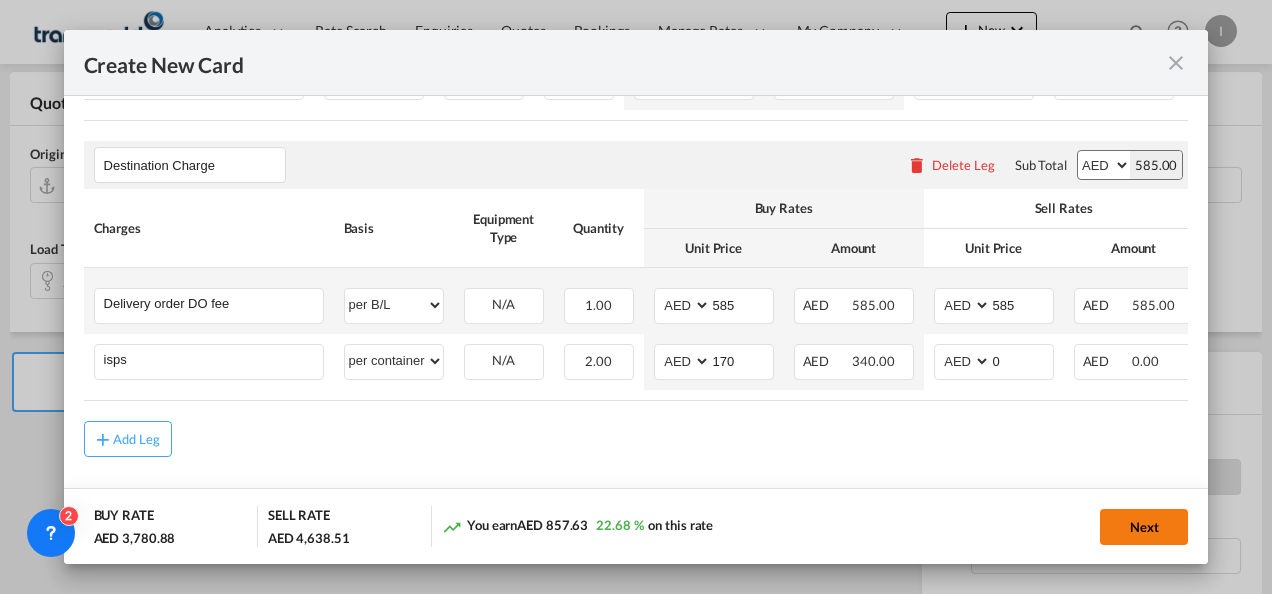 click on "Next" 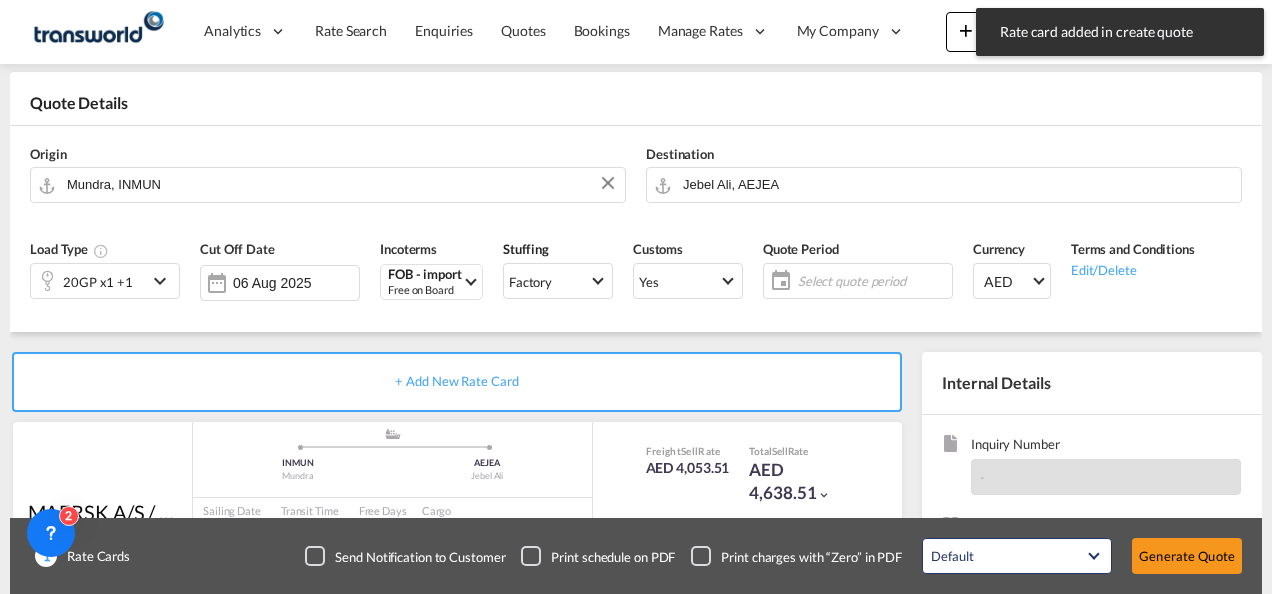 click on "Generate Quote" at bounding box center [1187, 556] 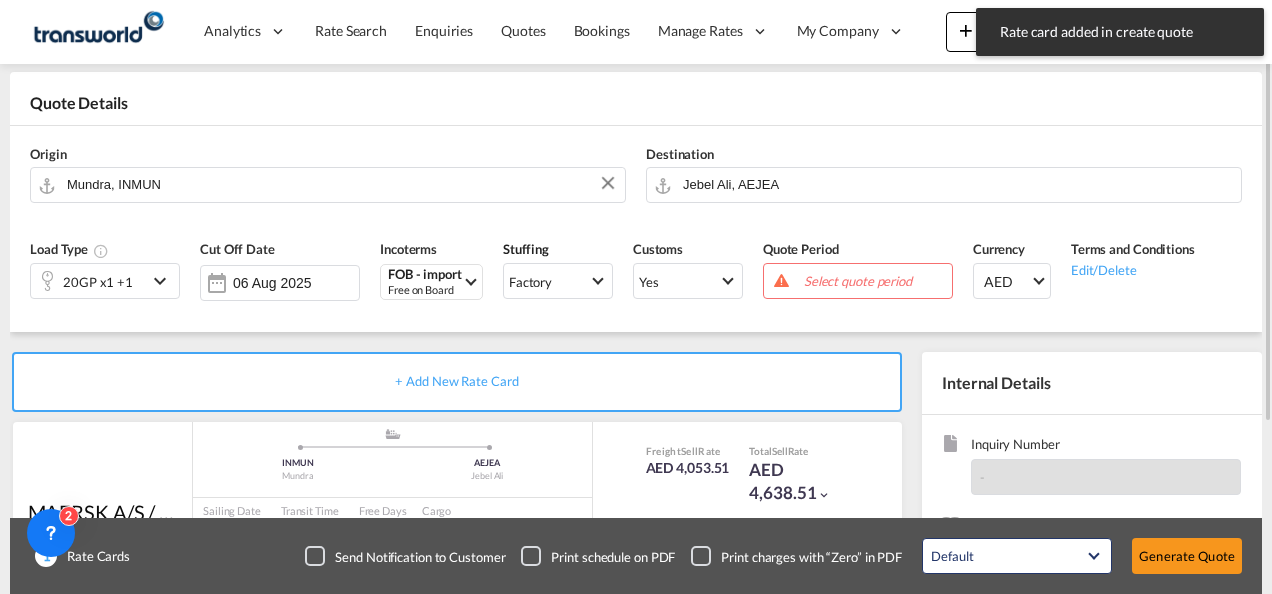 click on "Select quote period         Select quote period      August January February March April May June July August September October November December 2025 2015 2016 2017 2018 2019 2020 2021 2022 2023 2024 2025 2026 2027 2028 2029 2030 2031 2032 2033 2034 Mon Tue Wed Thu Fri Sat Sun 28 29 30 31 1 2 3 4 5 6 7 8 9 10 11 12 13 14 15 16 17 18 19 20 21 22 23 24 25 26 27 28 29 30 31 September January February March April May June July August September October November December 2025 2015 2016 2017 2018 2019 2020 2021 2022 2023 2024 2025 2026 2027 2028 2029 2030 2031 2032 2033 2034 1 2 3 4 5 6 7 8 9 10 11 12 13 14 15 16 17 18 19 20 21 22 23 24 25 26 27 28 29 30 1 2 3 4 5" at bounding box center [858, 281] 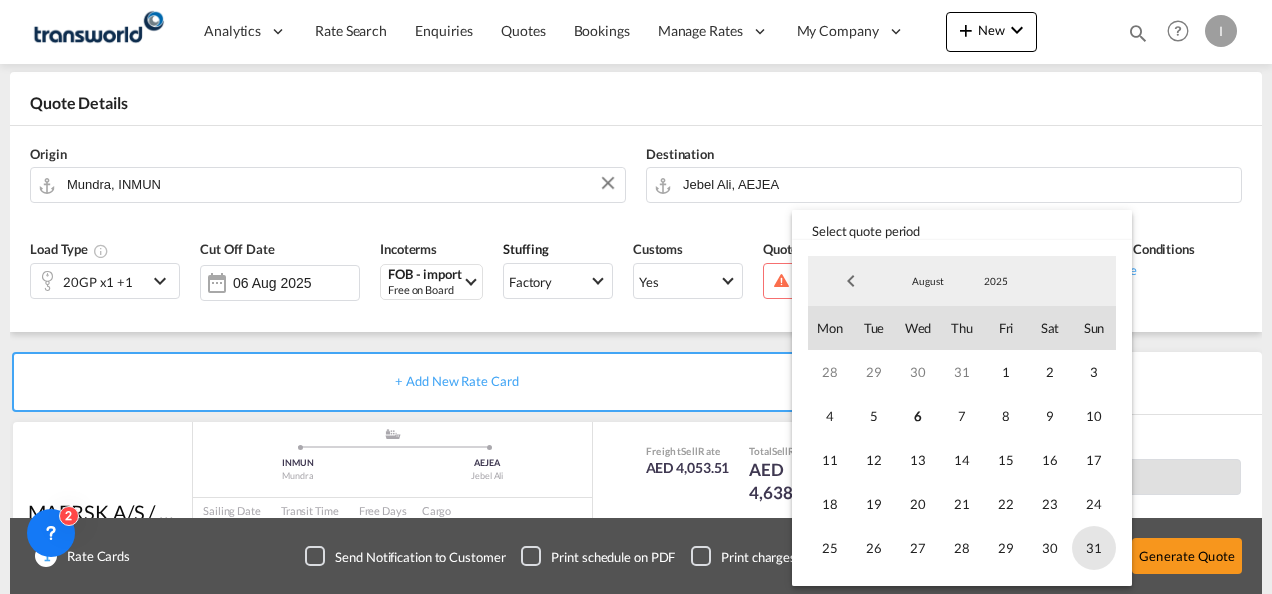 click on "31" at bounding box center (1094, 548) 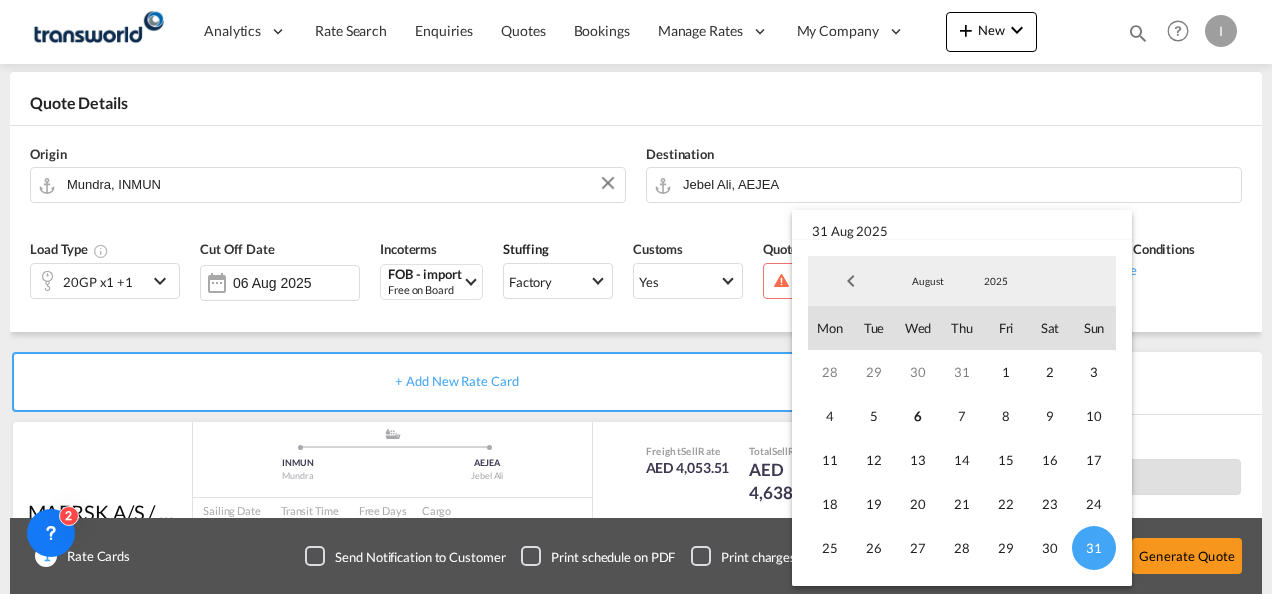 click at bounding box center (636, 297) 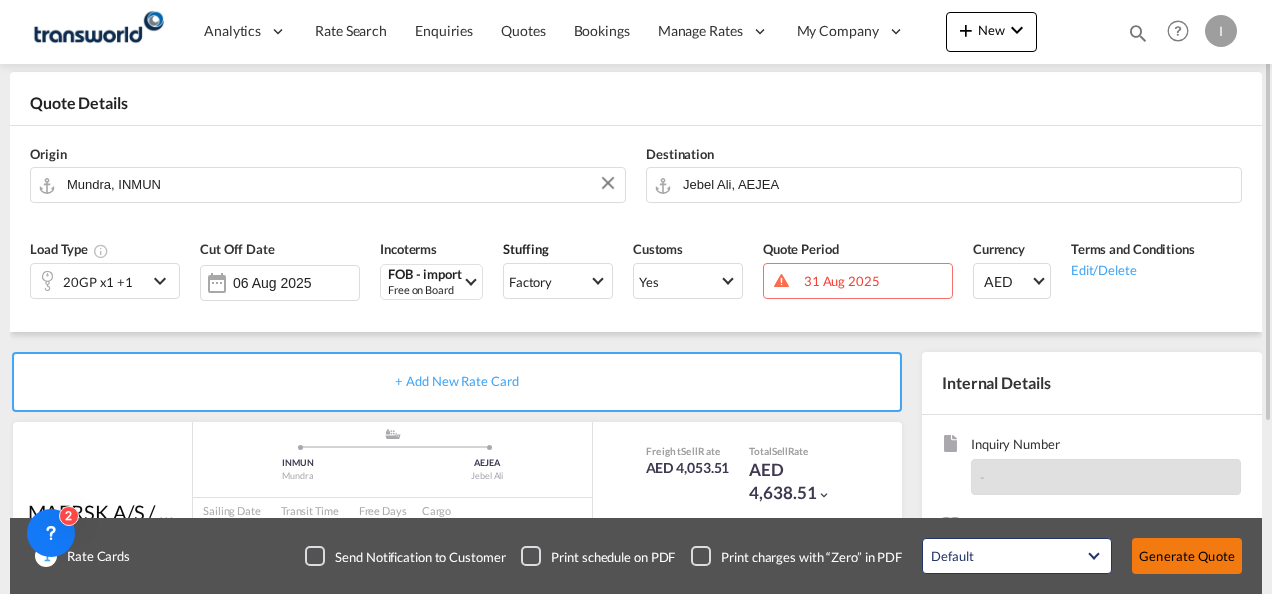 click on "Generate Quote" at bounding box center [1187, 556] 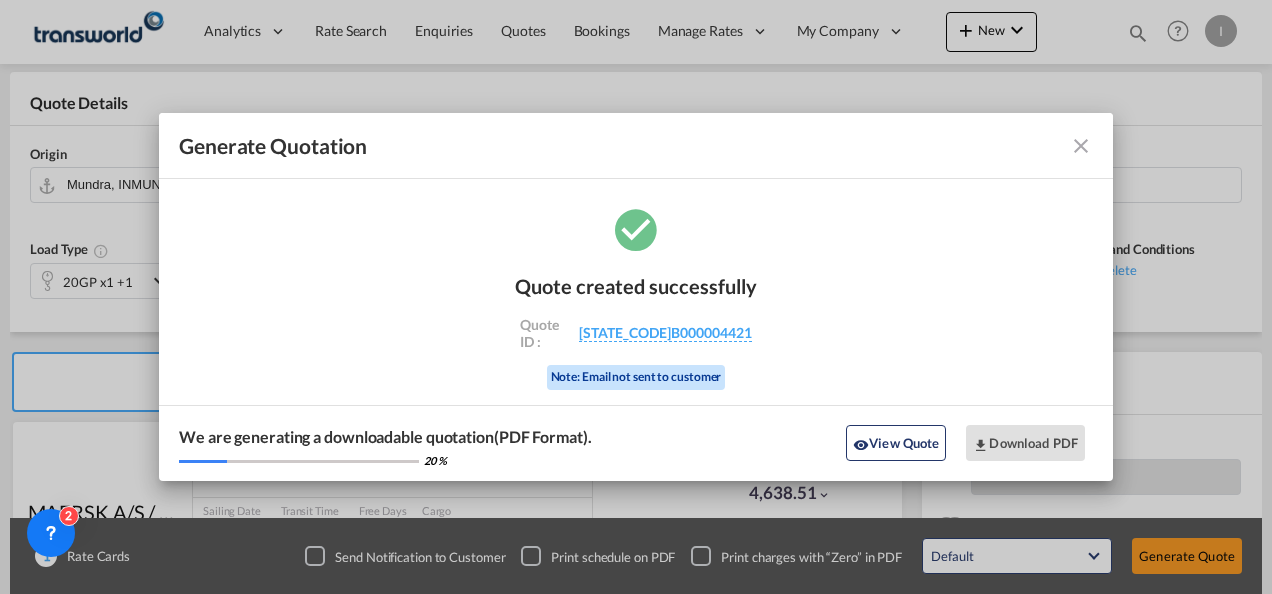click on "Generate Quotation
Quote created successfully Quote ID :  [STATE_CODE]B000004421
Note: Email not sent to customer
We are generating a downloadable quotation(PDF Format).
20 %
View Quote
Download PDF" at bounding box center [636, 297] 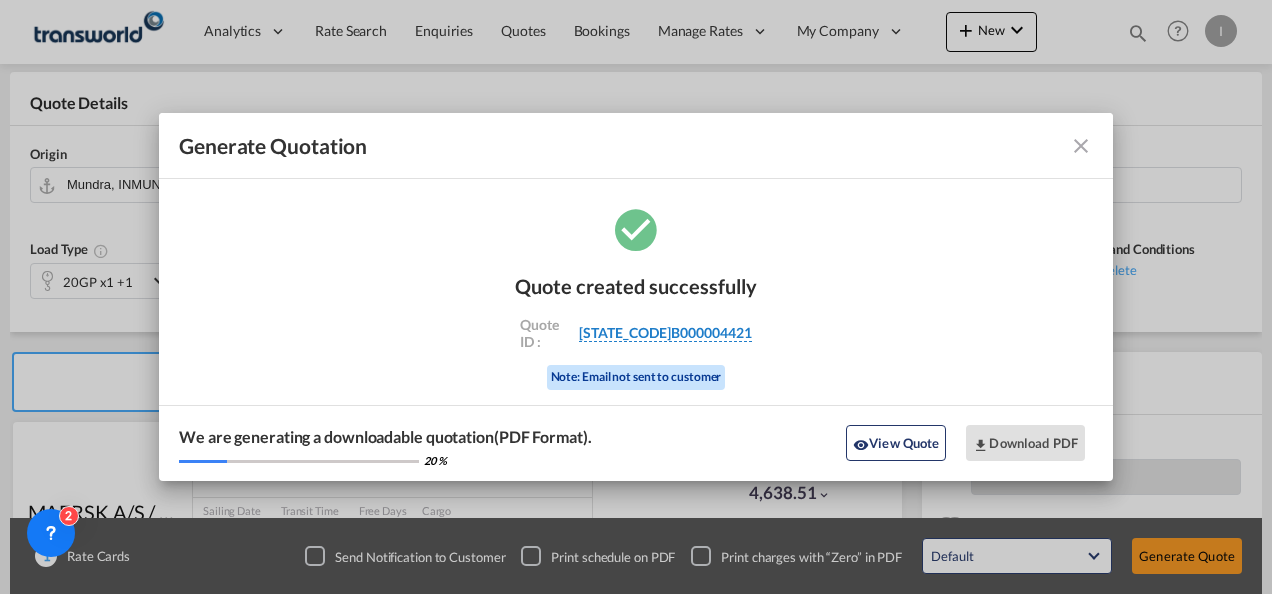 click on "[STATE_CODE]B000004421" at bounding box center [665, 333] 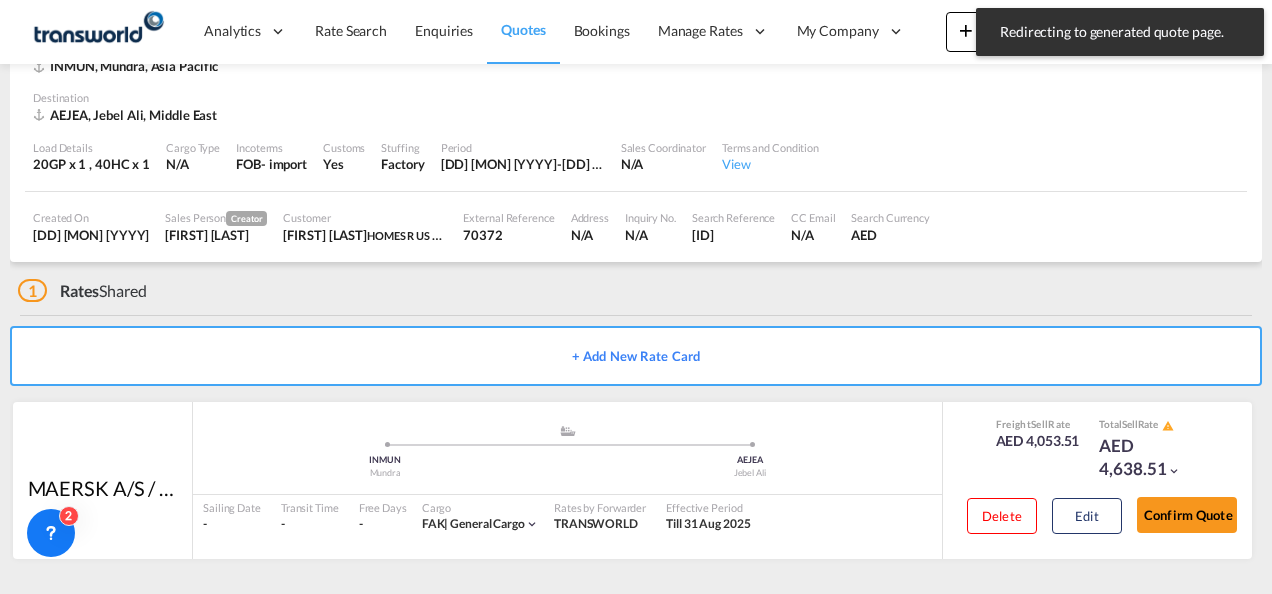 scroll, scrollTop: 124, scrollLeft: 0, axis: vertical 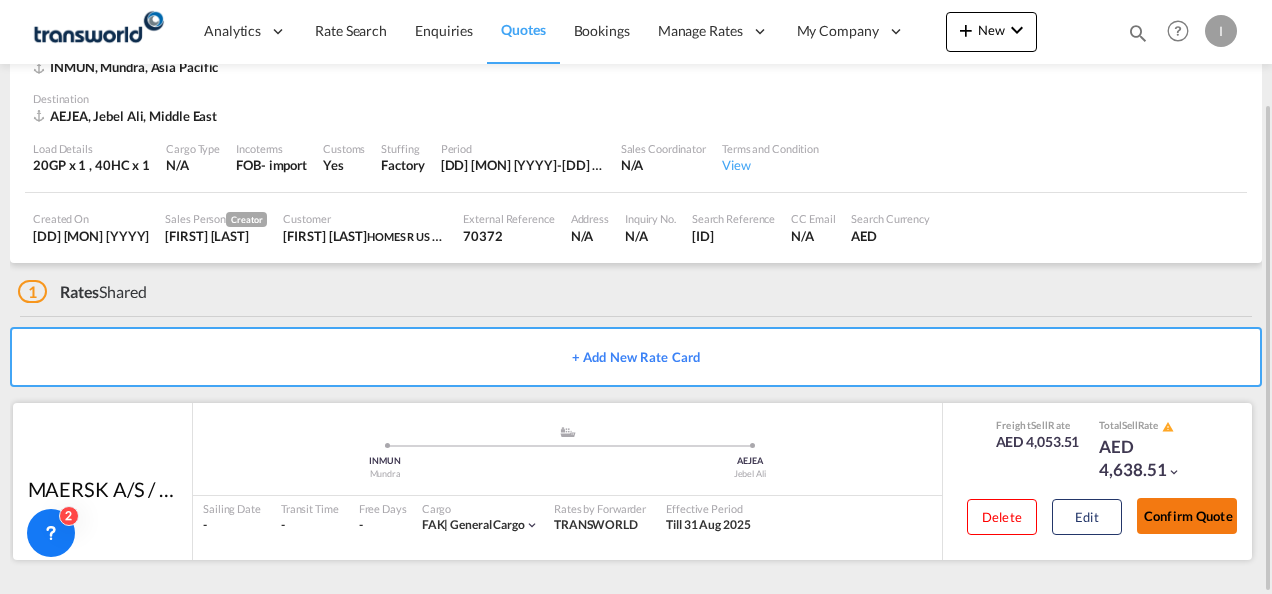 click on "Confirm Quote" at bounding box center [1187, 516] 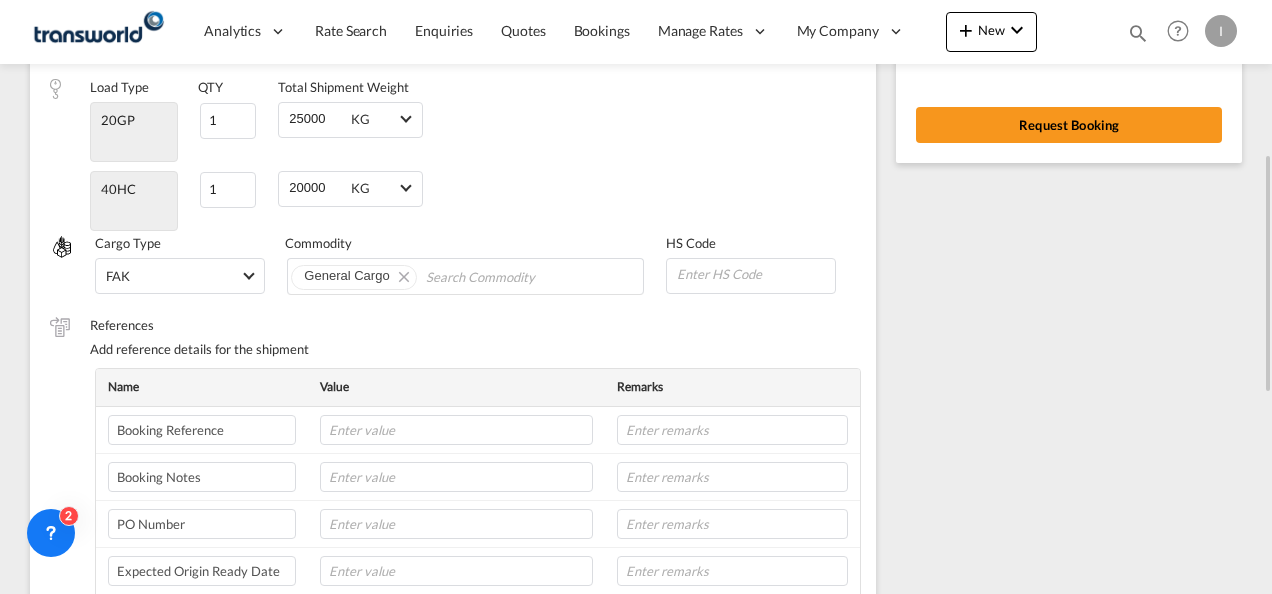 scroll, scrollTop: 280, scrollLeft: 0, axis: vertical 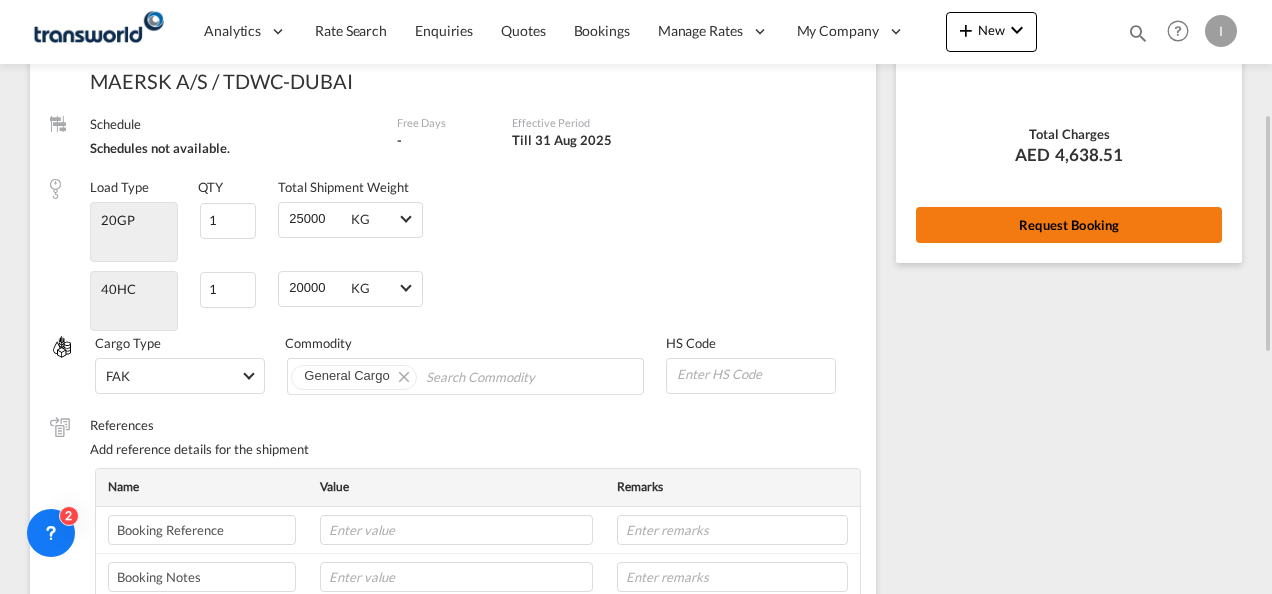 click on "Request Booking" at bounding box center (1069, 225) 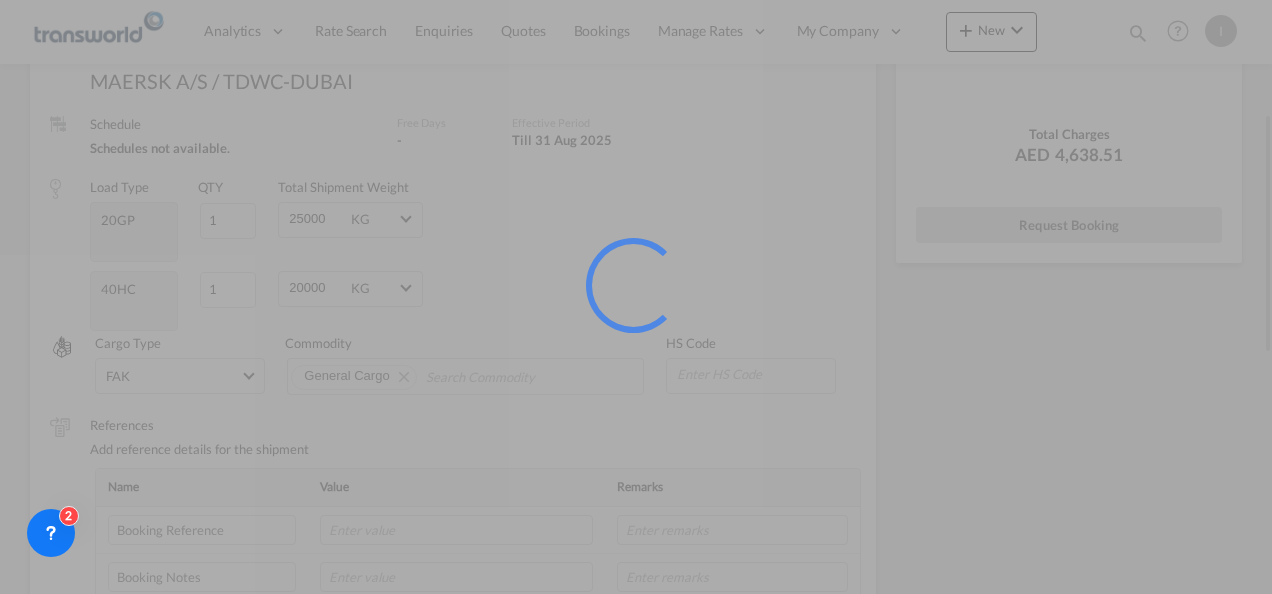 scroll, scrollTop: 37, scrollLeft: 0, axis: vertical 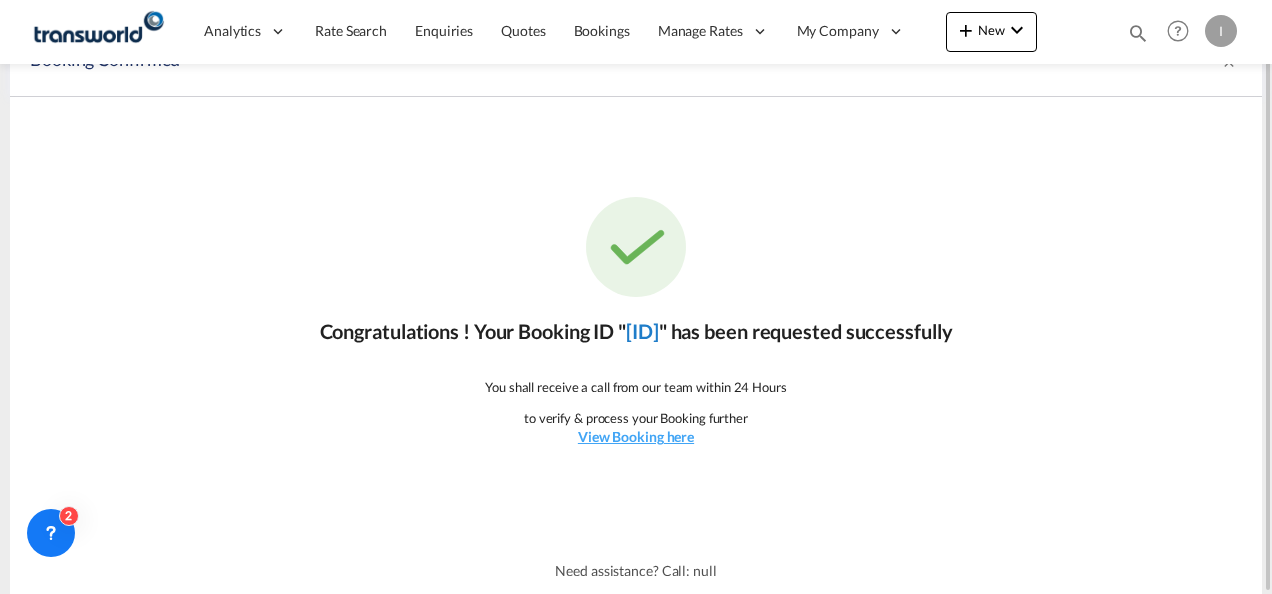 click on "[ID]" 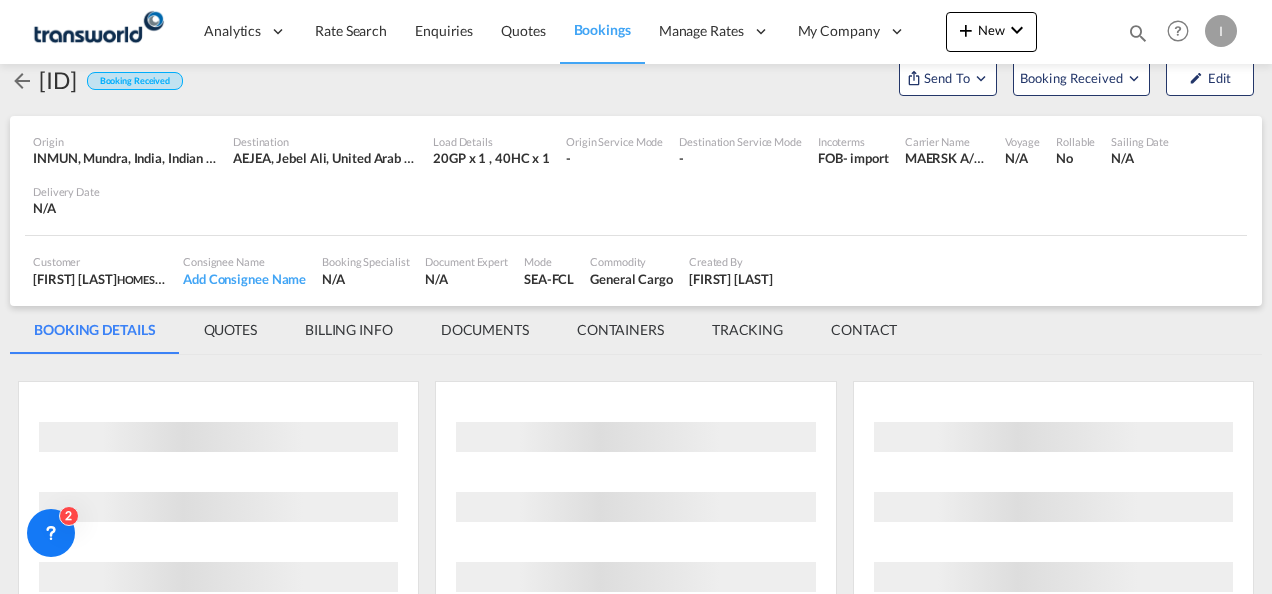 scroll, scrollTop: 1225, scrollLeft: 0, axis: vertical 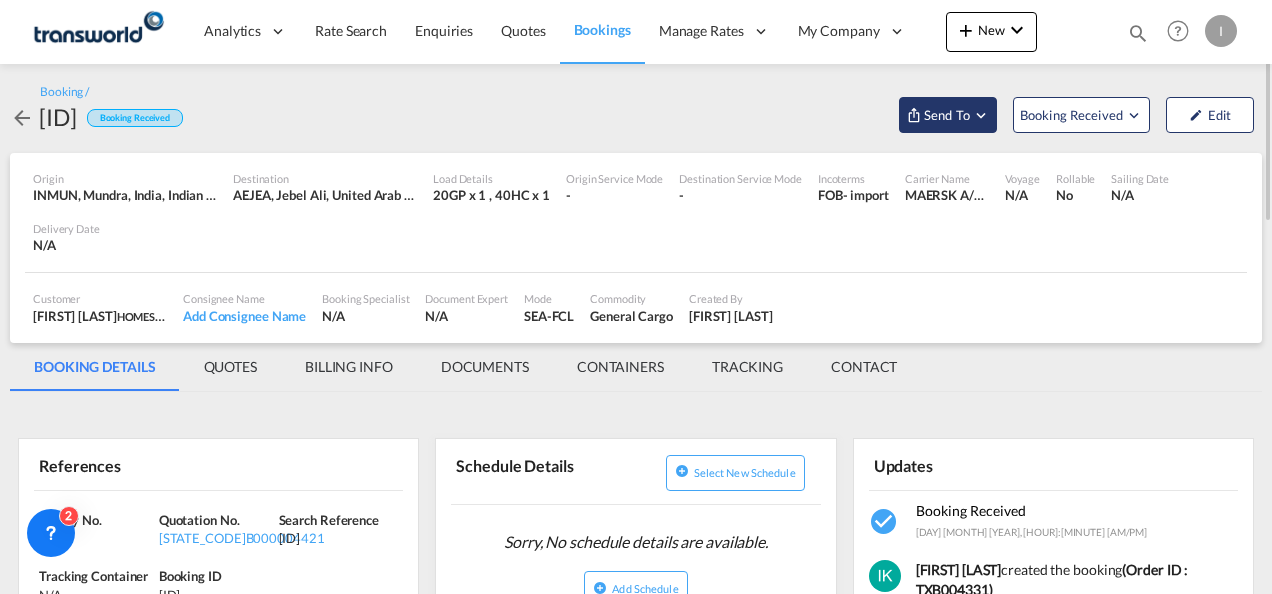 click on "Send To" at bounding box center (947, 115) 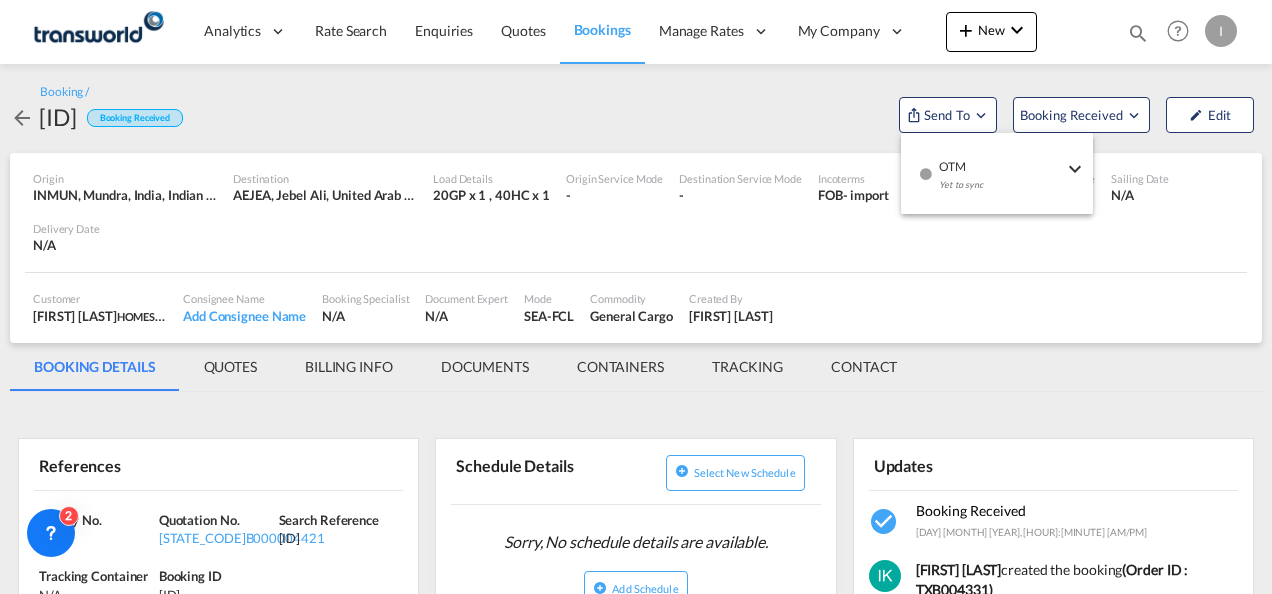 click on "Yet to sync" at bounding box center (1001, 190) 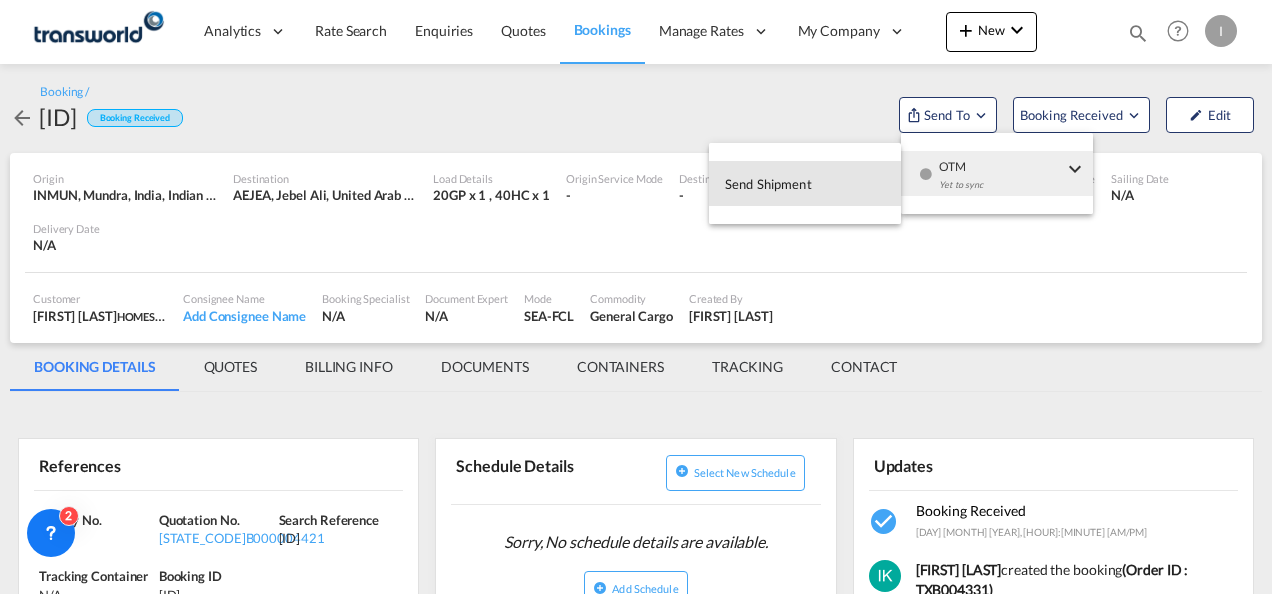 click on "Send Shipment" at bounding box center (768, 184) 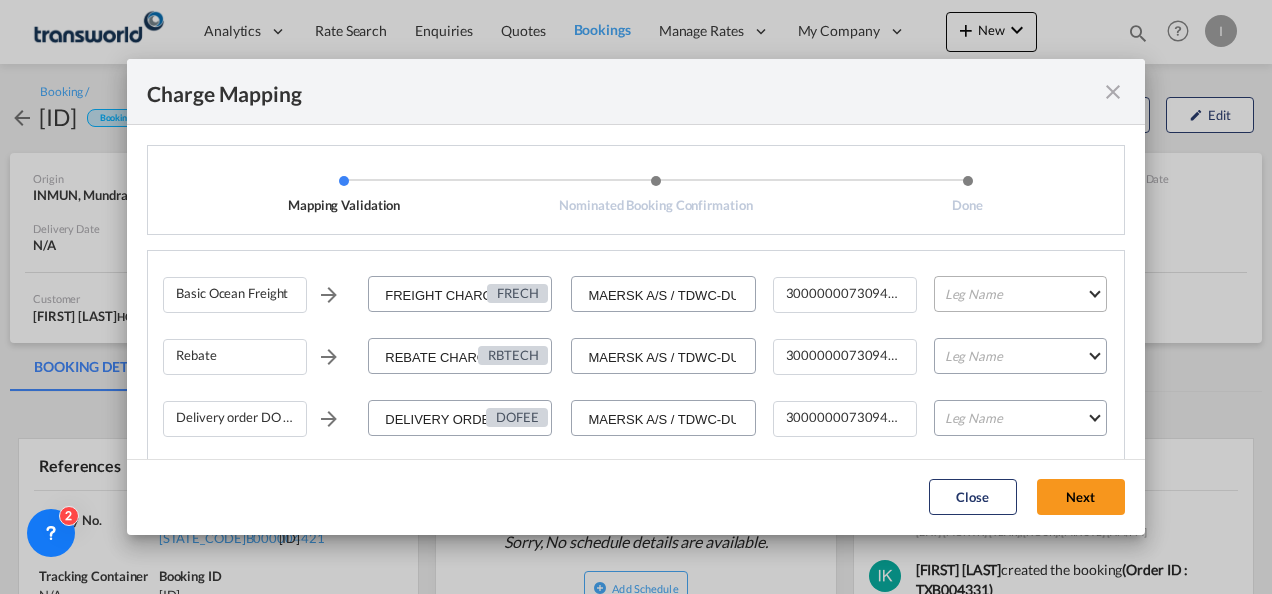 click on "Leg Name HANDLING ORIGIN VESSEL HANDLING DESTINATION OTHERS TL PICK UP CUSTOMS ORIGIN CUSTOMS DESTINATION TL DELIVERY" at bounding box center [1020, 294] 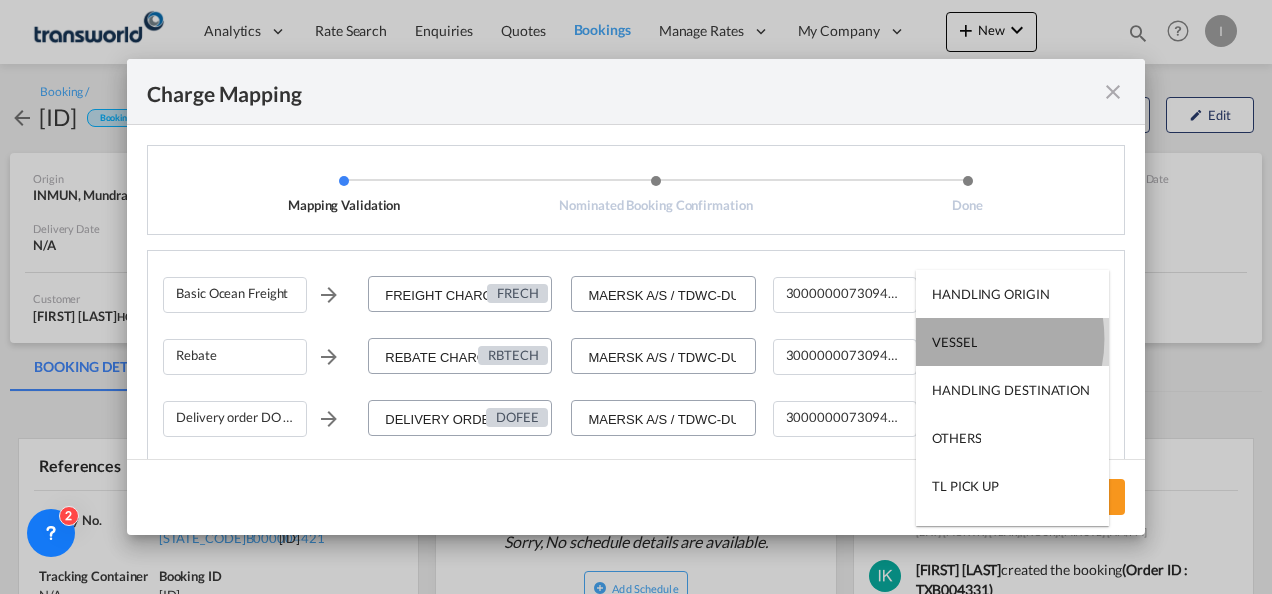 click on "VESSEL" at bounding box center [954, 342] 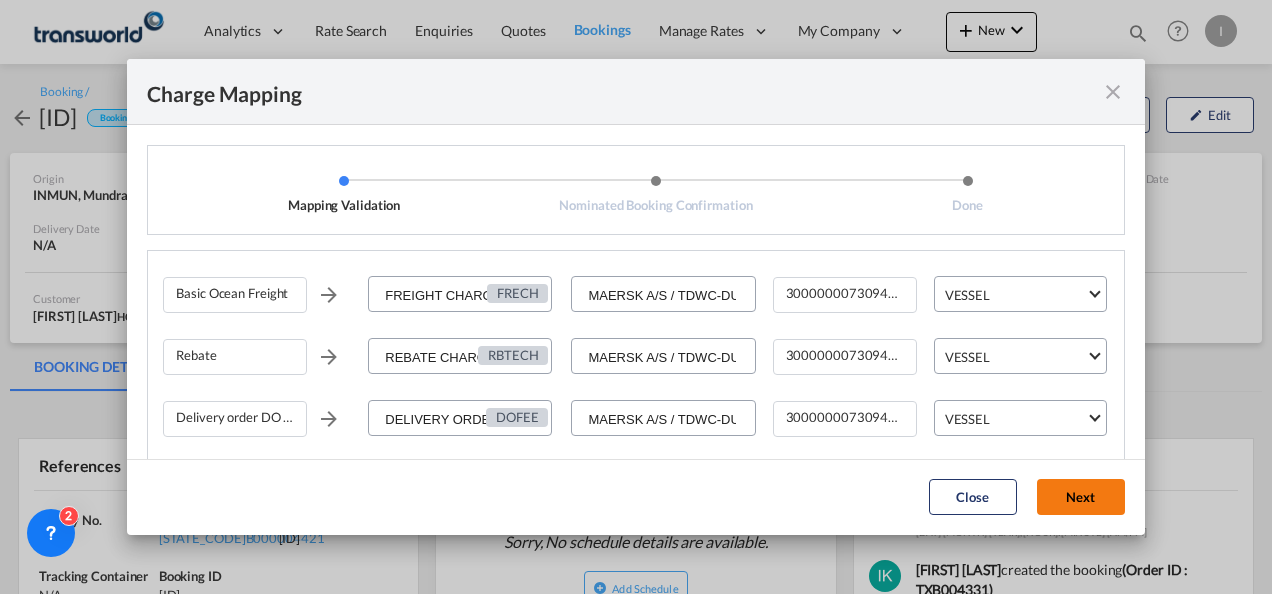 click on "Next" 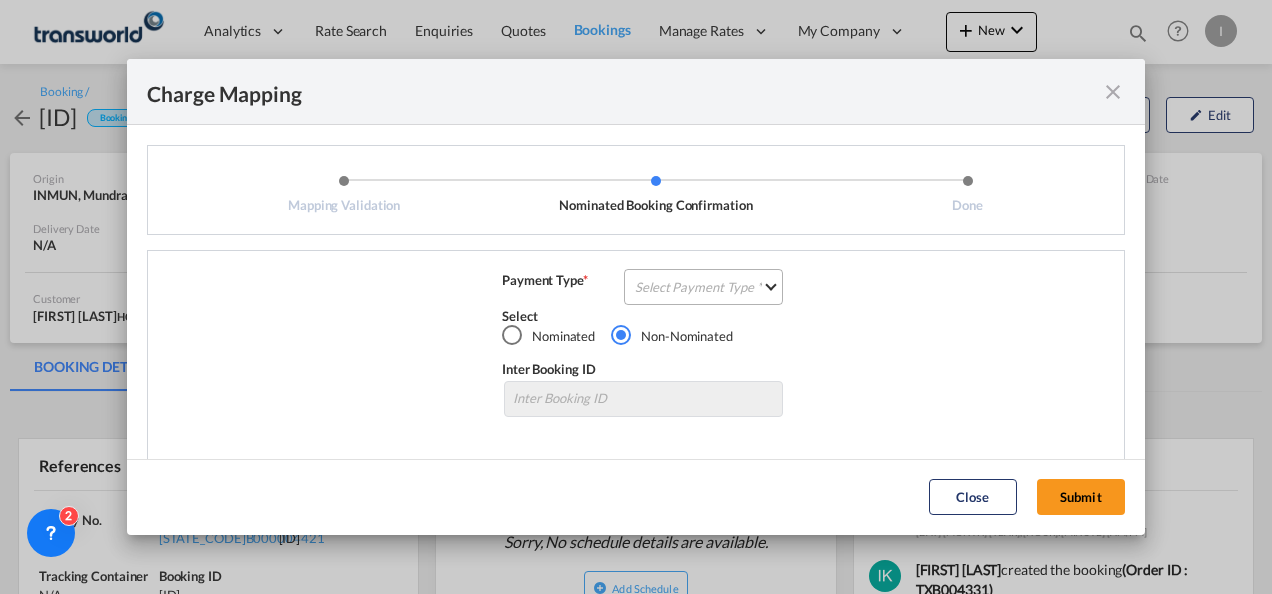 click on "Select Payment Type
COLLECT
PREPAID" at bounding box center (703, 287) 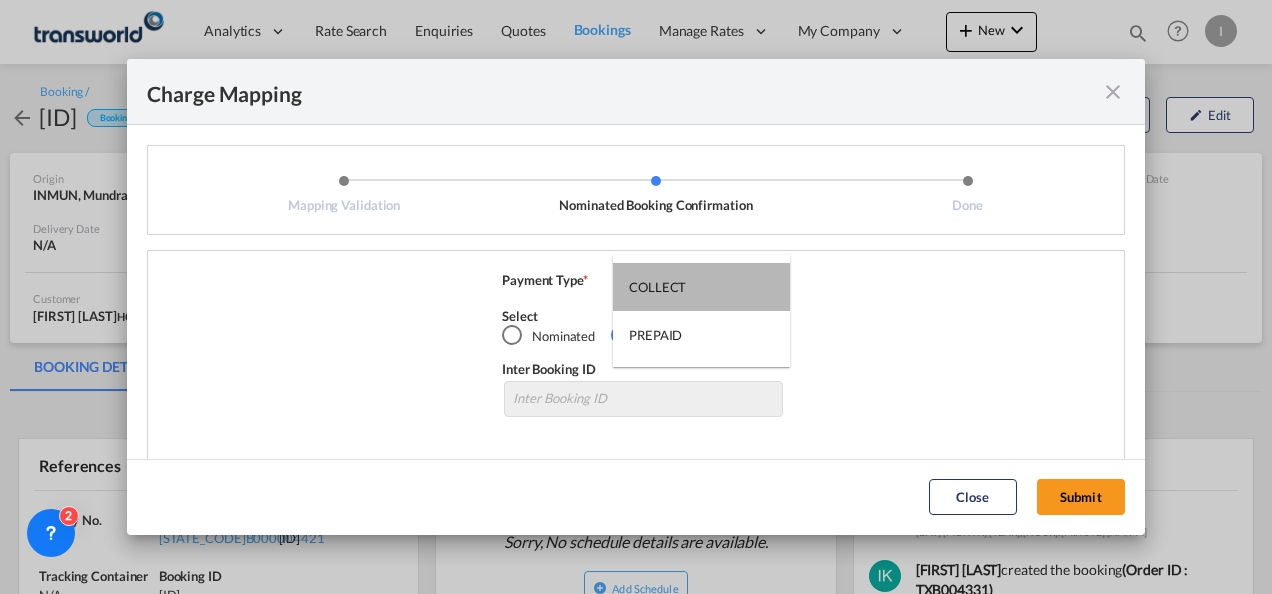 click on "COLLECT" at bounding box center [701, 287] 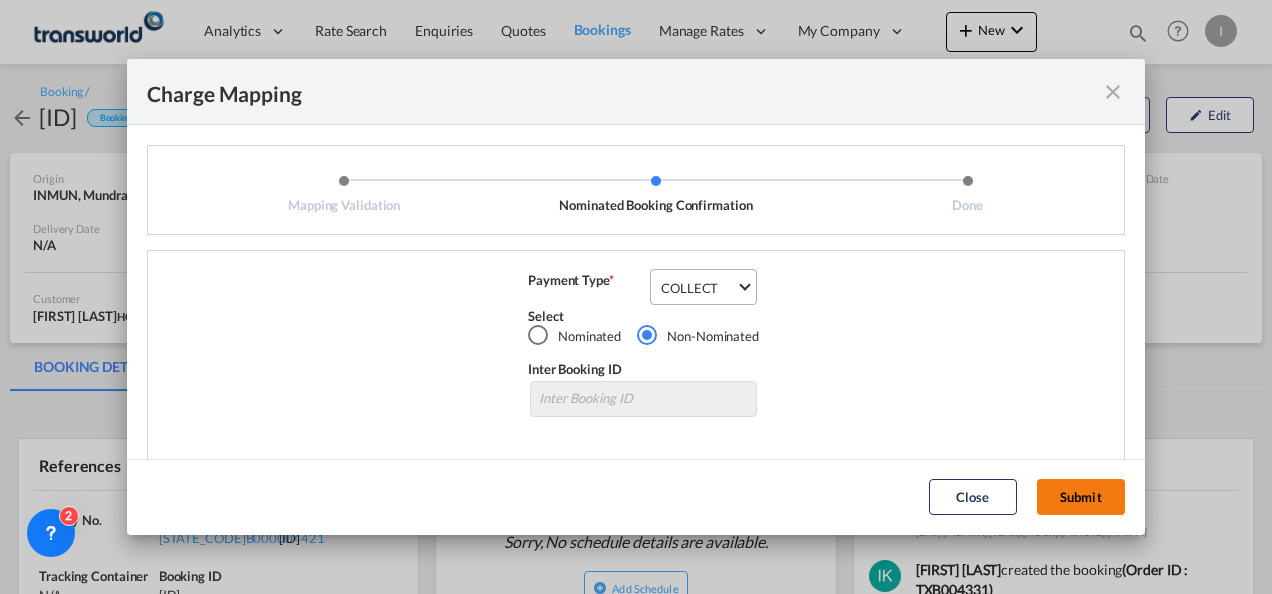 click on "Submit" 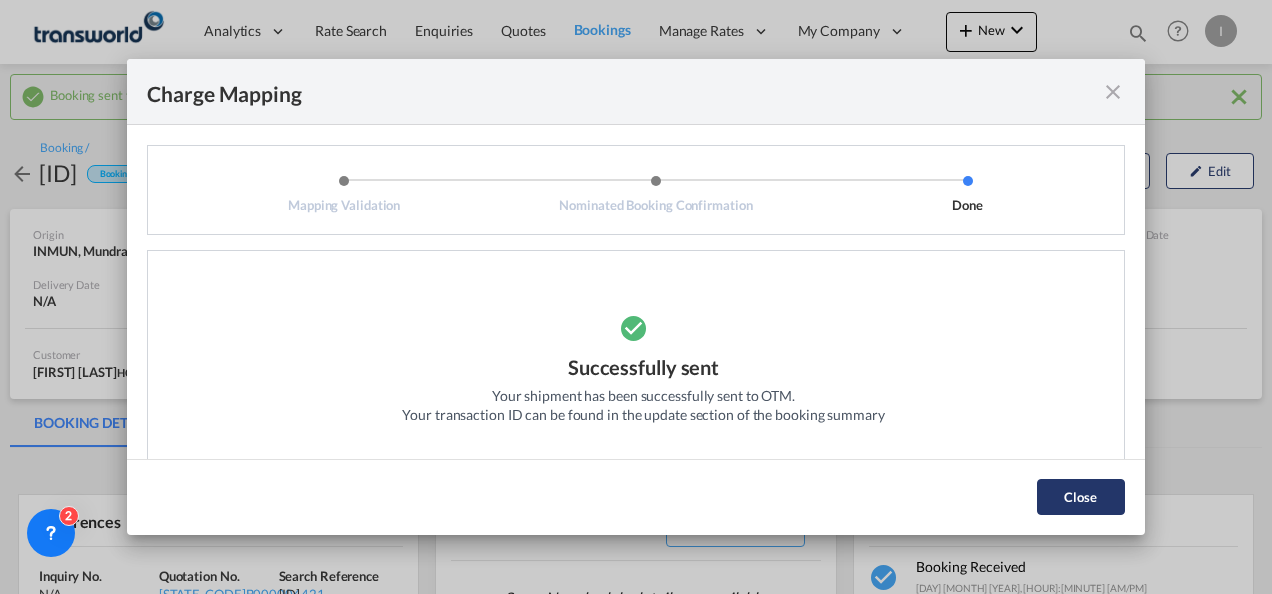click on "Close" 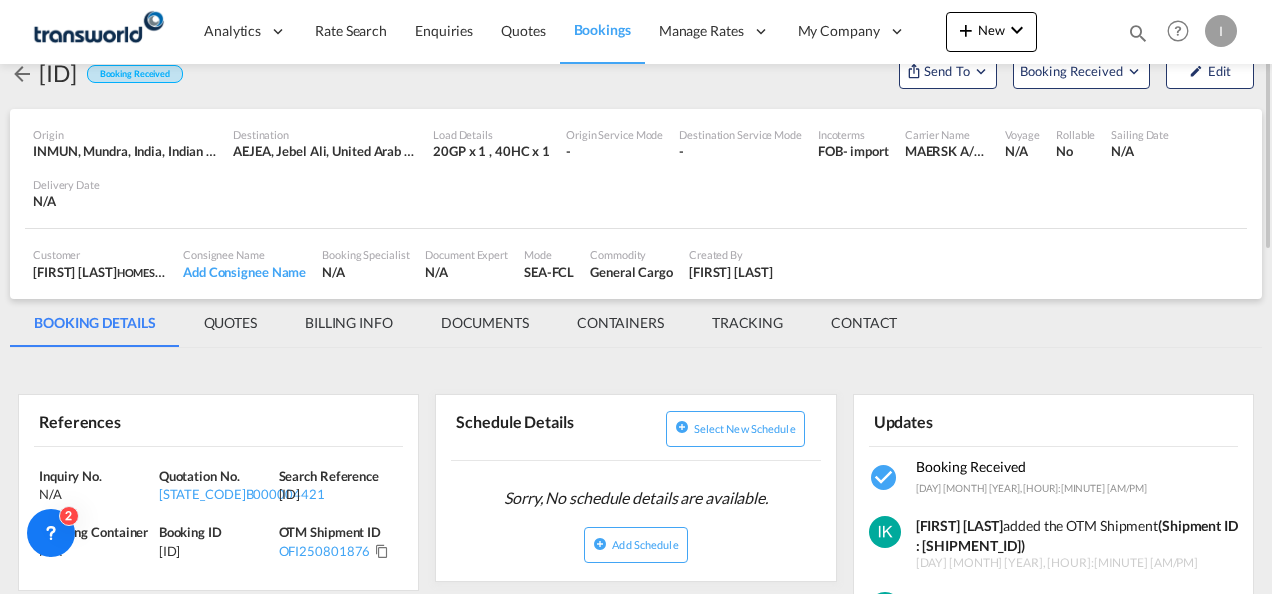 scroll, scrollTop: 200, scrollLeft: 0, axis: vertical 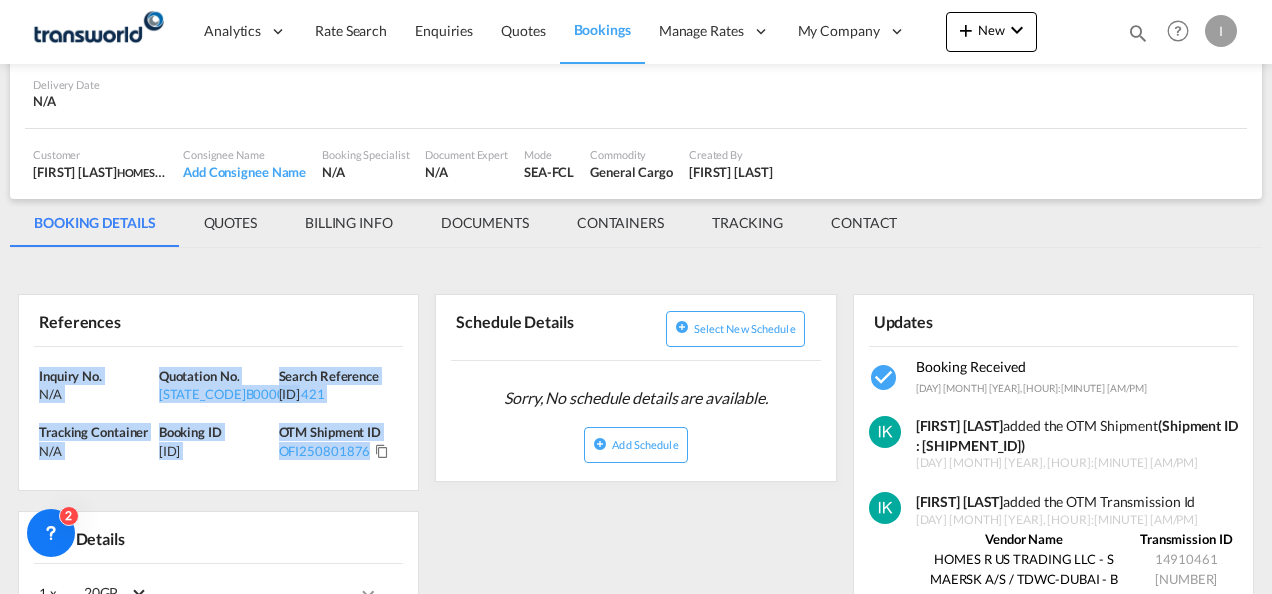 drag, startPoint x: 240, startPoint y: 430, endPoint x: -4, endPoint y: 357, distance: 254.68608 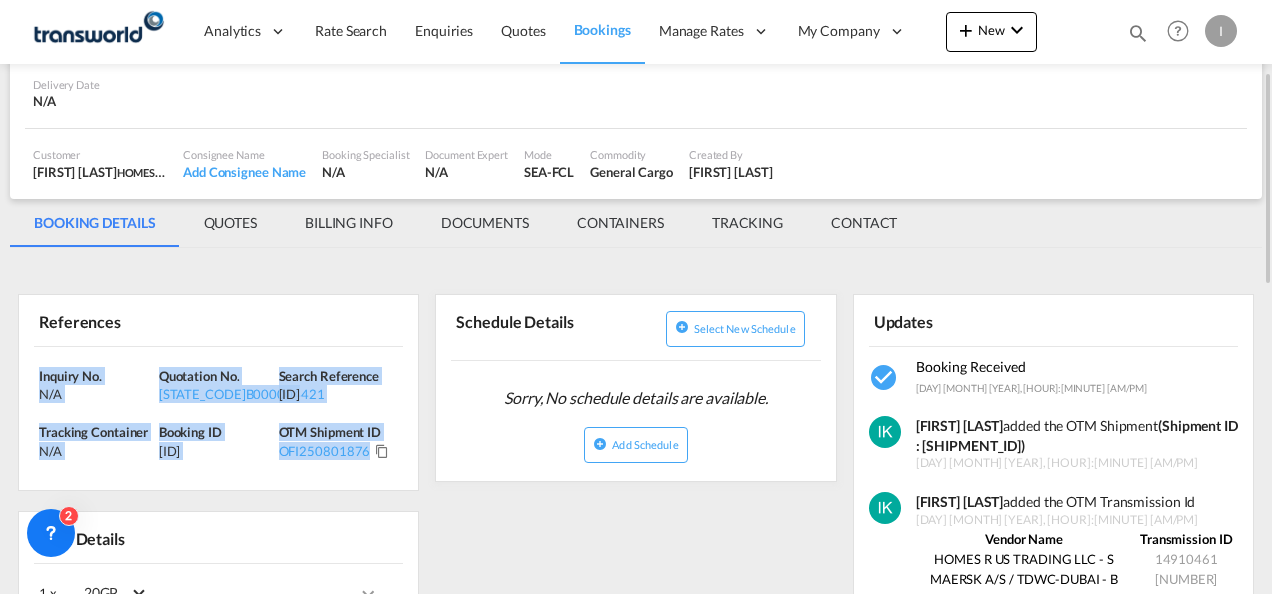 copy on "Inquiry No. N/A Quotation No. [ID] Search Reference [ID] Tracking Container
N/A Booking ID [ID] OTM Shipment ID [ID]" 